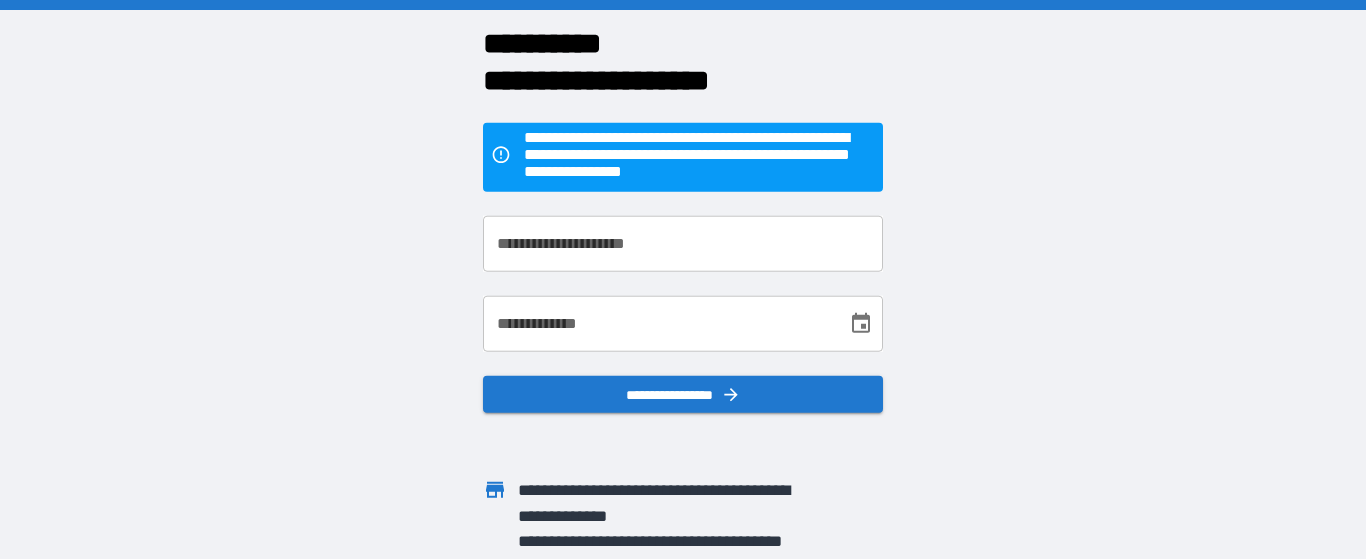 scroll, scrollTop: 0, scrollLeft: 0, axis: both 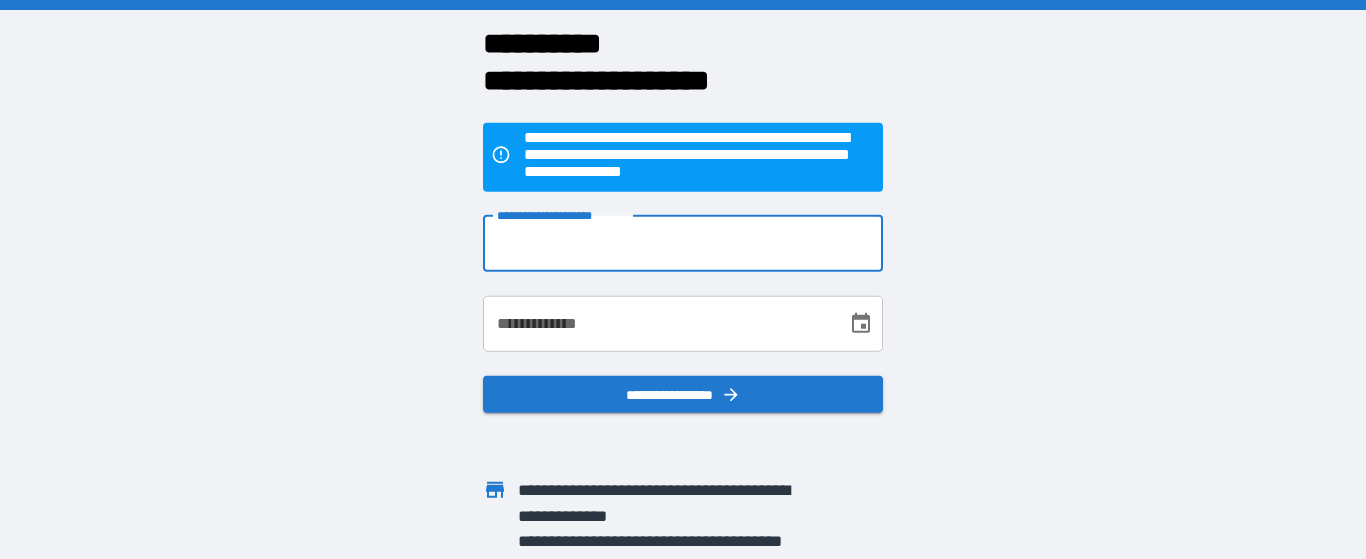 click on "**********" at bounding box center (683, 243) 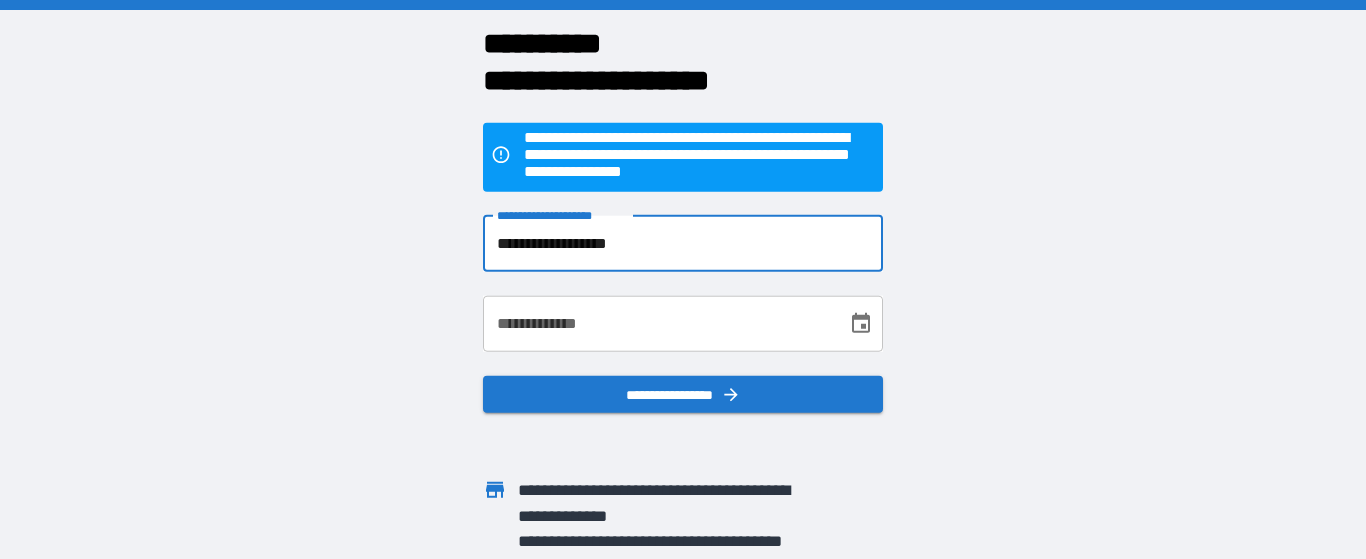 type on "**********" 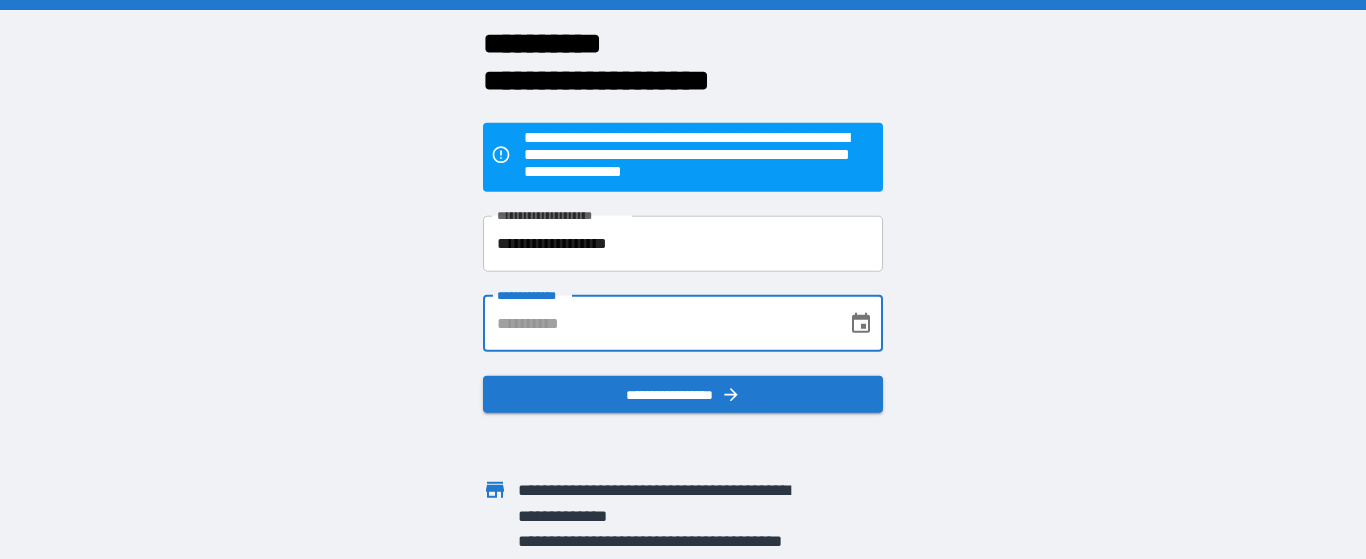 click on "**********" at bounding box center (658, 323) 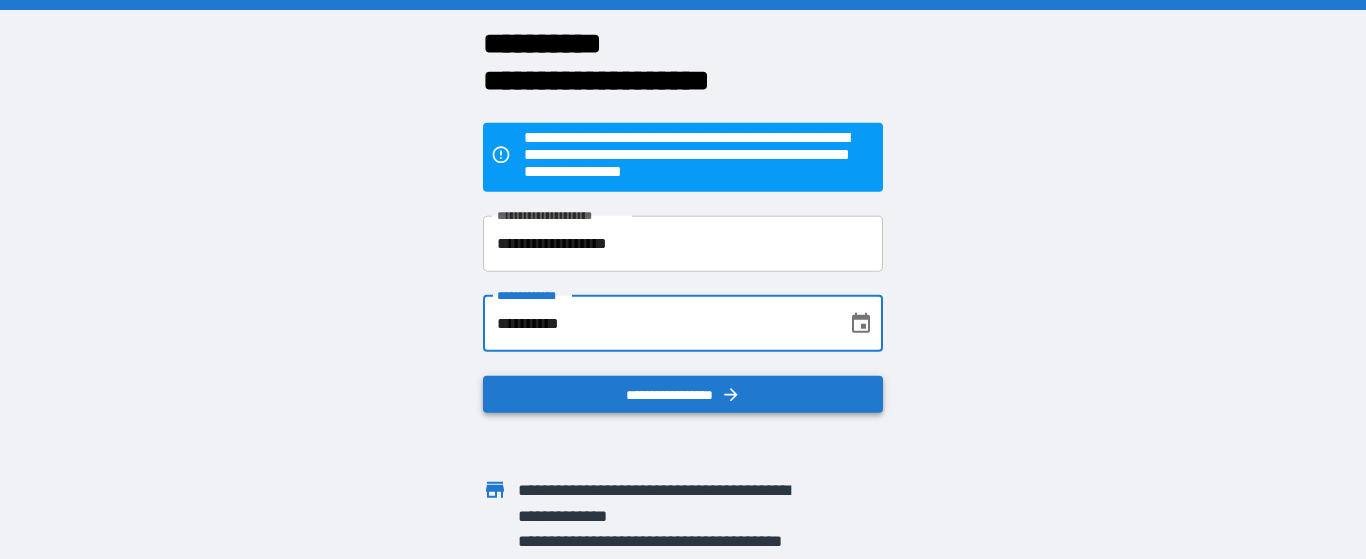 type on "**********" 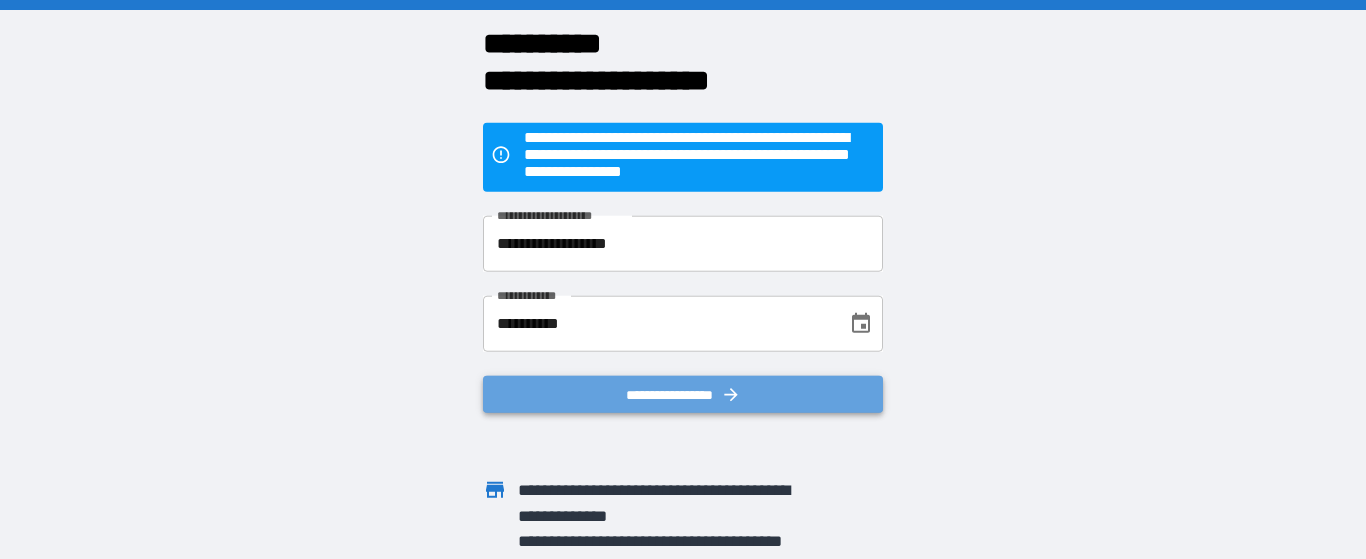 click on "**********" at bounding box center [683, 394] 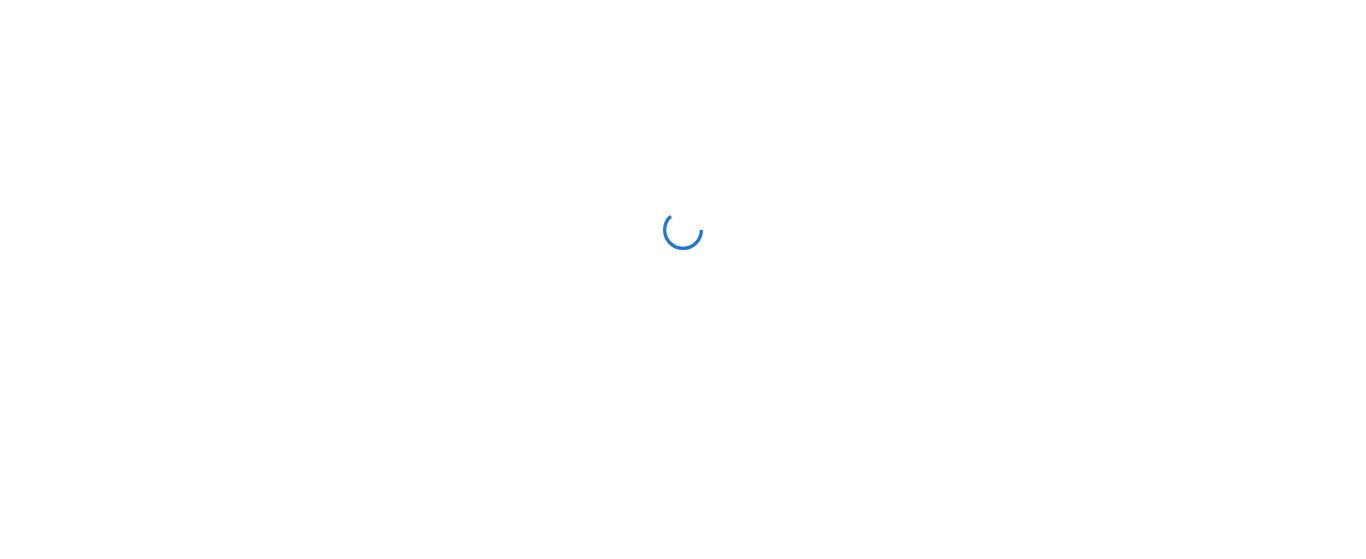 scroll, scrollTop: 0, scrollLeft: 0, axis: both 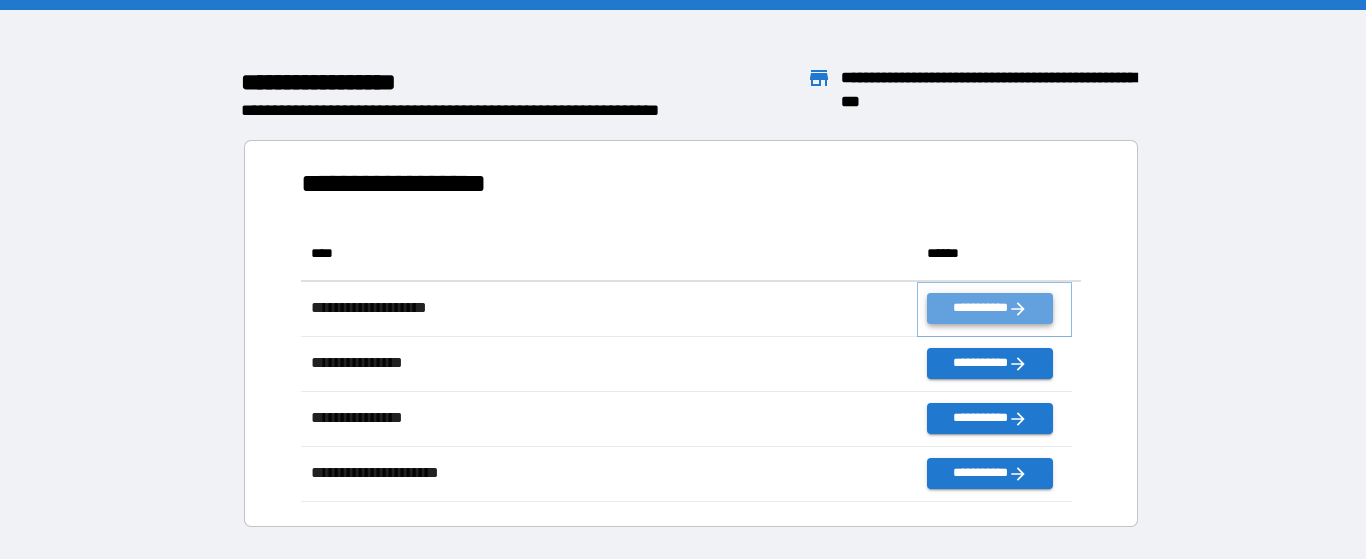 click on "**********" at bounding box center [989, 308] 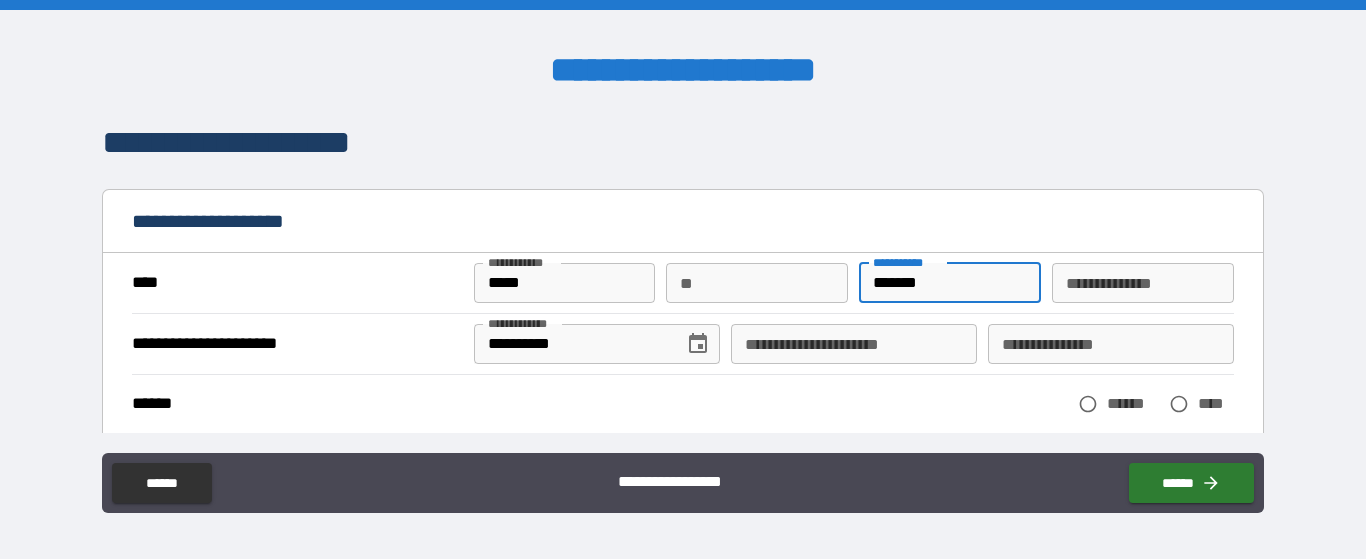 click on "*******" at bounding box center [950, 283] 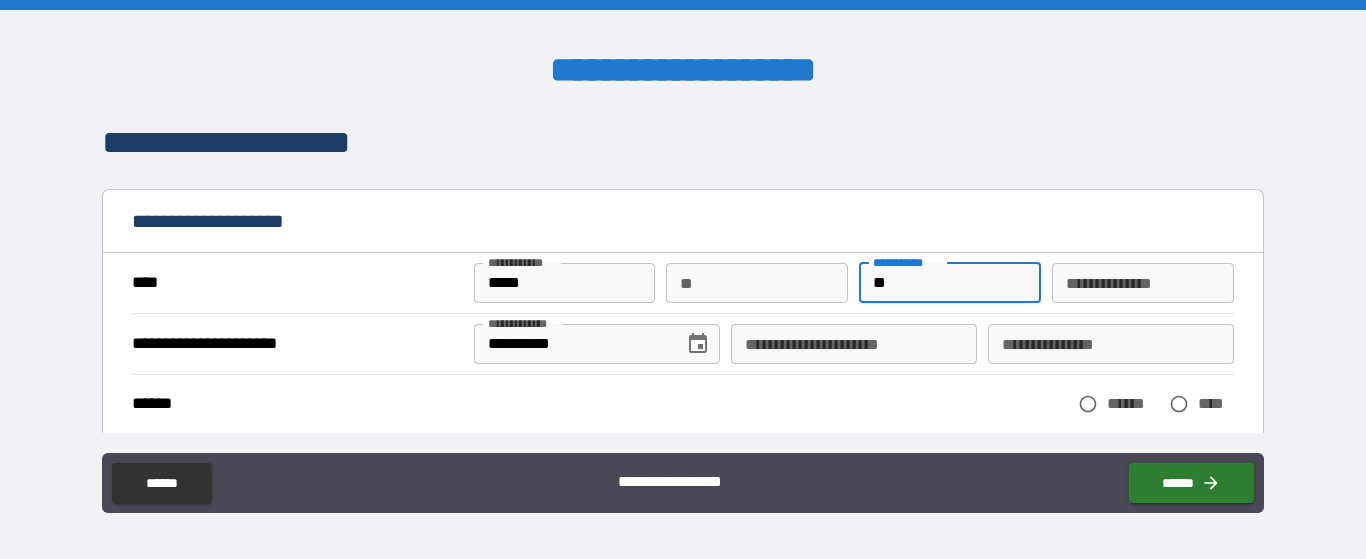 type on "*" 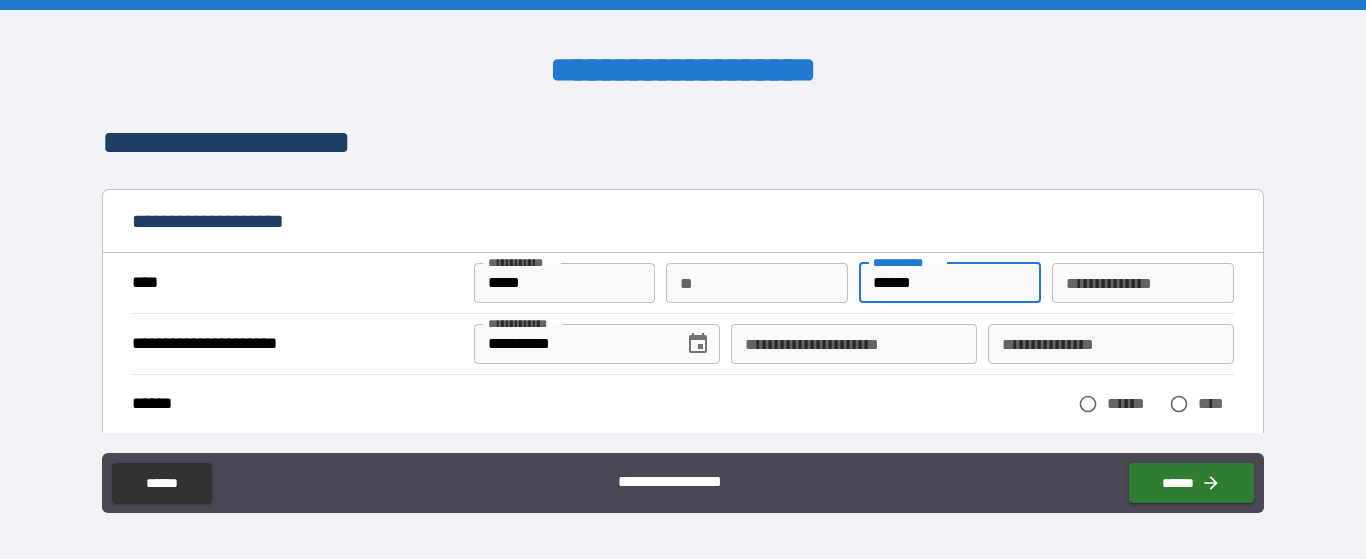 type on "******" 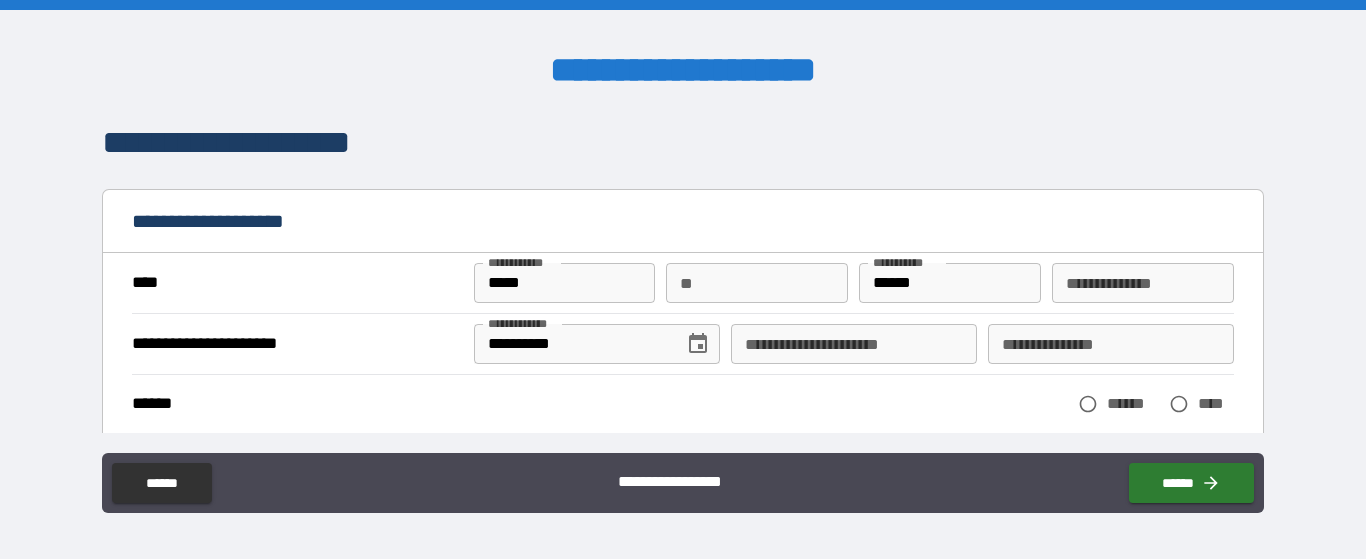 click on "****** ****** ****" at bounding box center (682, 404) 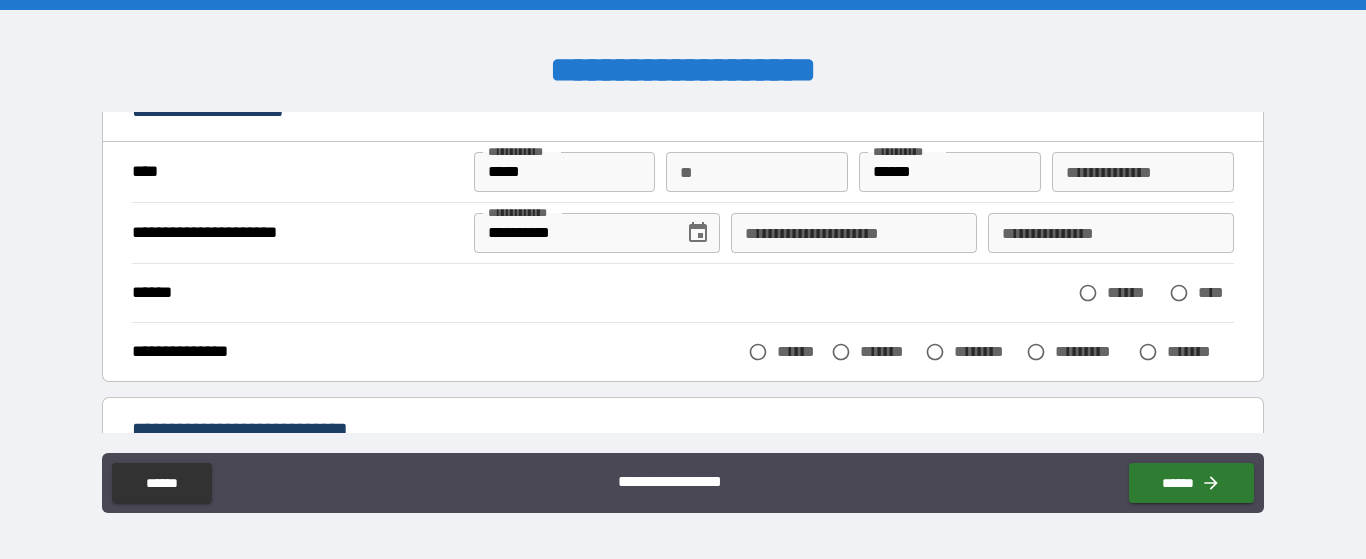 scroll, scrollTop: 112, scrollLeft: 0, axis: vertical 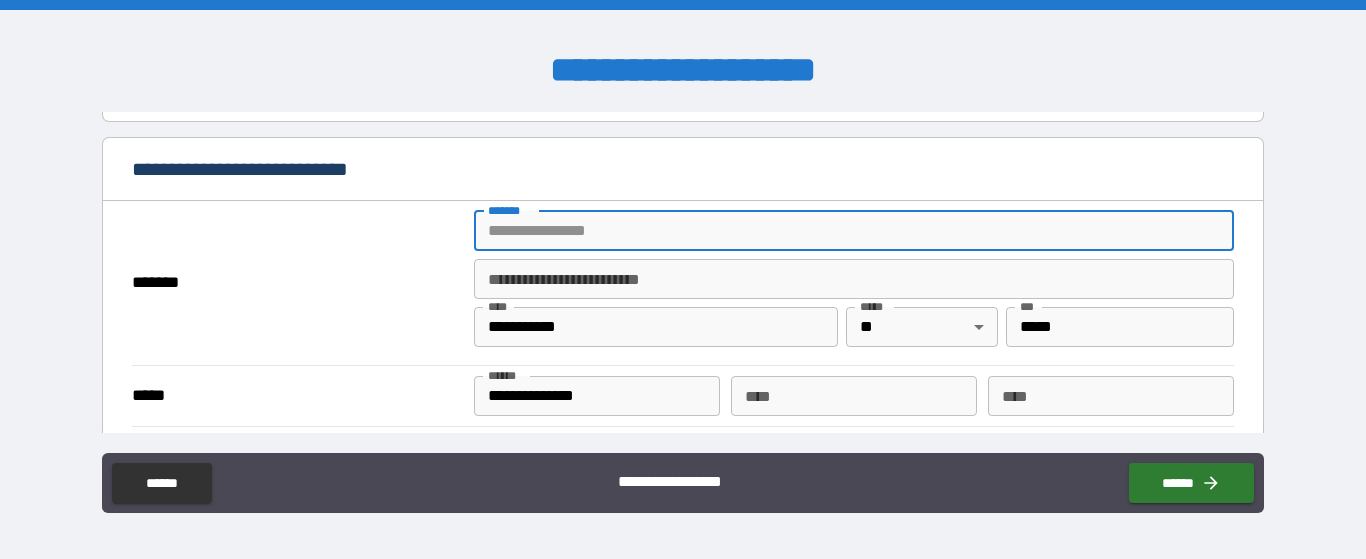 click on "*******" at bounding box center (854, 231) 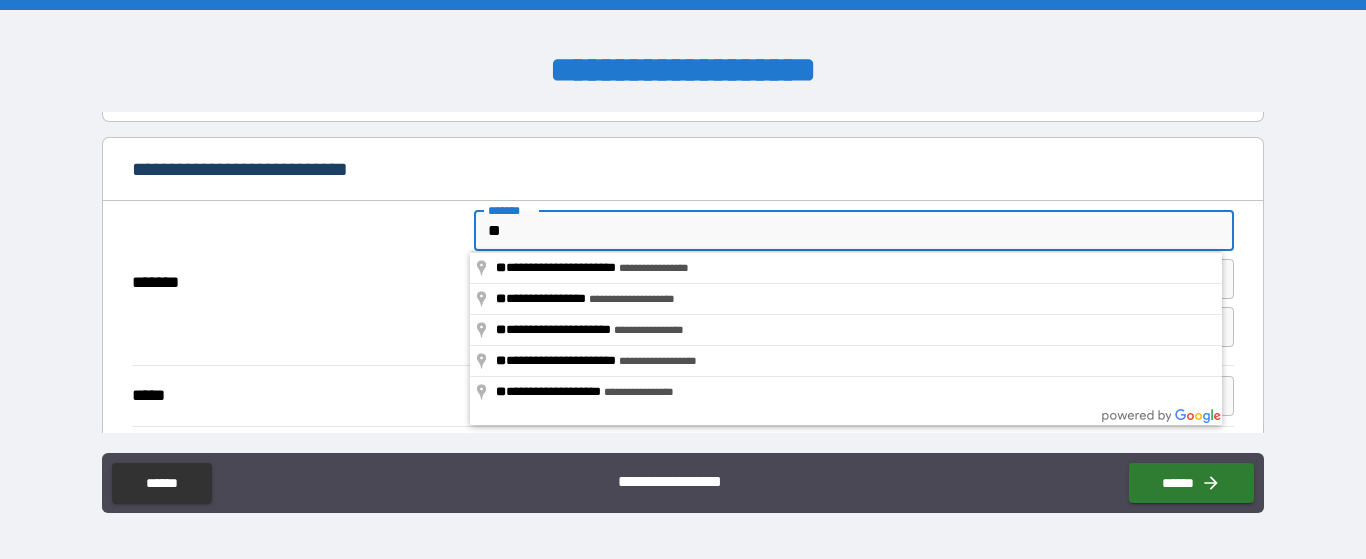 type on "**********" 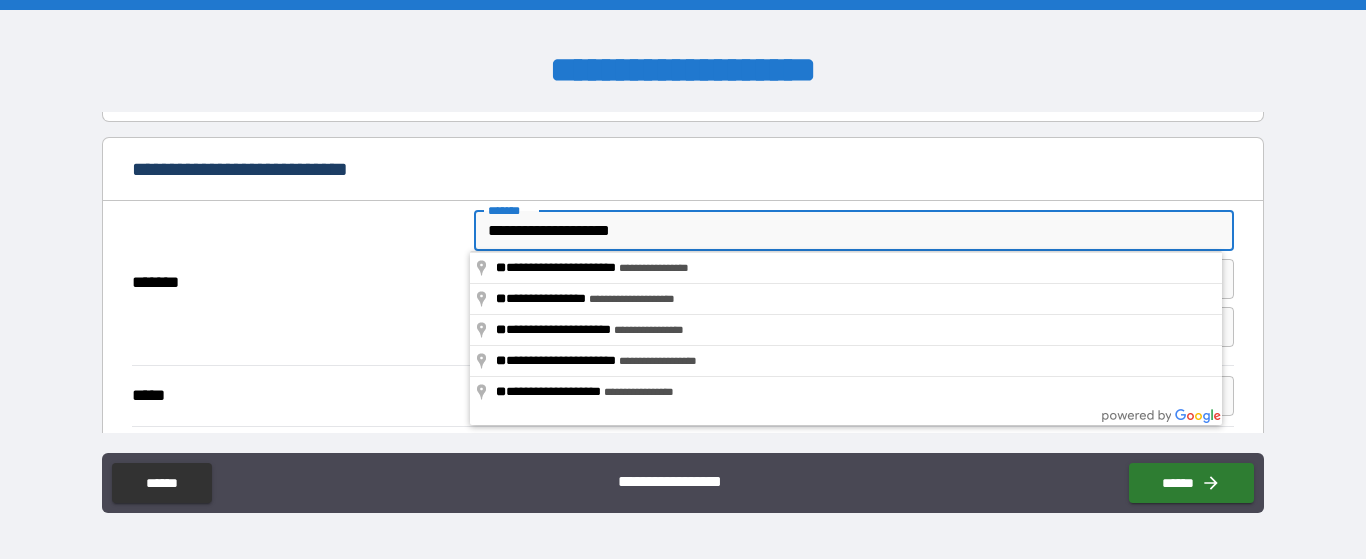 type on "*" 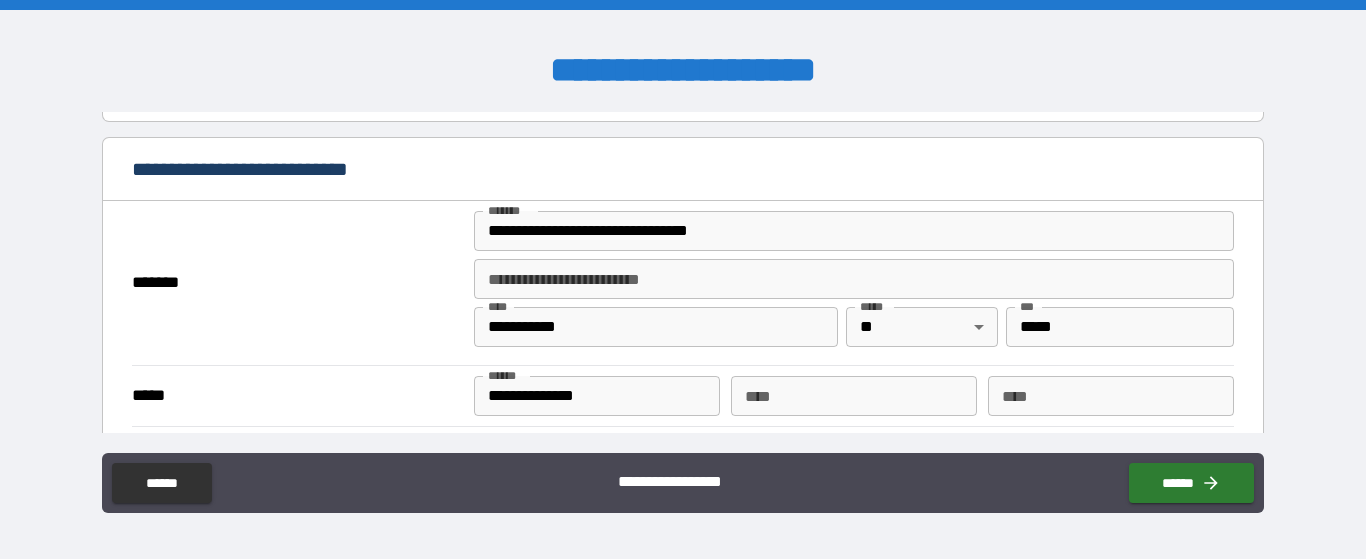 type on "**********" 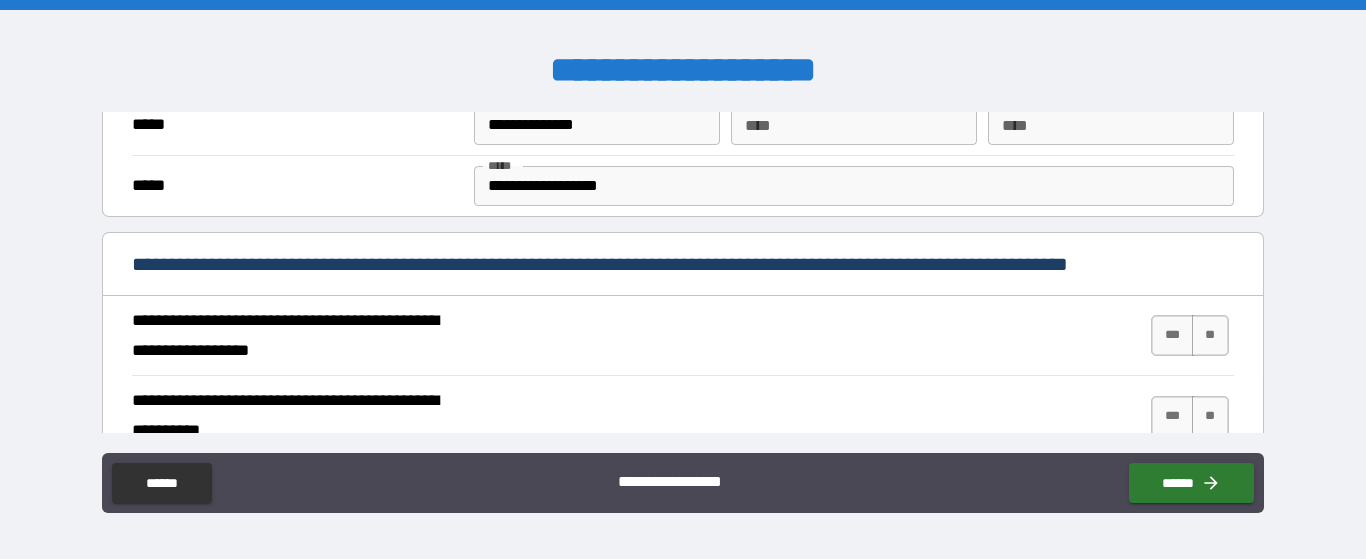 scroll, scrollTop: 662, scrollLeft: 0, axis: vertical 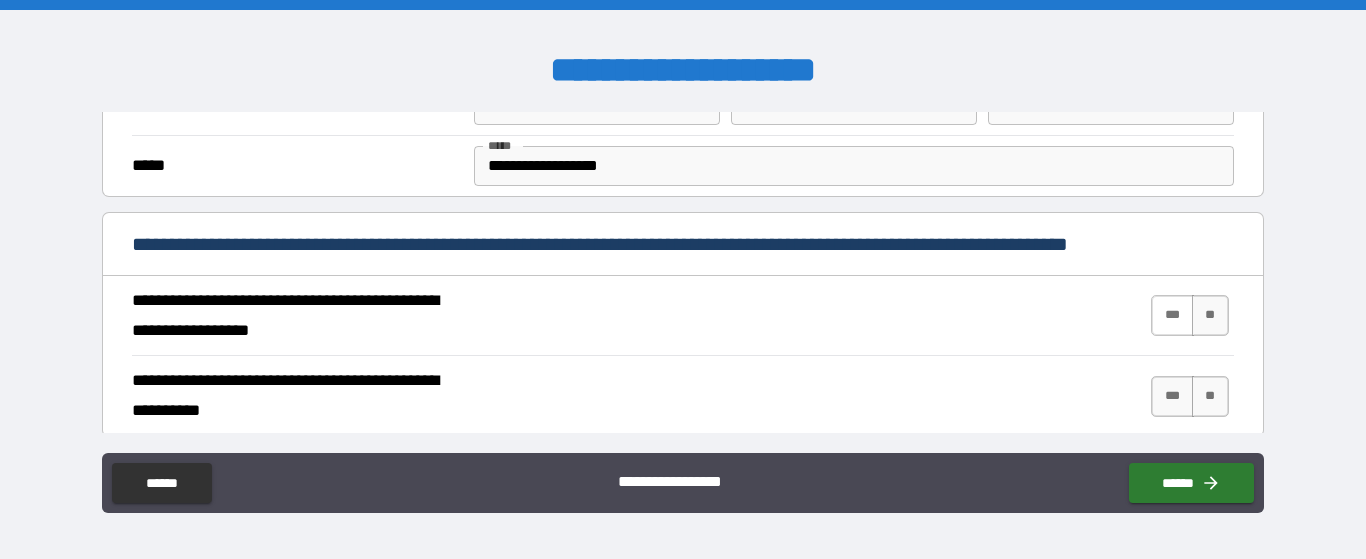 click on "***" at bounding box center [1172, 315] 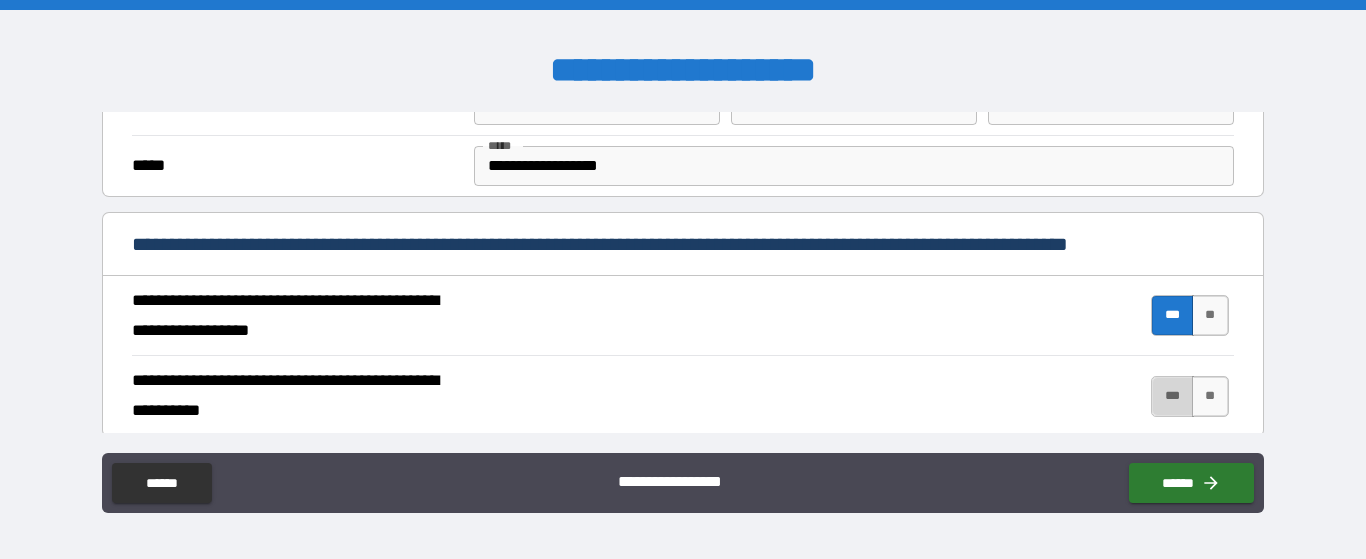 click on "***" at bounding box center (1172, 396) 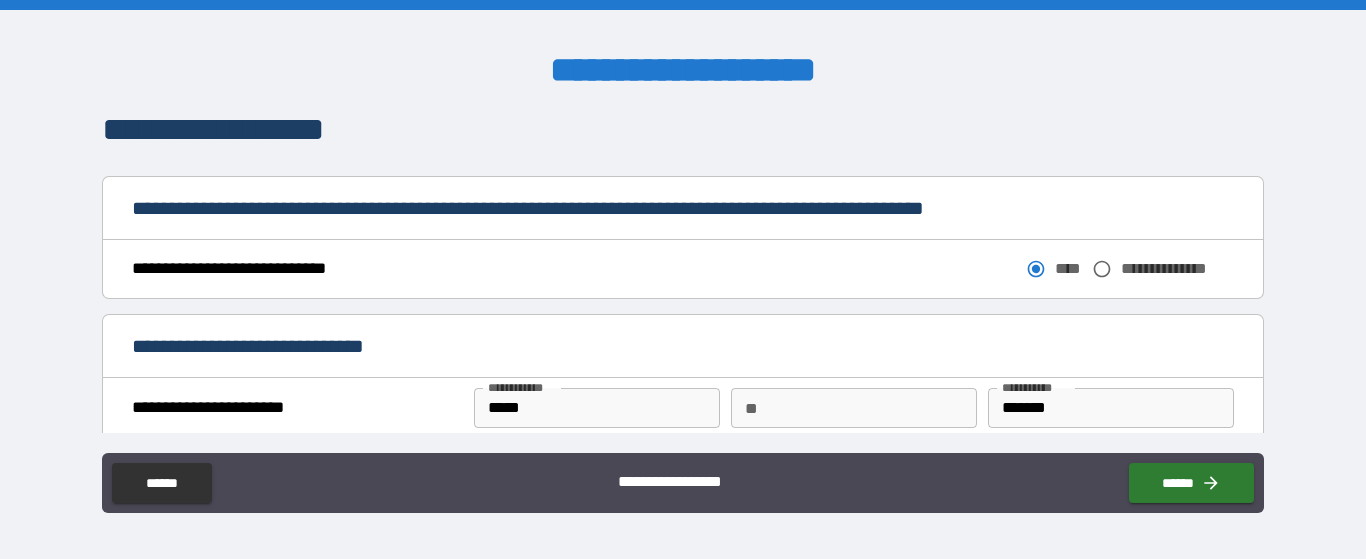 scroll, scrollTop: 1128, scrollLeft: 0, axis: vertical 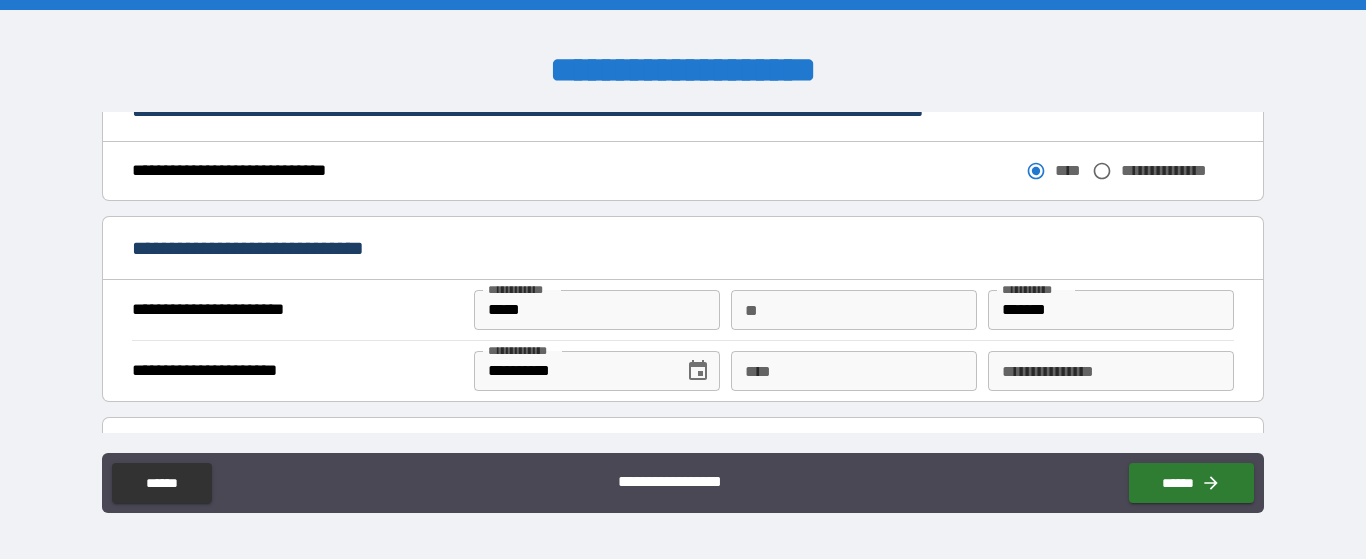 click on "*******" at bounding box center [1111, 310] 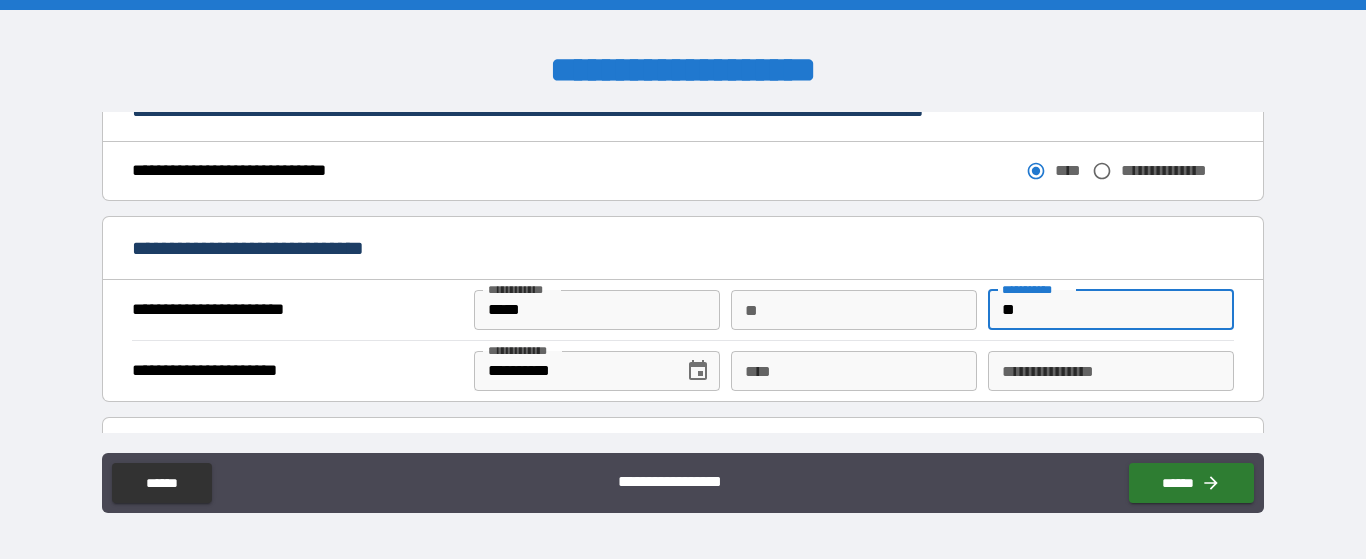 type on "*" 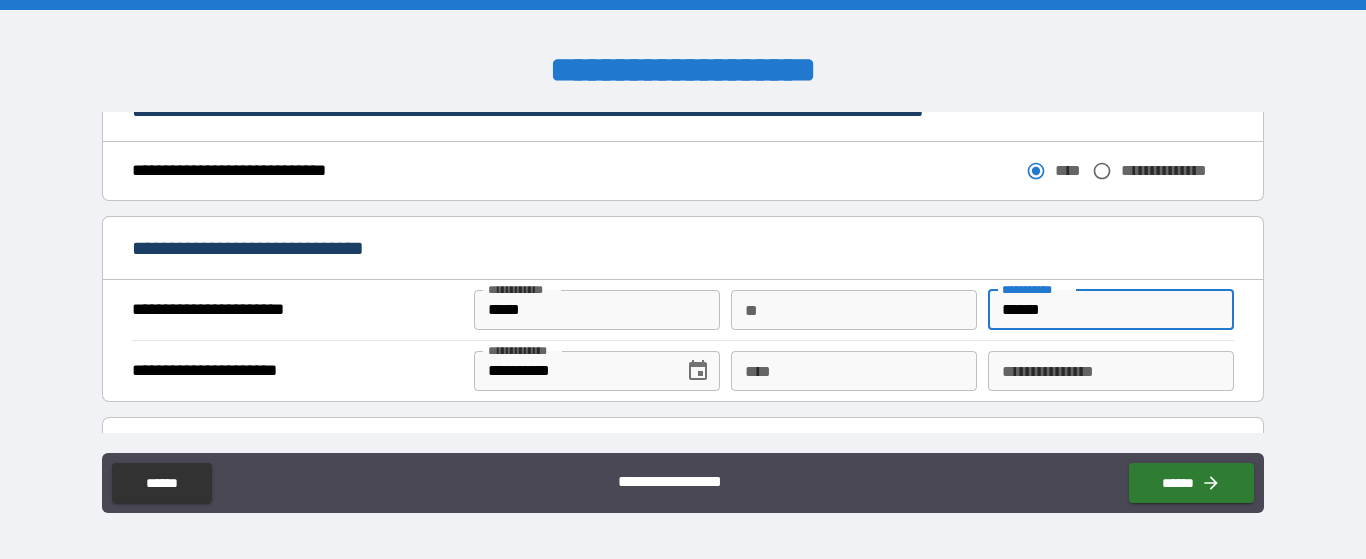 type on "******" 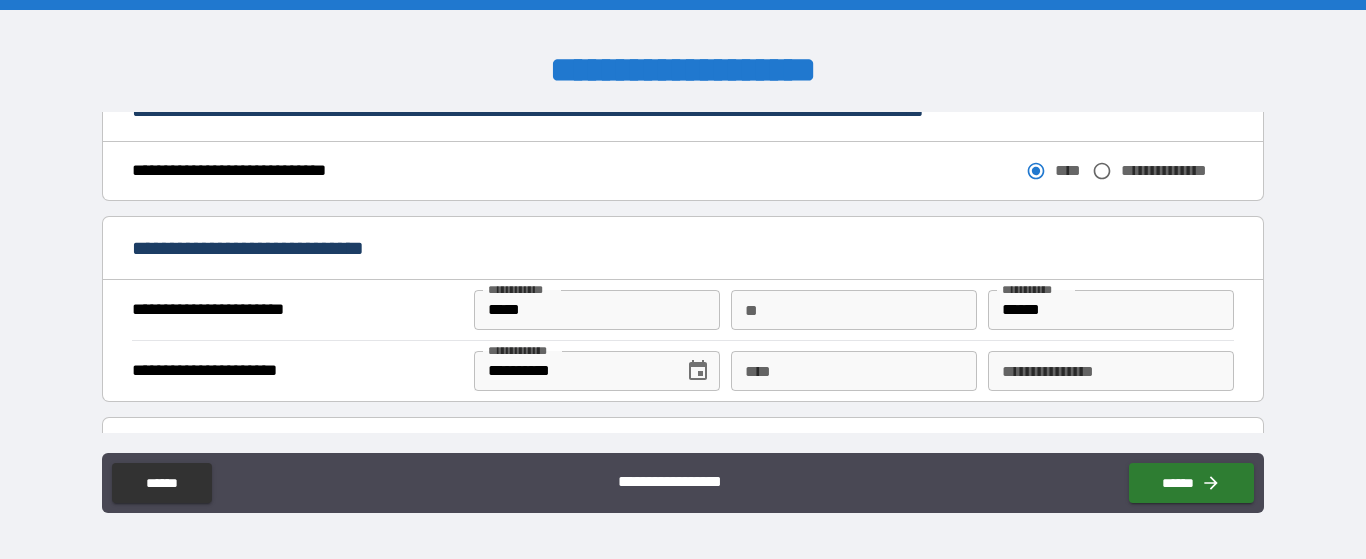 click on "**********" at bounding box center [682, 449] 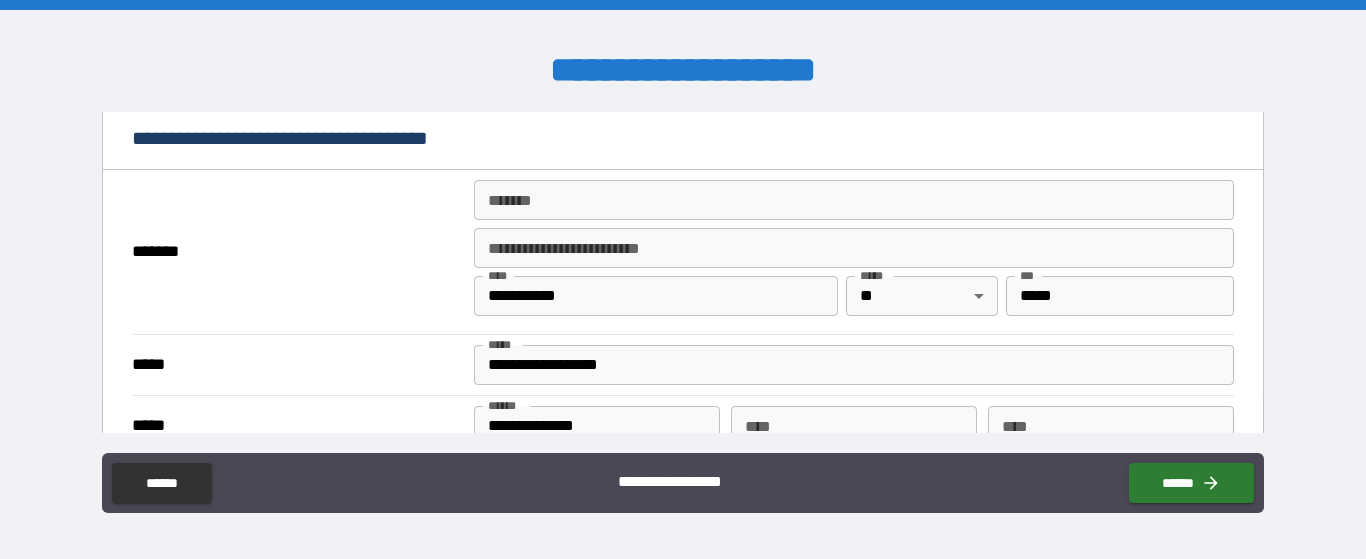 scroll, scrollTop: 1454, scrollLeft: 0, axis: vertical 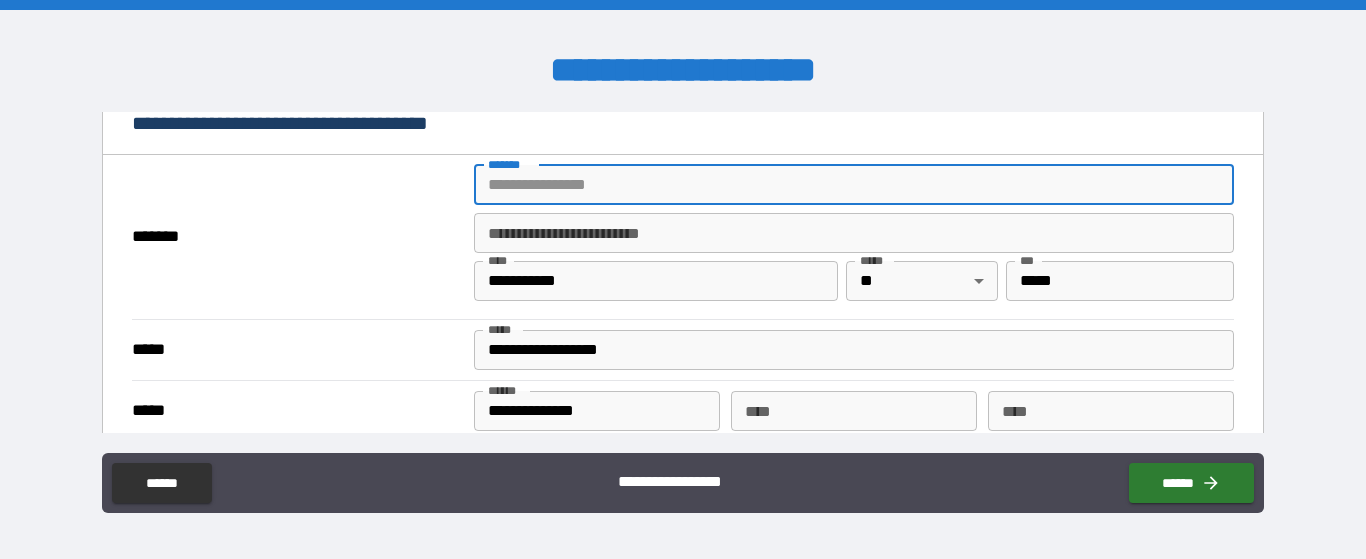 click on "*******" at bounding box center [854, 185] 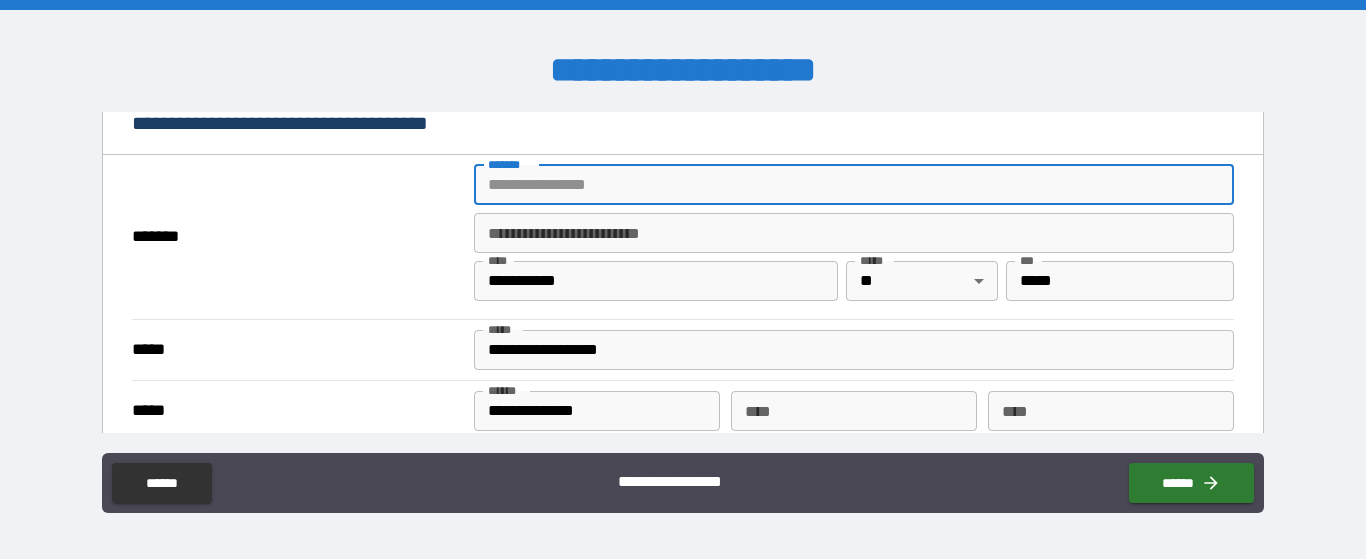 type on "**********" 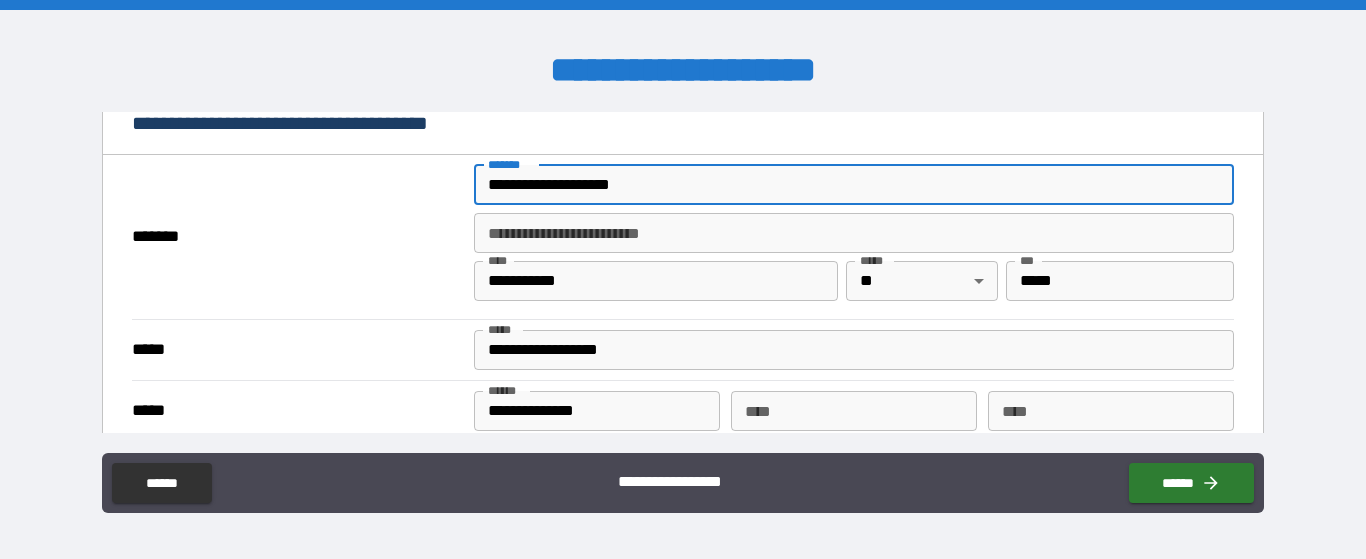 type on "*" 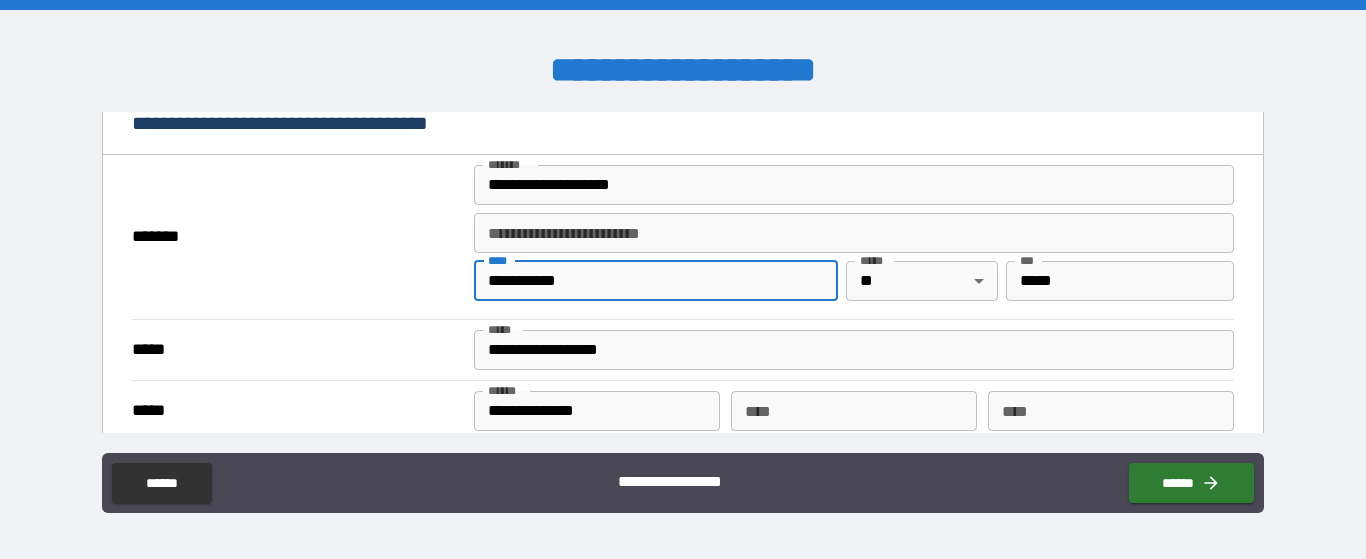 click on "**********" at bounding box center (656, 281) 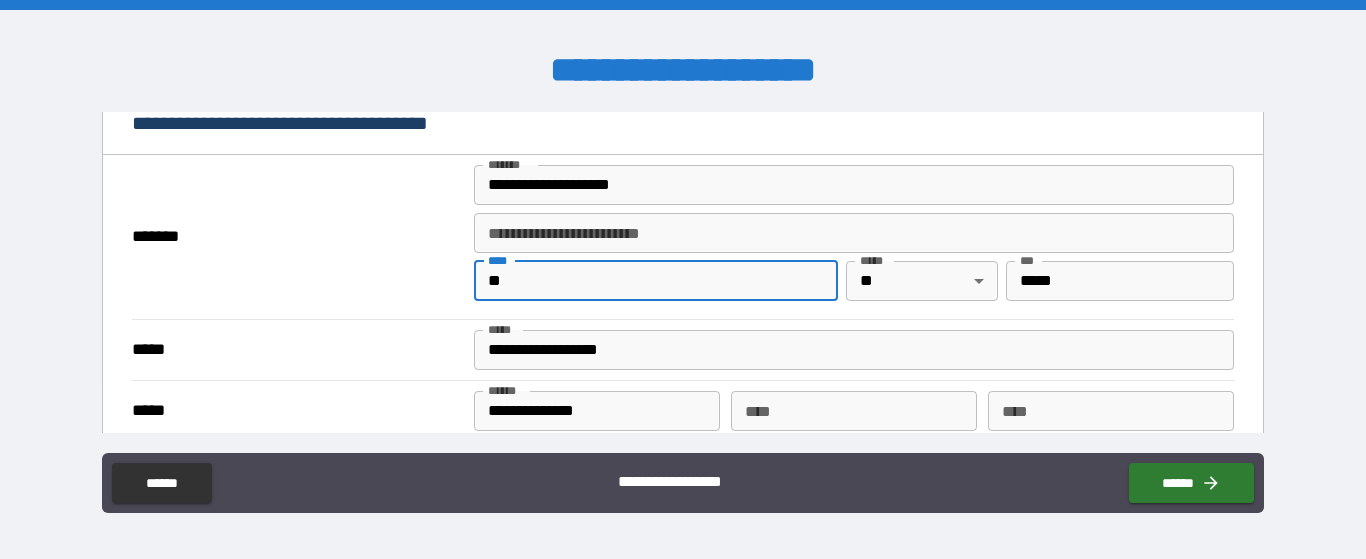 type on "*" 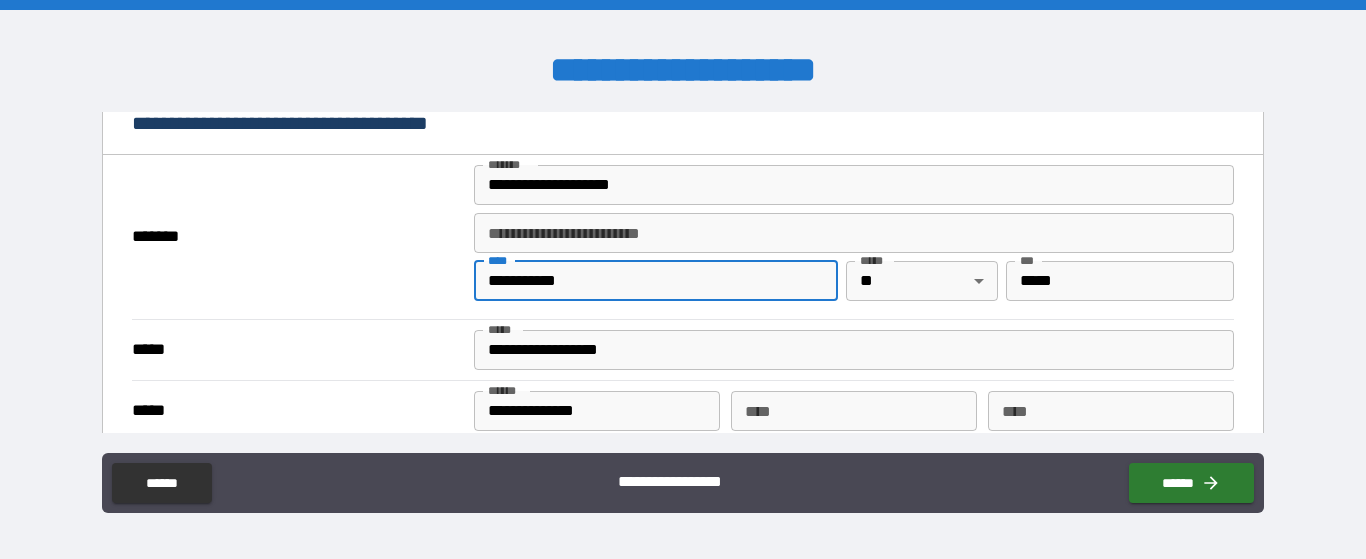 type on "**********" 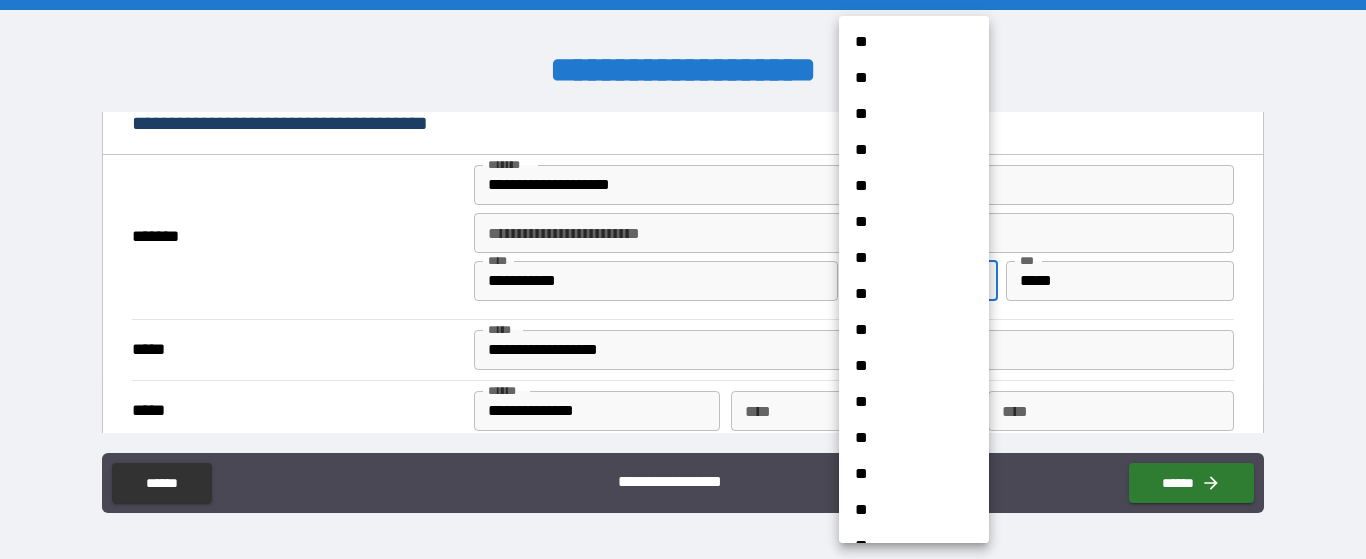 click on "**********" at bounding box center [683, 279] 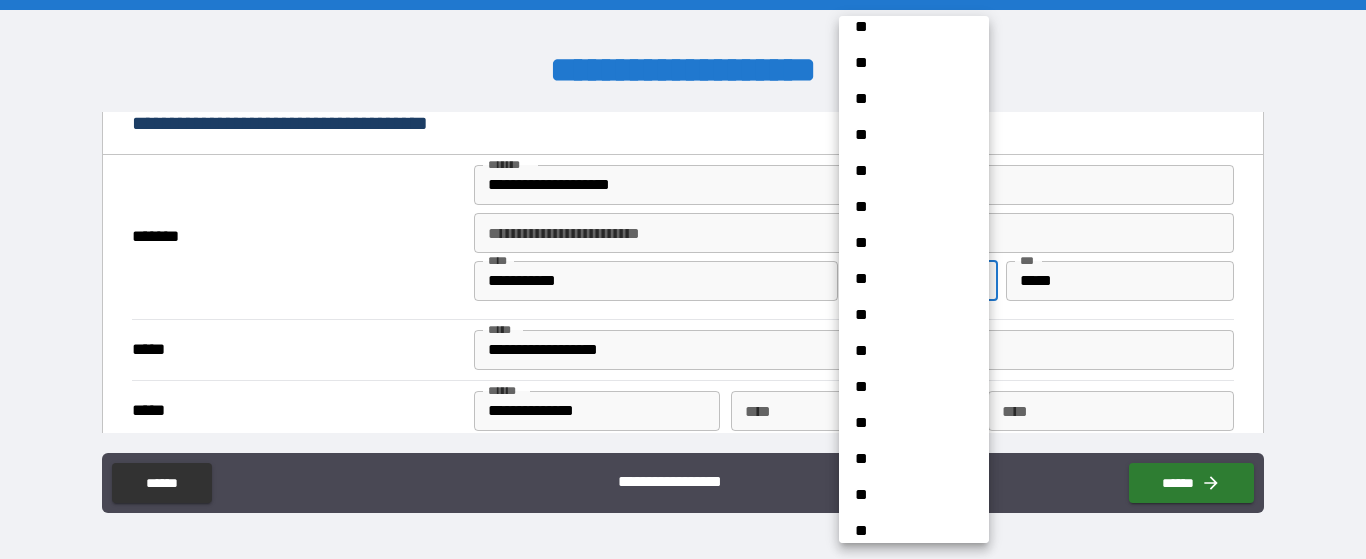 scroll, scrollTop: 1384, scrollLeft: 0, axis: vertical 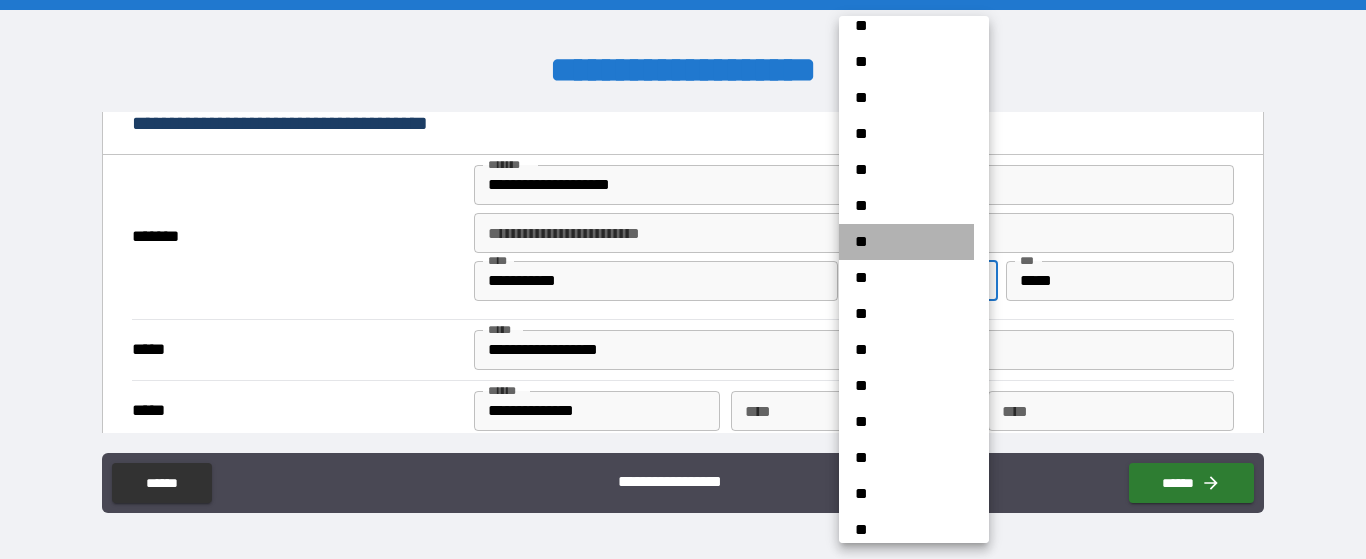click on "**" at bounding box center [906, 242] 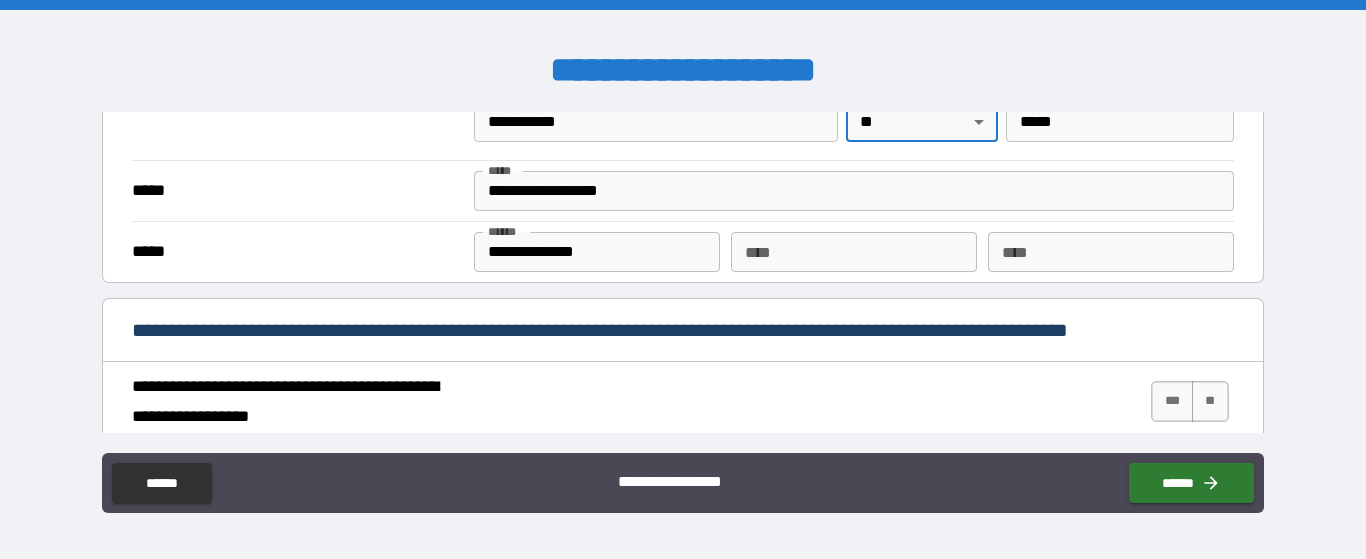 scroll, scrollTop: 1711, scrollLeft: 0, axis: vertical 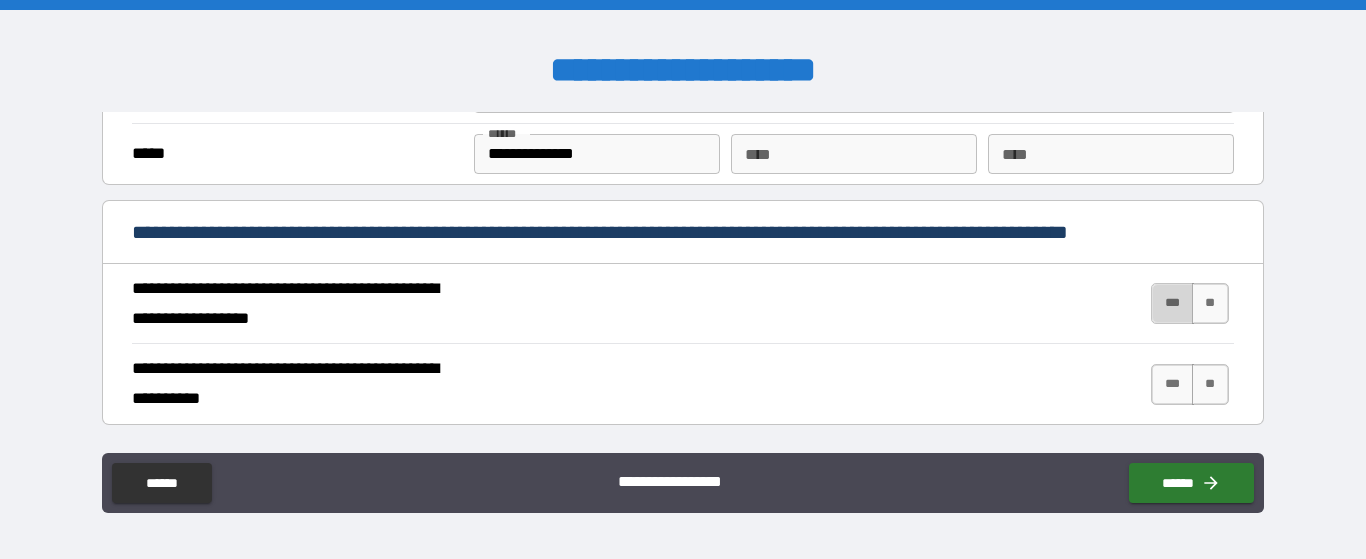 click on "***" at bounding box center (1172, 303) 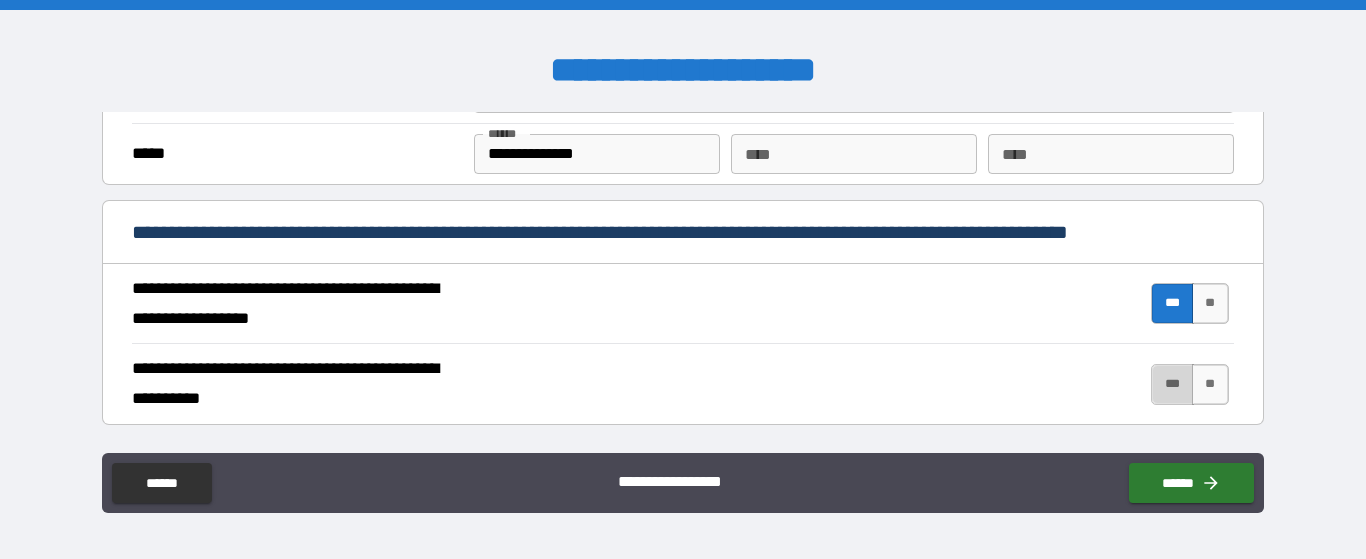 click on "***" at bounding box center [1172, 384] 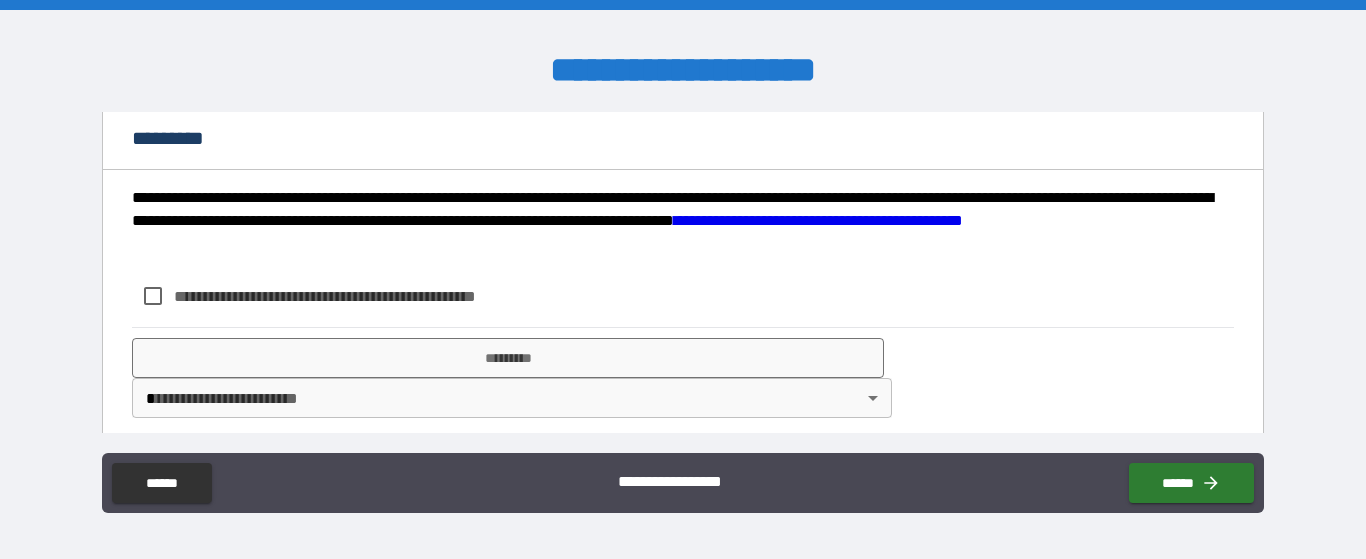 scroll, scrollTop: 2046, scrollLeft: 0, axis: vertical 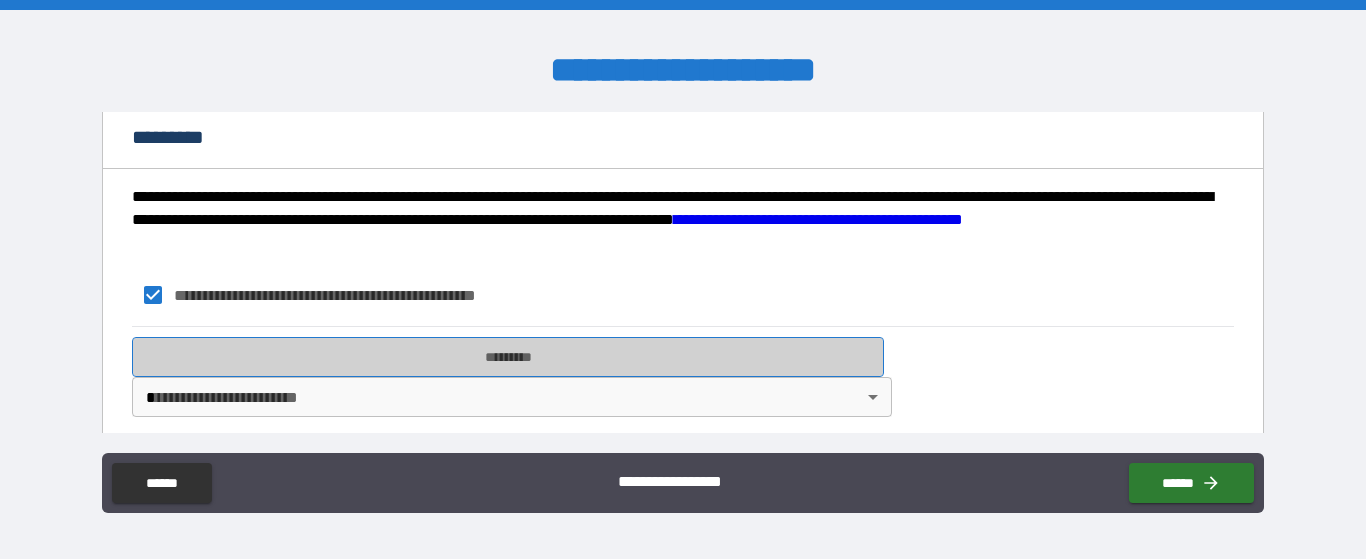 click on "*********" at bounding box center (508, 357) 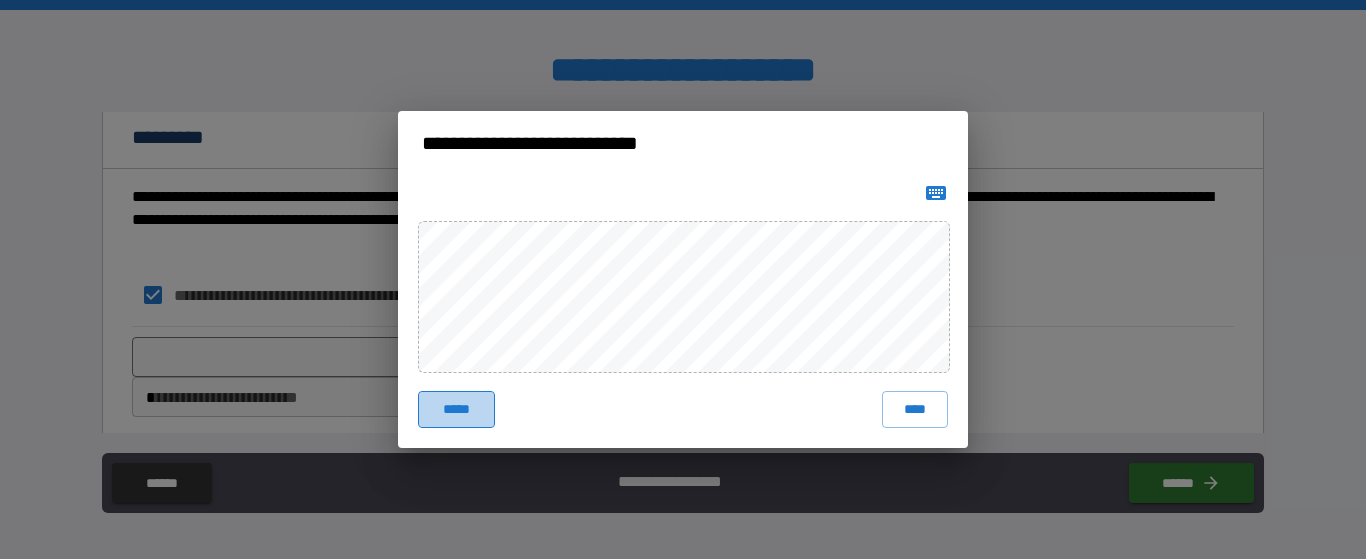 click on "*****" at bounding box center (456, 409) 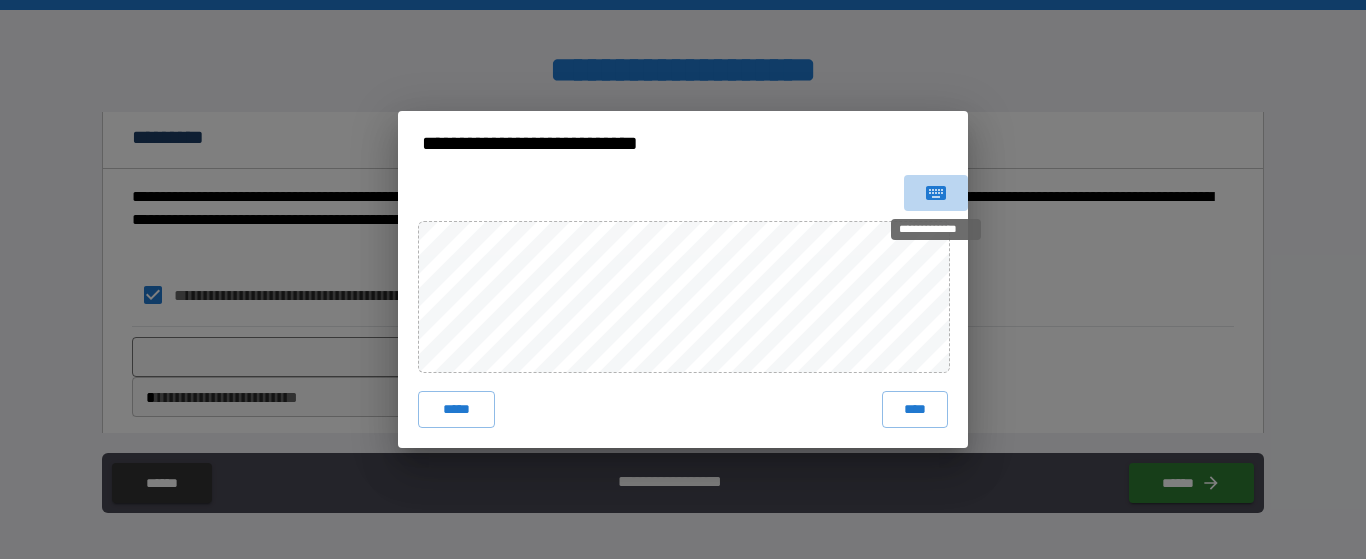 click 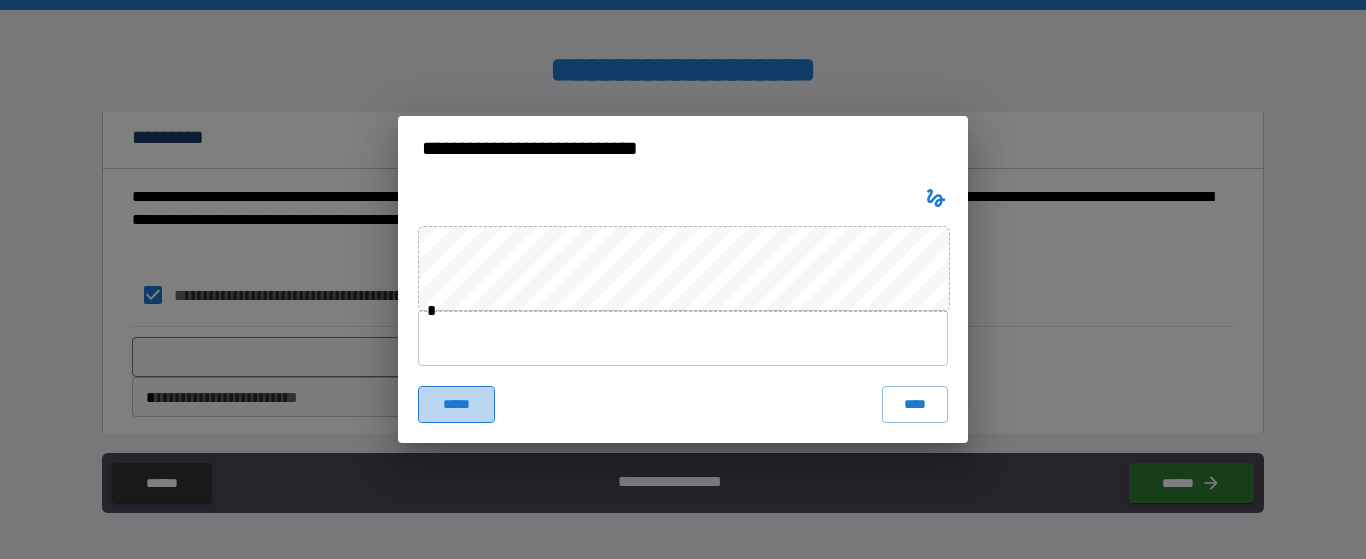 click on "*****" at bounding box center [456, 404] 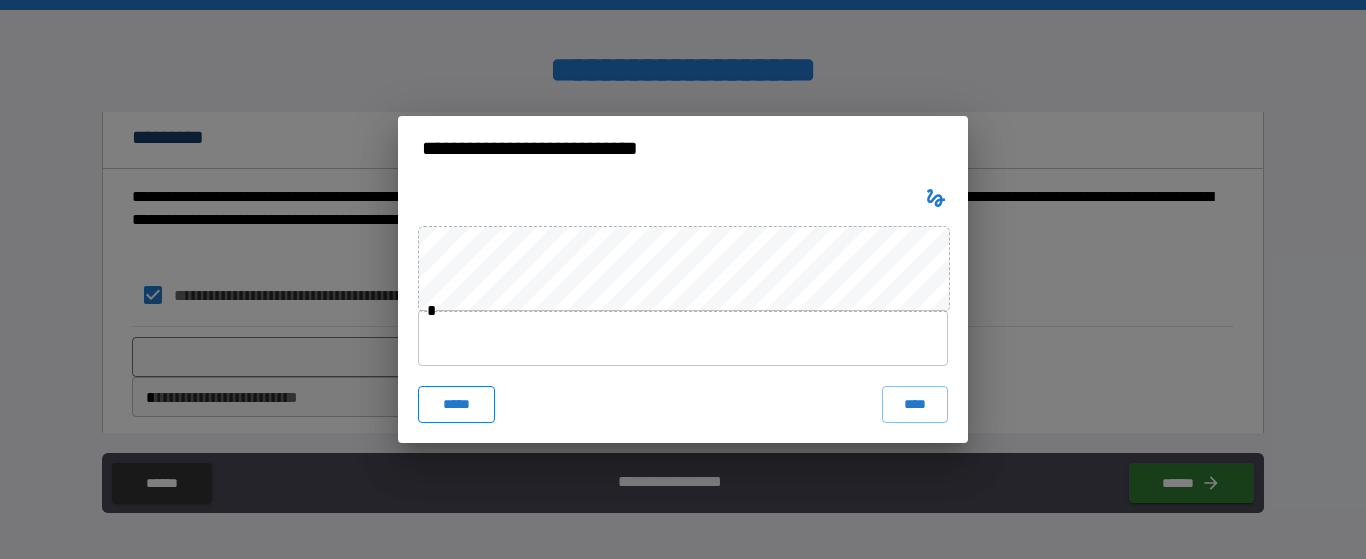 click on "*****" at bounding box center [456, 404] 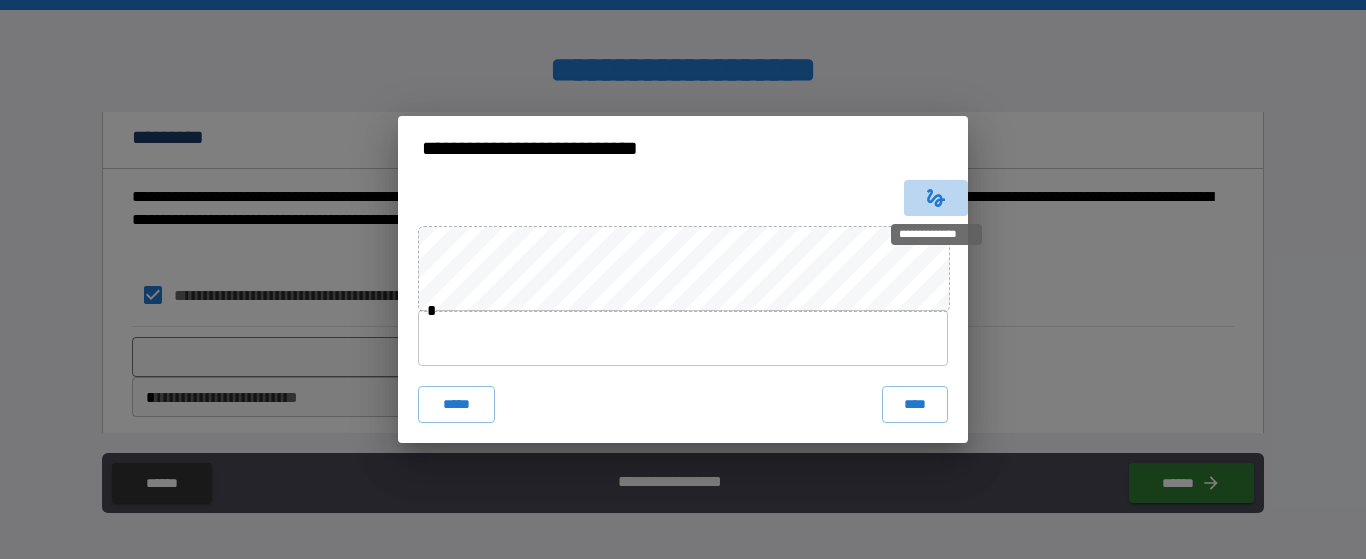 click 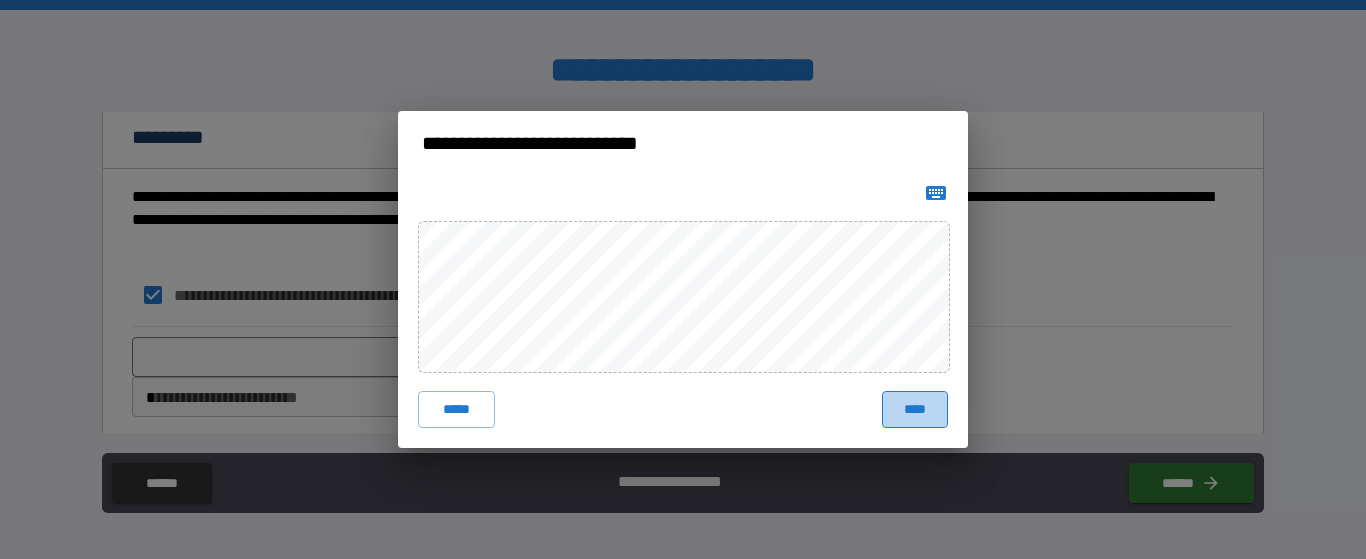 click on "****" at bounding box center (915, 409) 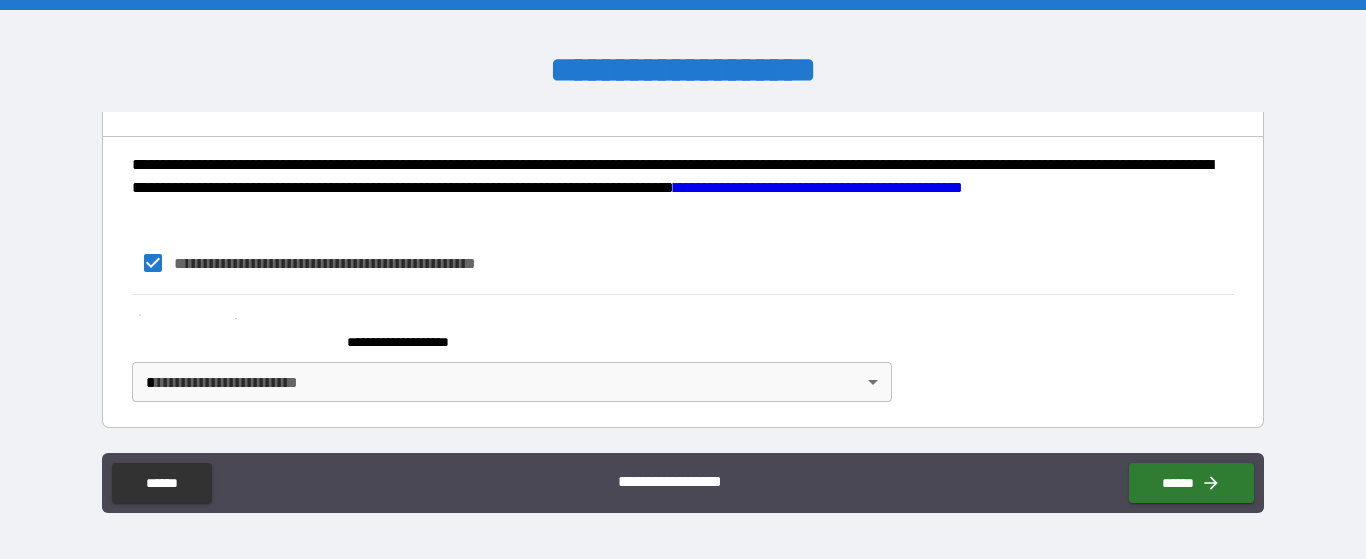 scroll, scrollTop: 2076, scrollLeft: 0, axis: vertical 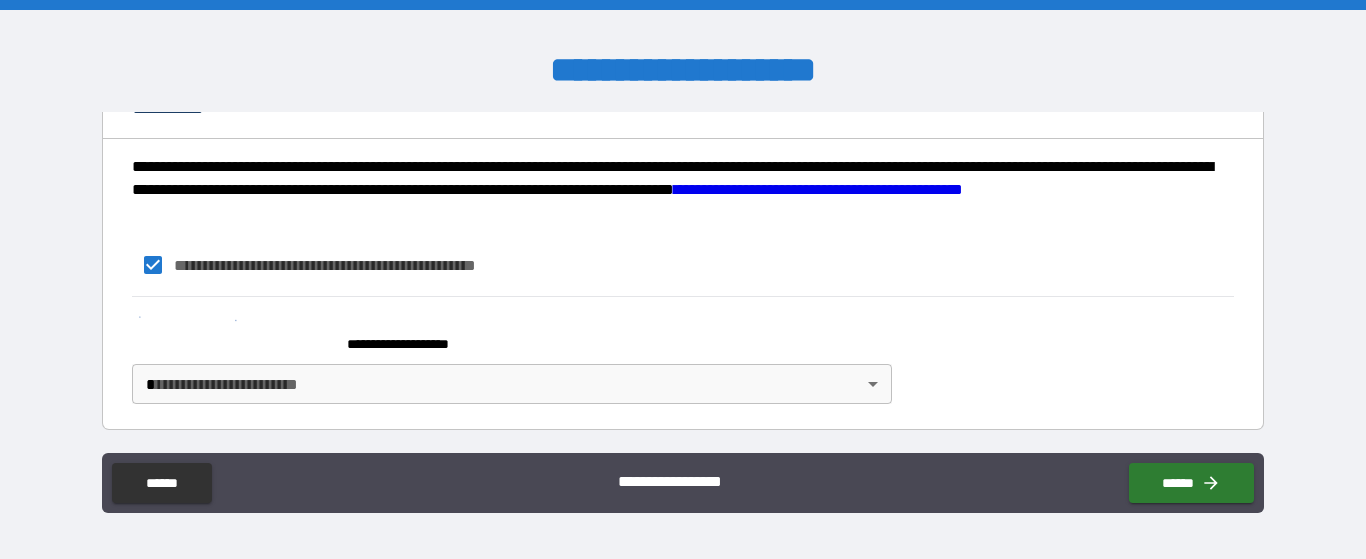 click on "**********" at bounding box center [682, 265] 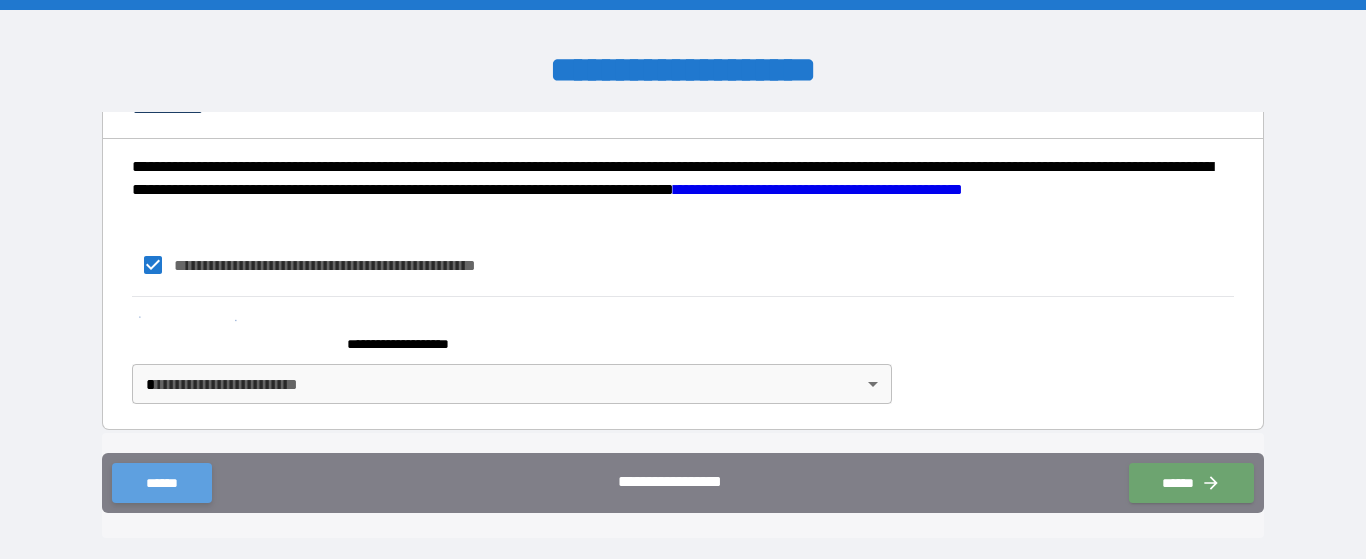 click on "******" at bounding box center [161, 483] 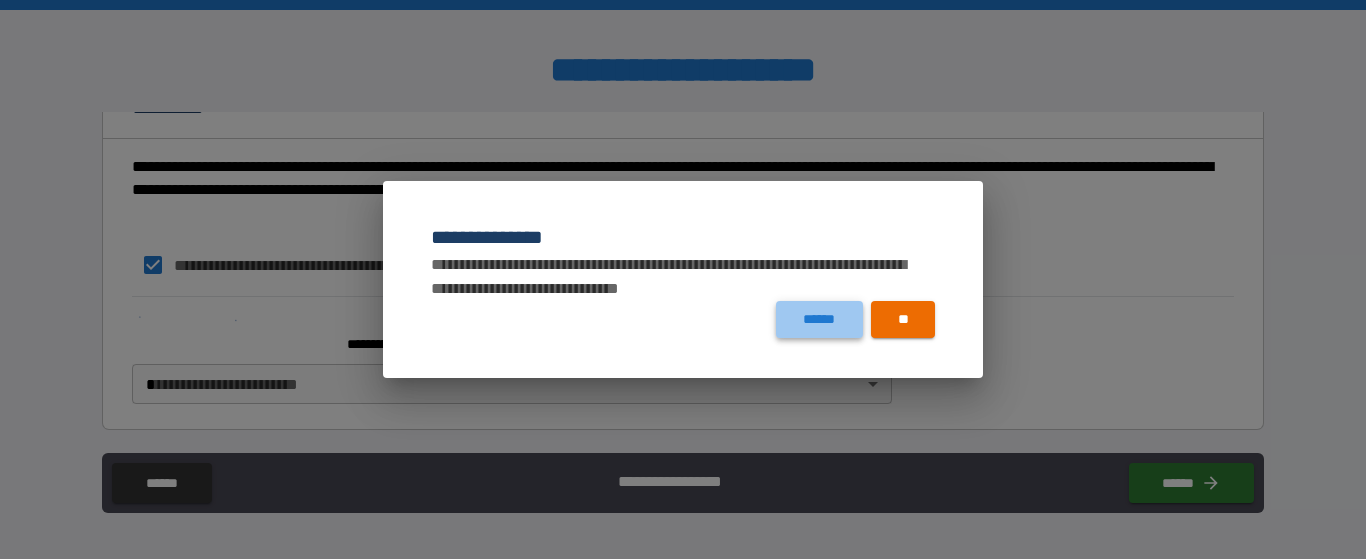 click on "******" at bounding box center [819, 319] 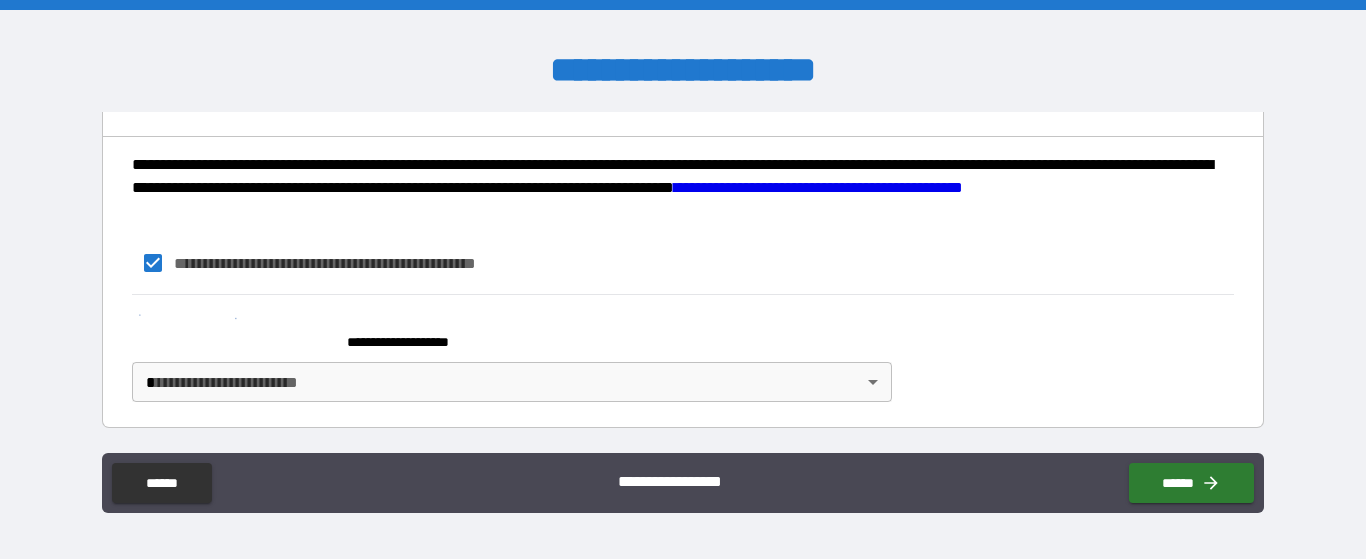 scroll, scrollTop: 2074, scrollLeft: 0, axis: vertical 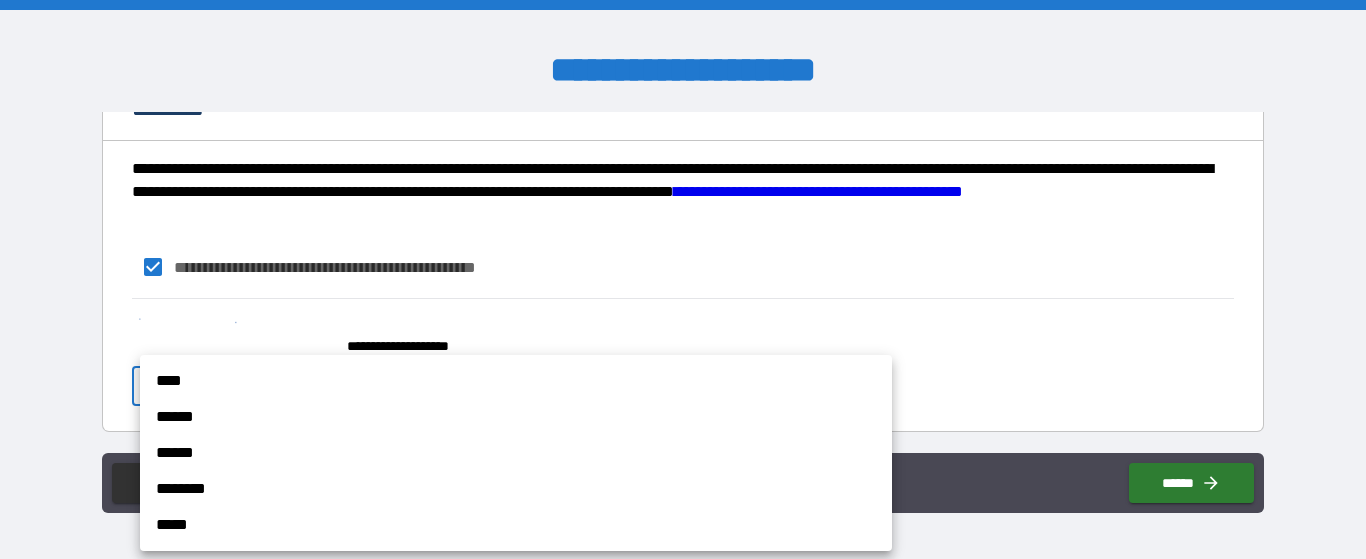 click on "**********" at bounding box center [683, 279] 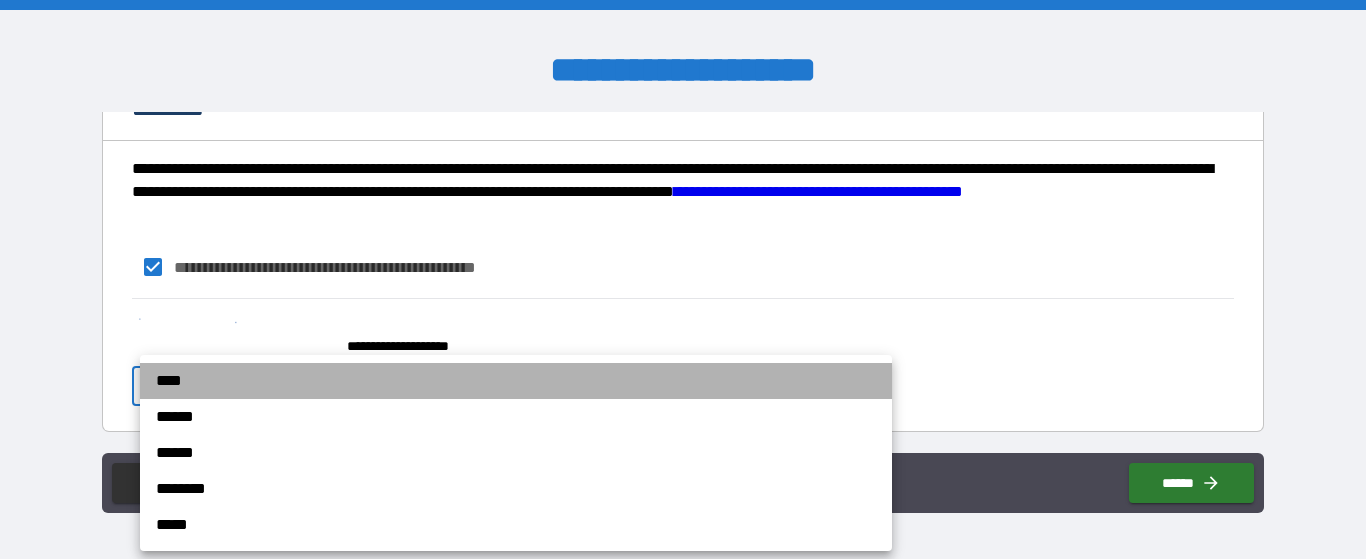 click on "****" at bounding box center (516, 381) 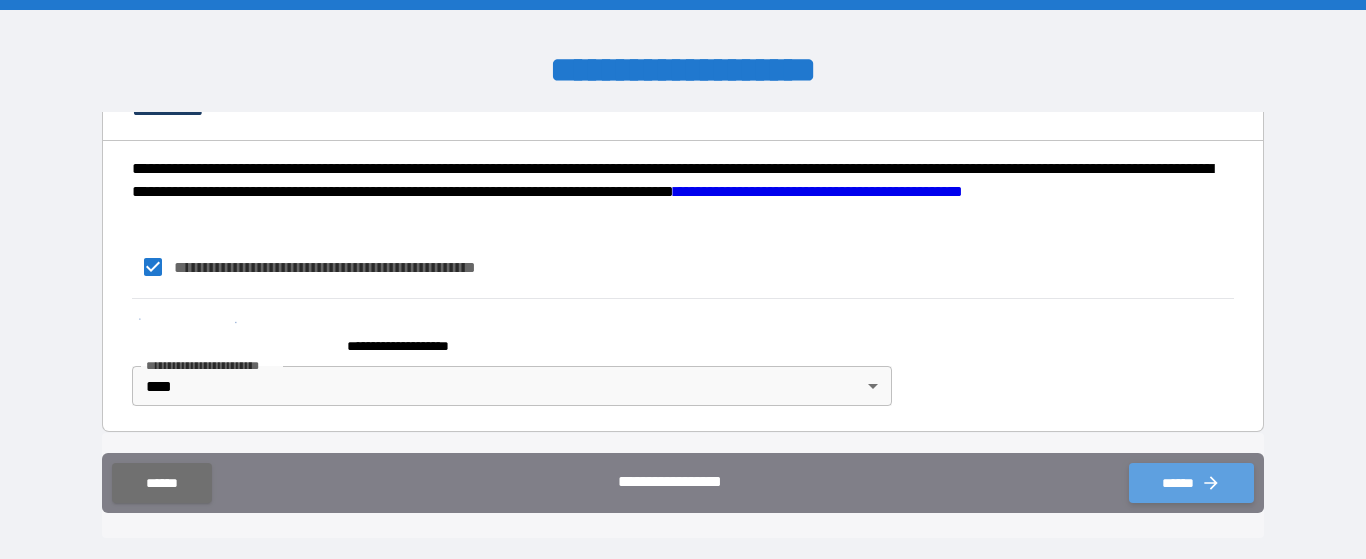 click on "******" at bounding box center [1191, 483] 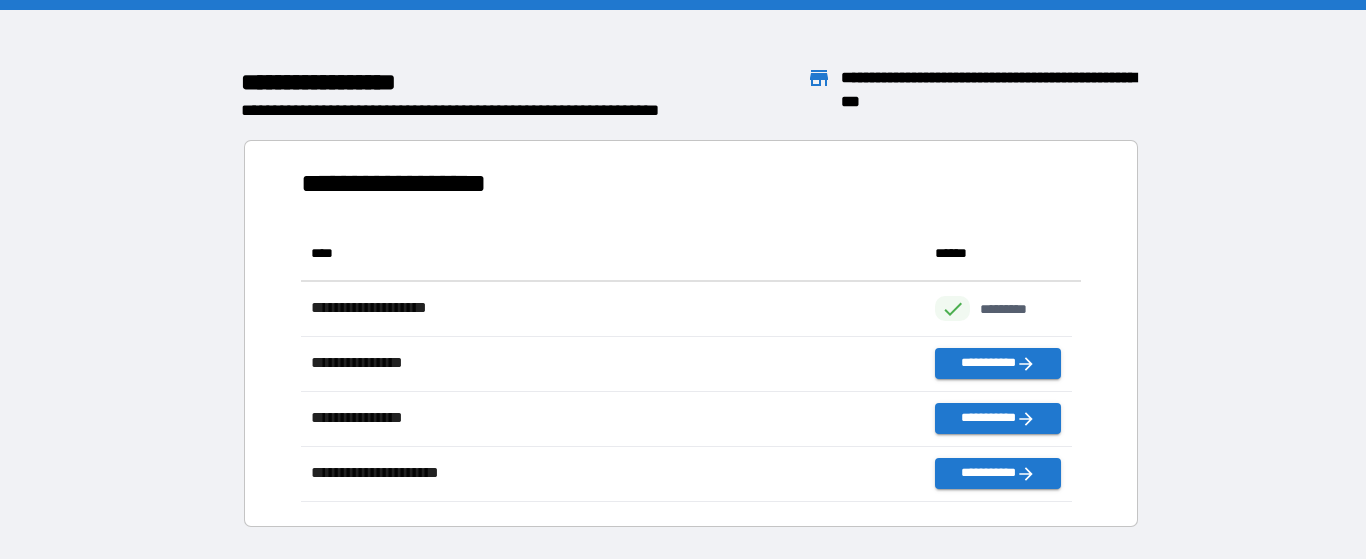 scroll, scrollTop: 16, scrollLeft: 16, axis: both 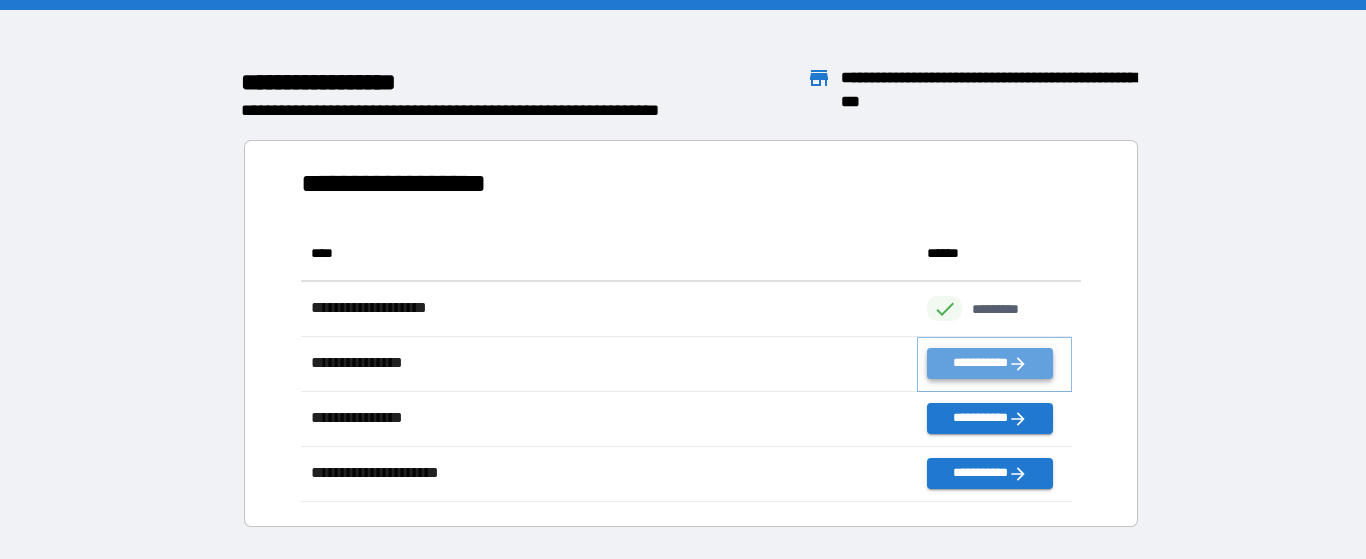 click on "**********" at bounding box center (989, 363) 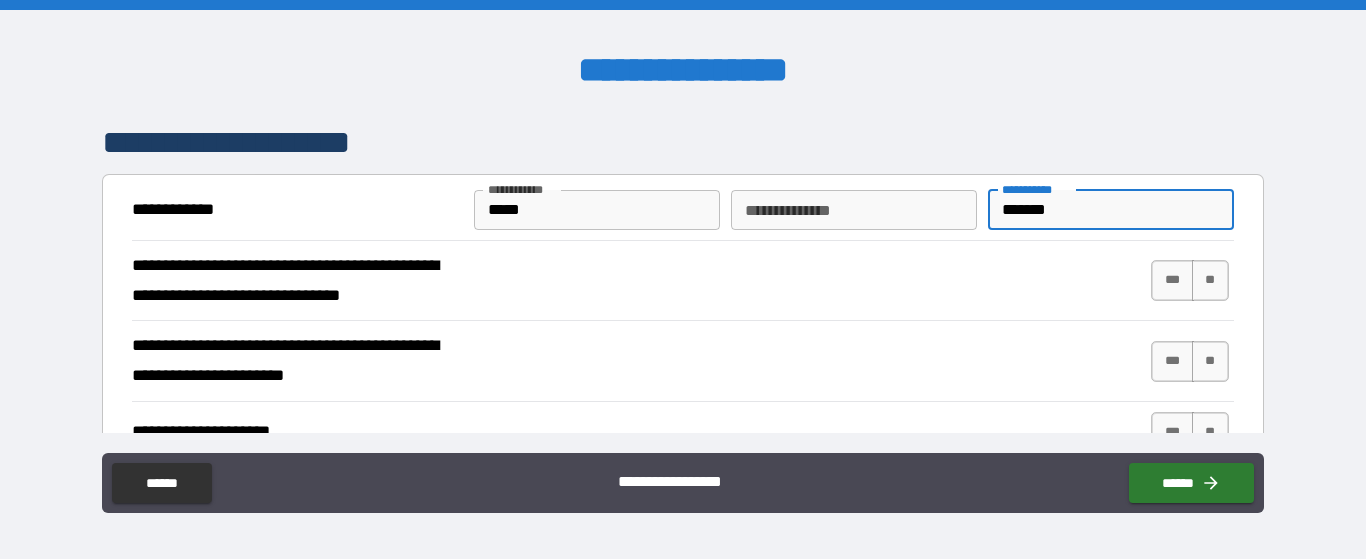 click on "*******" at bounding box center (1111, 210) 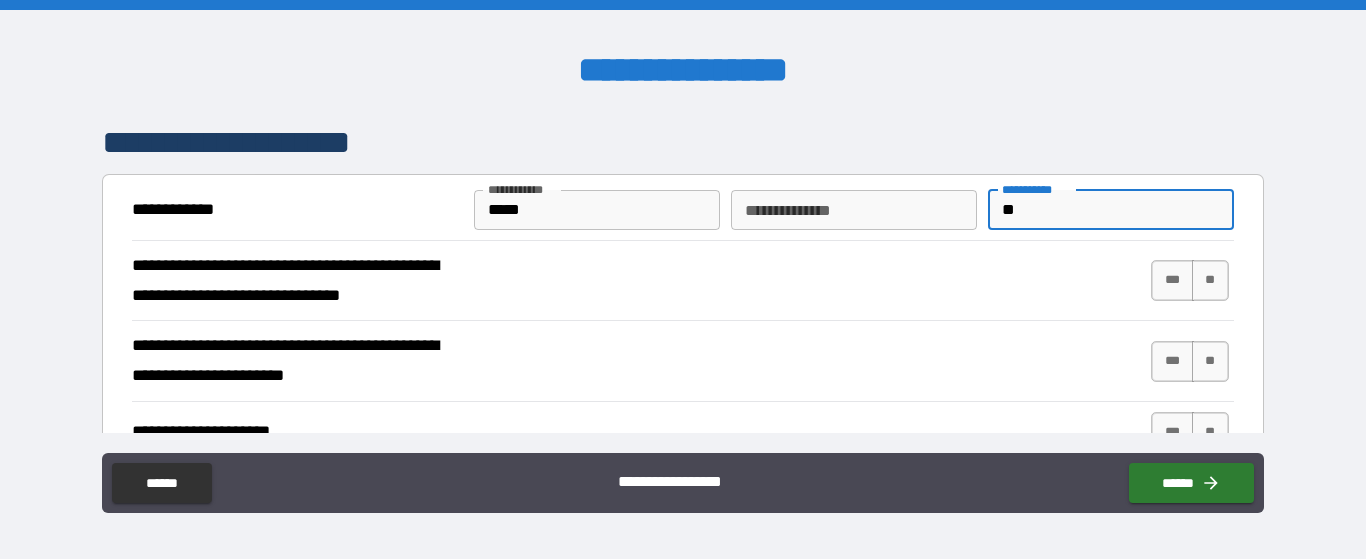 type on "*" 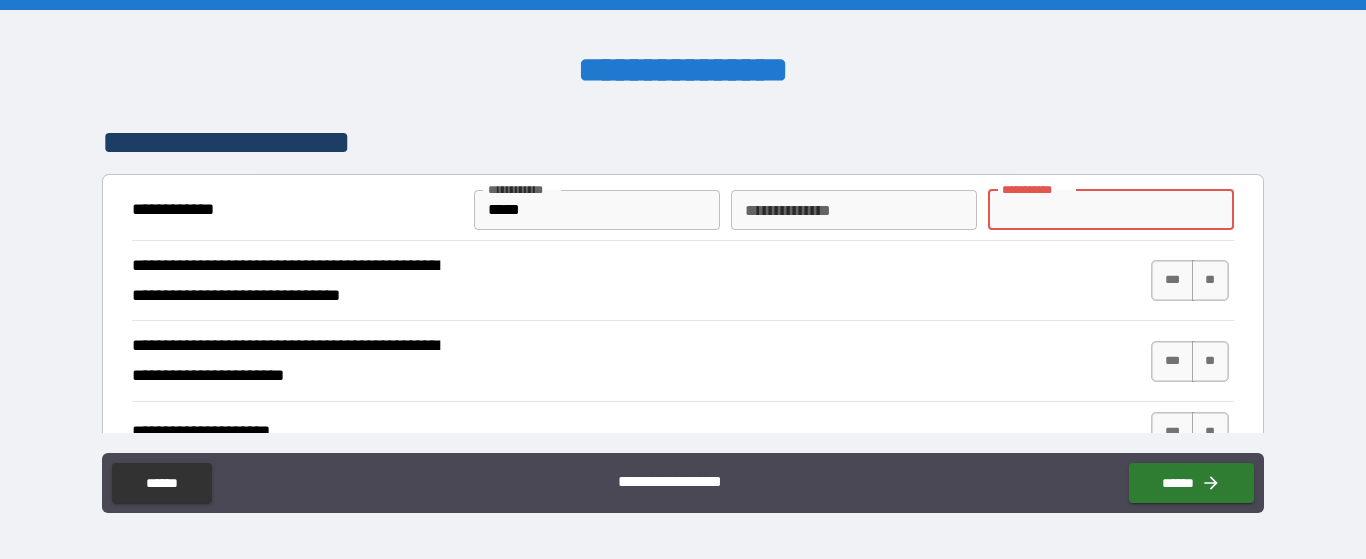 click on "*********   *" at bounding box center [1111, 210] 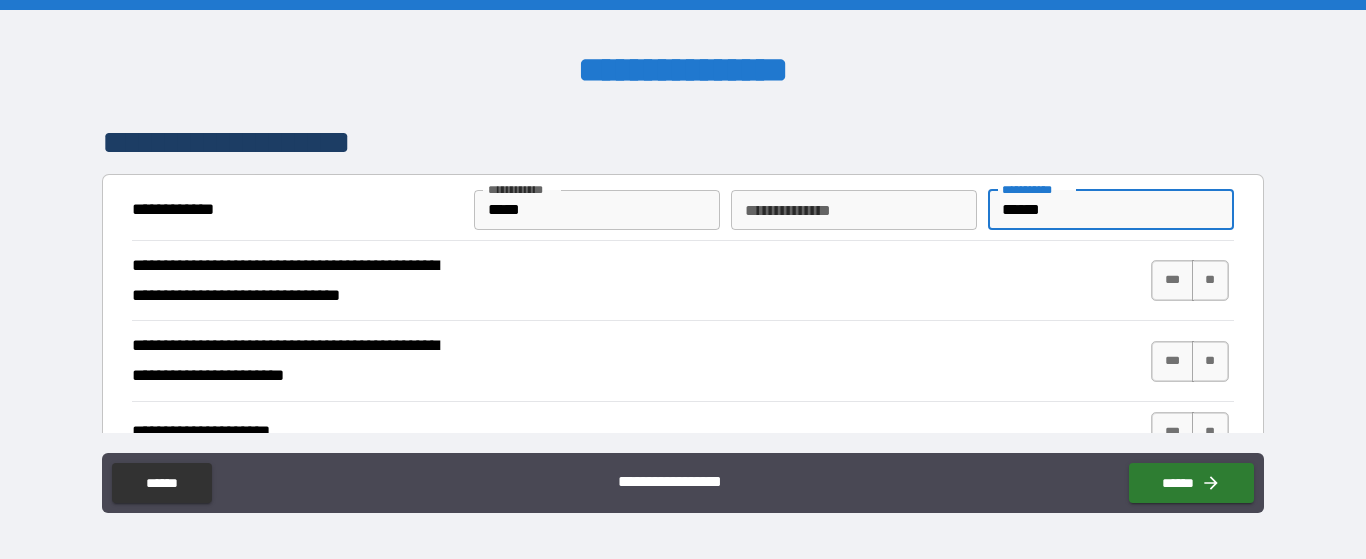 type on "******" 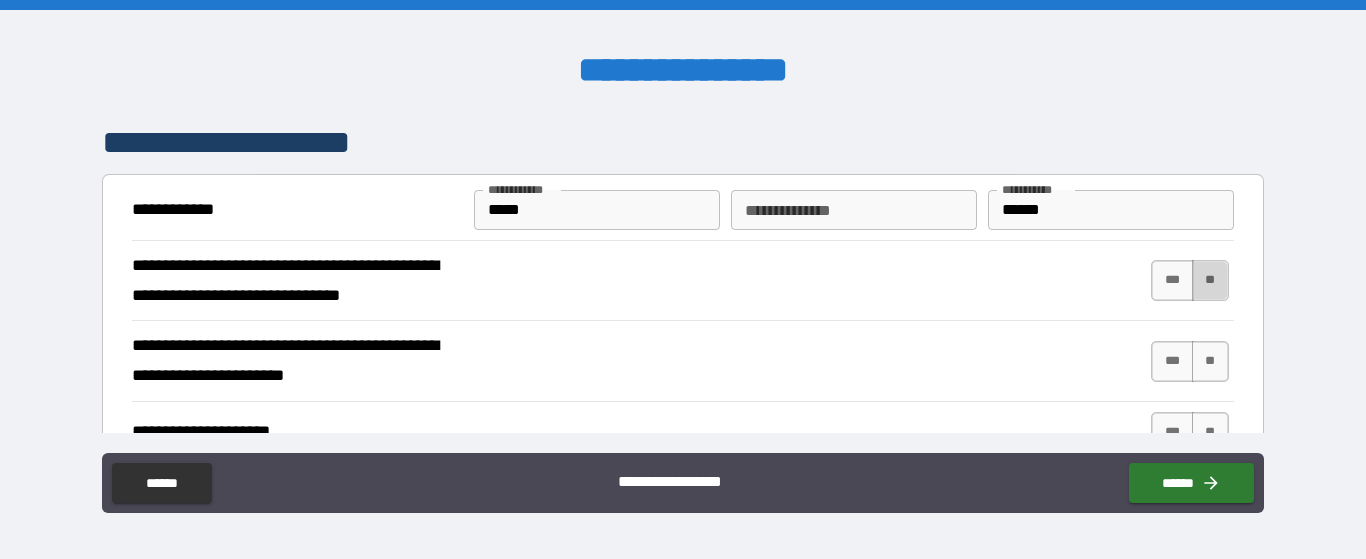 click on "**" at bounding box center (1210, 280) 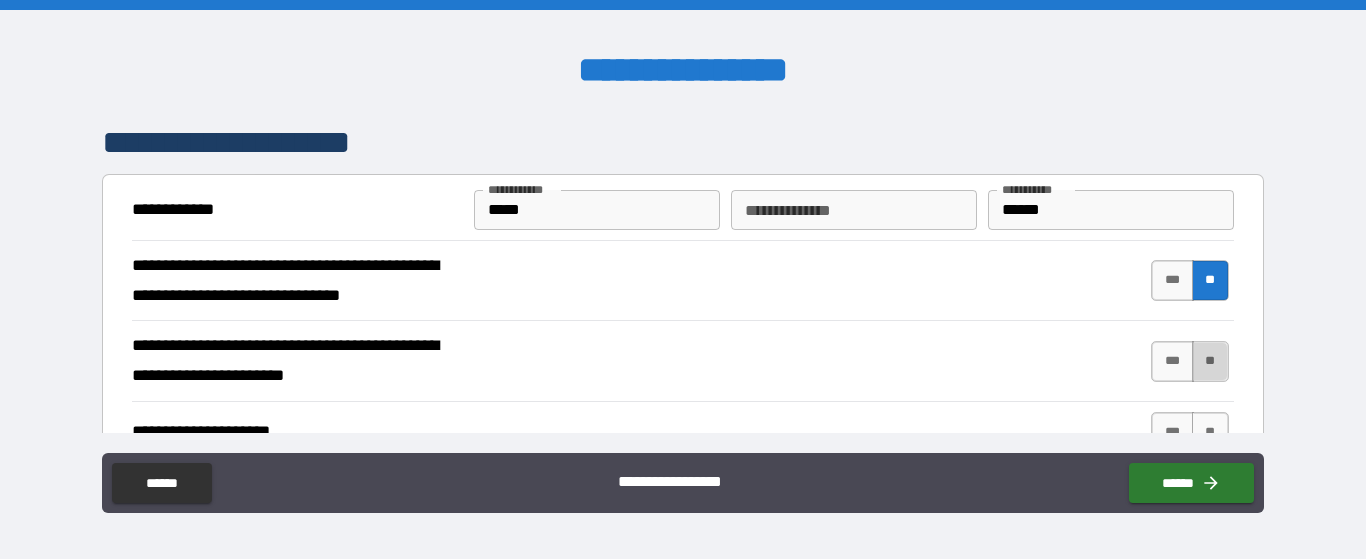 click on "**" at bounding box center (1210, 361) 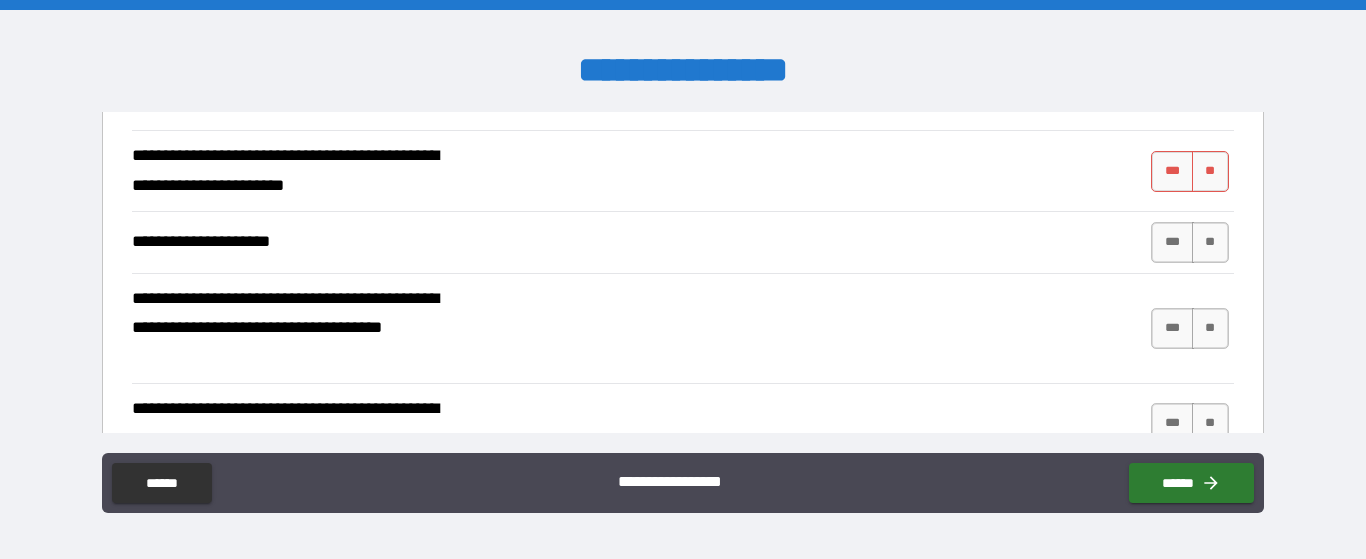 scroll, scrollTop: 191, scrollLeft: 0, axis: vertical 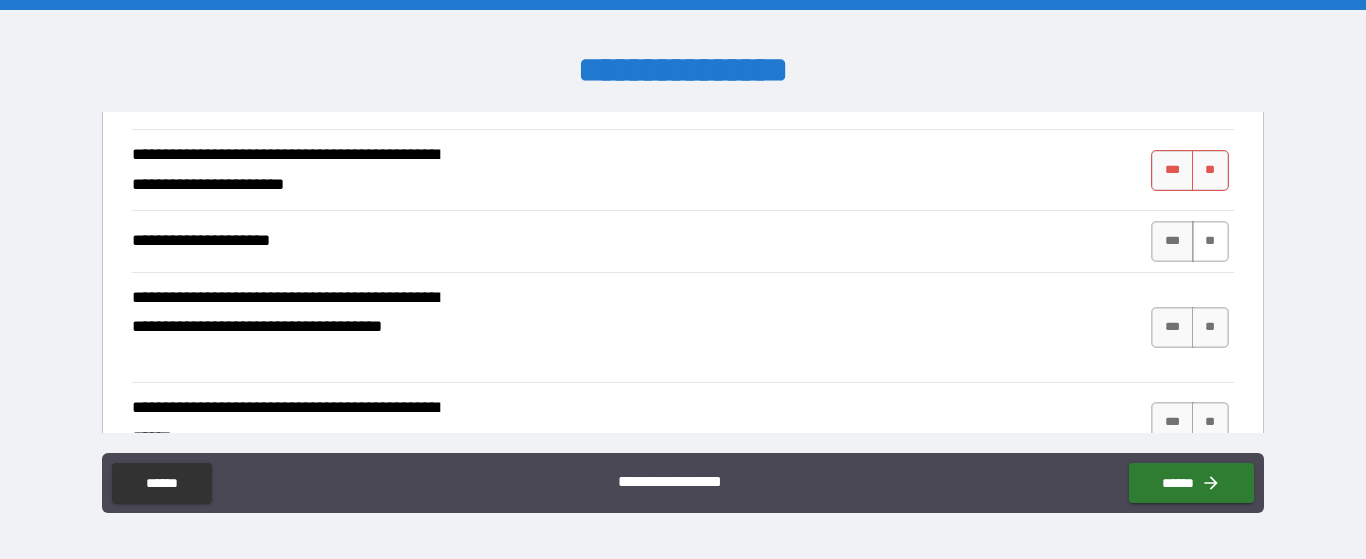 click on "**" at bounding box center [1210, 241] 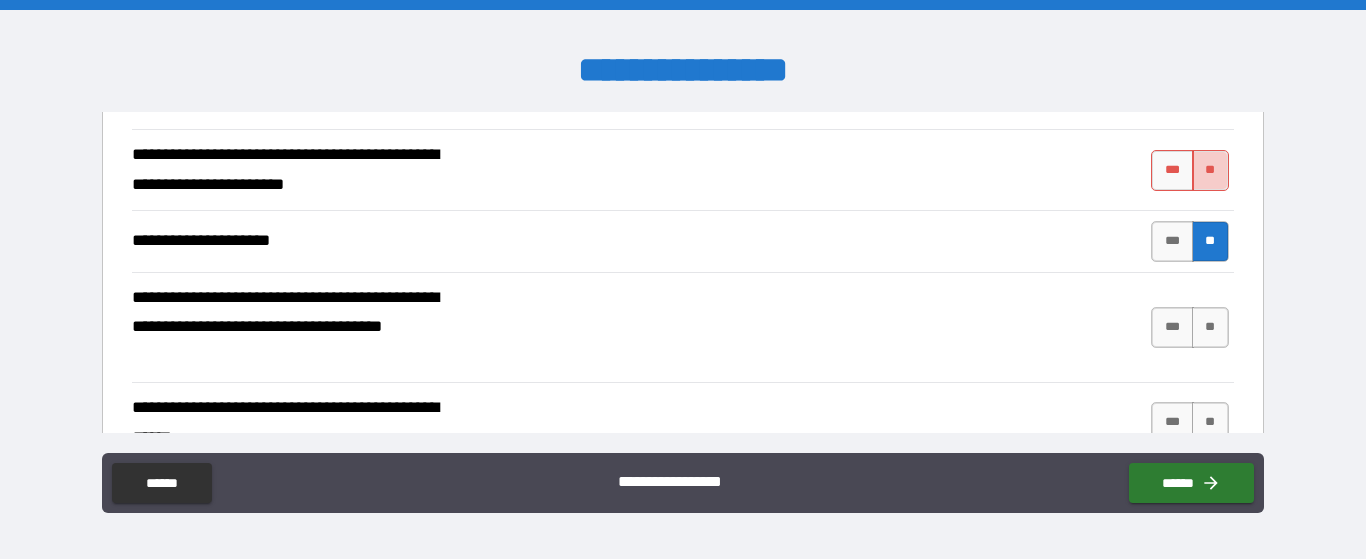click on "**" at bounding box center (1210, 170) 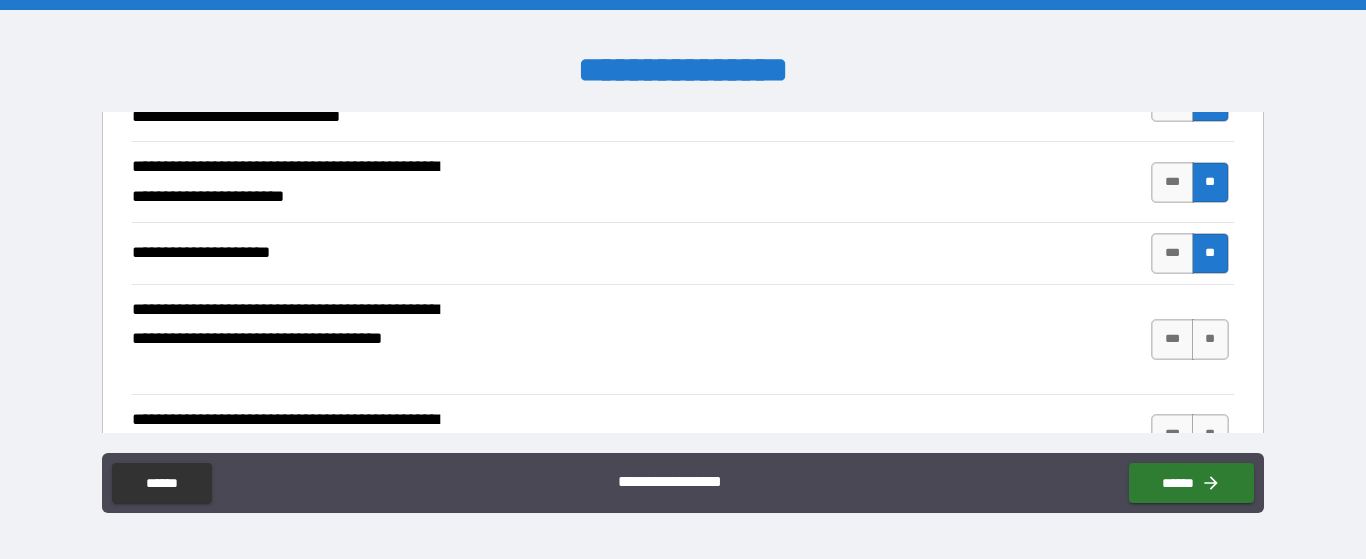 scroll, scrollTop: 230, scrollLeft: 0, axis: vertical 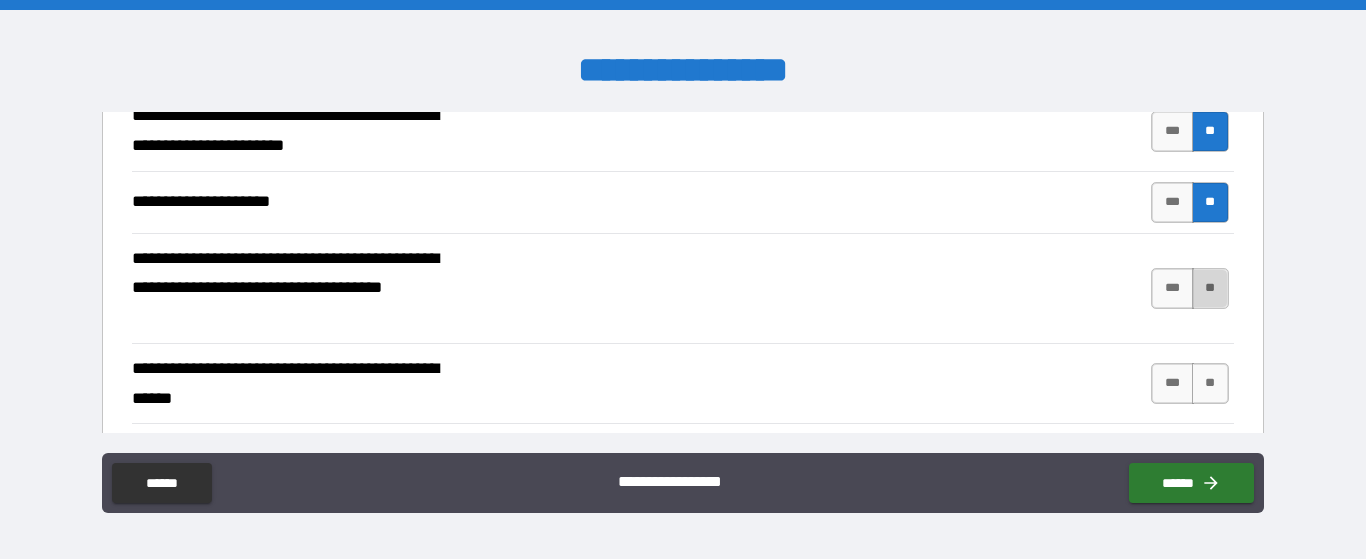 click on "**" at bounding box center (1210, 288) 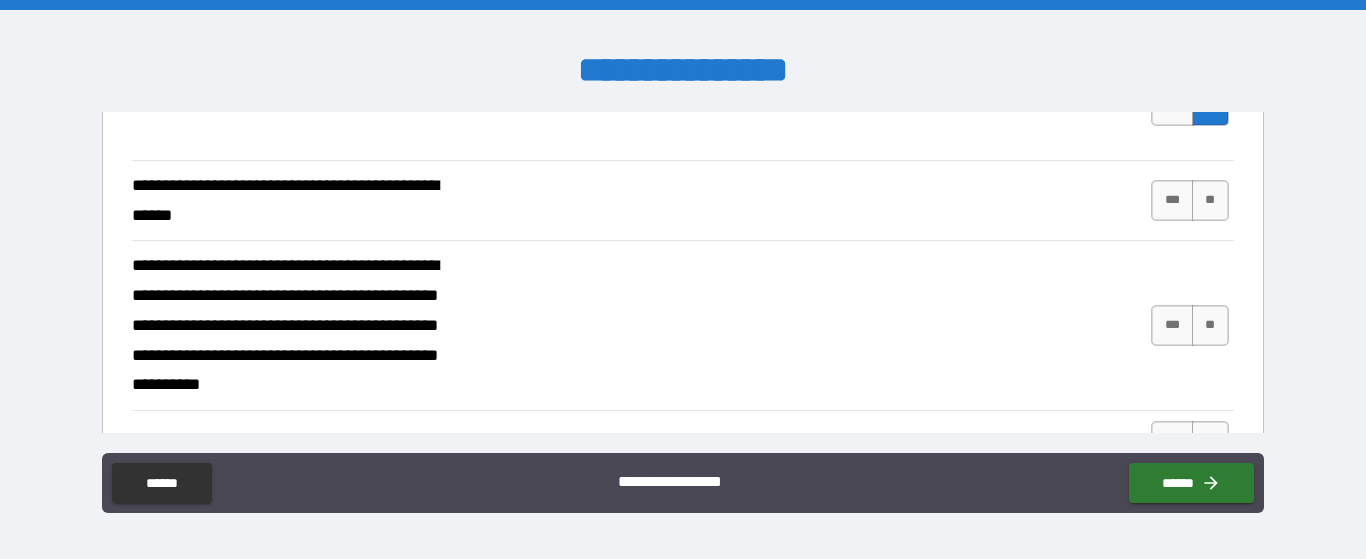 scroll, scrollTop: 454, scrollLeft: 0, axis: vertical 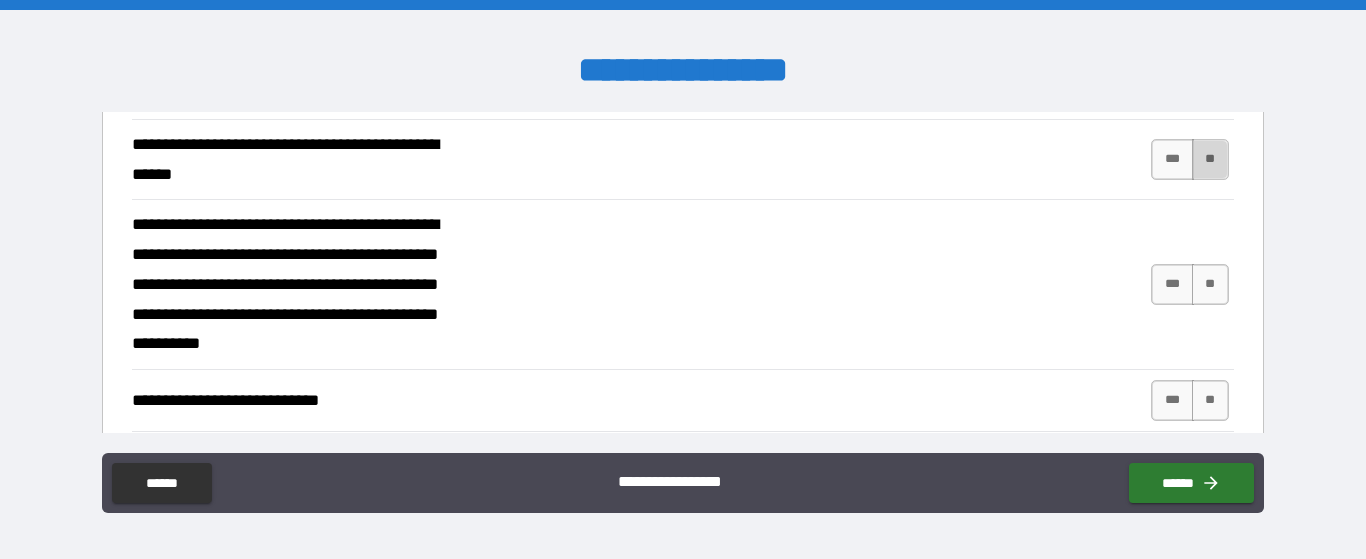click on "**" at bounding box center (1210, 159) 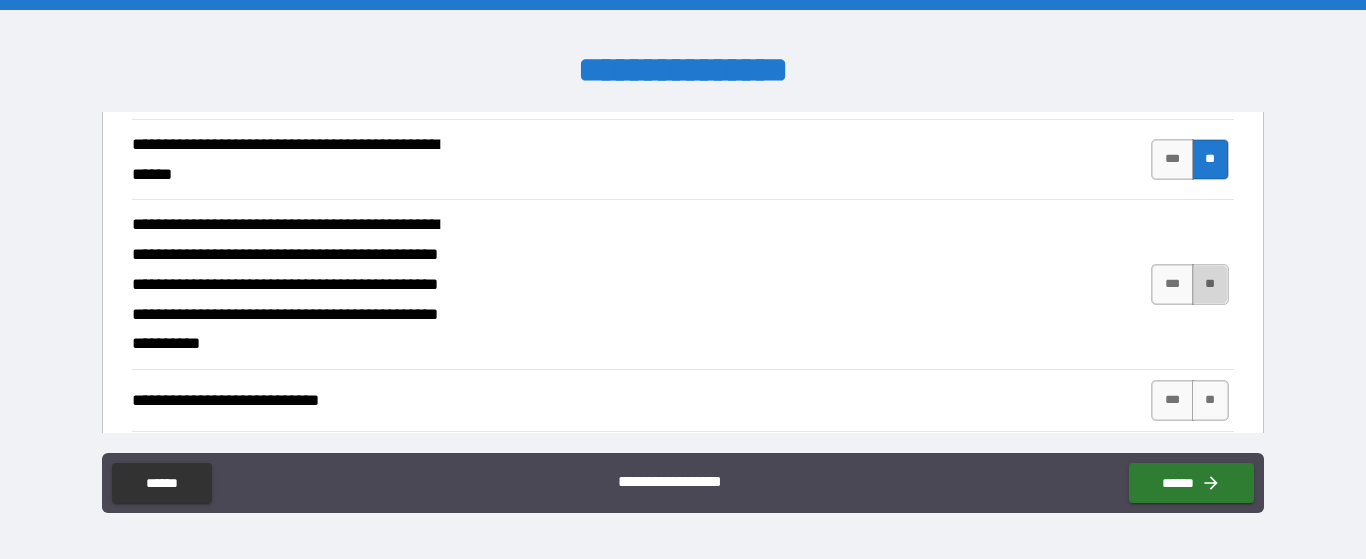 click on "**" at bounding box center (1210, 284) 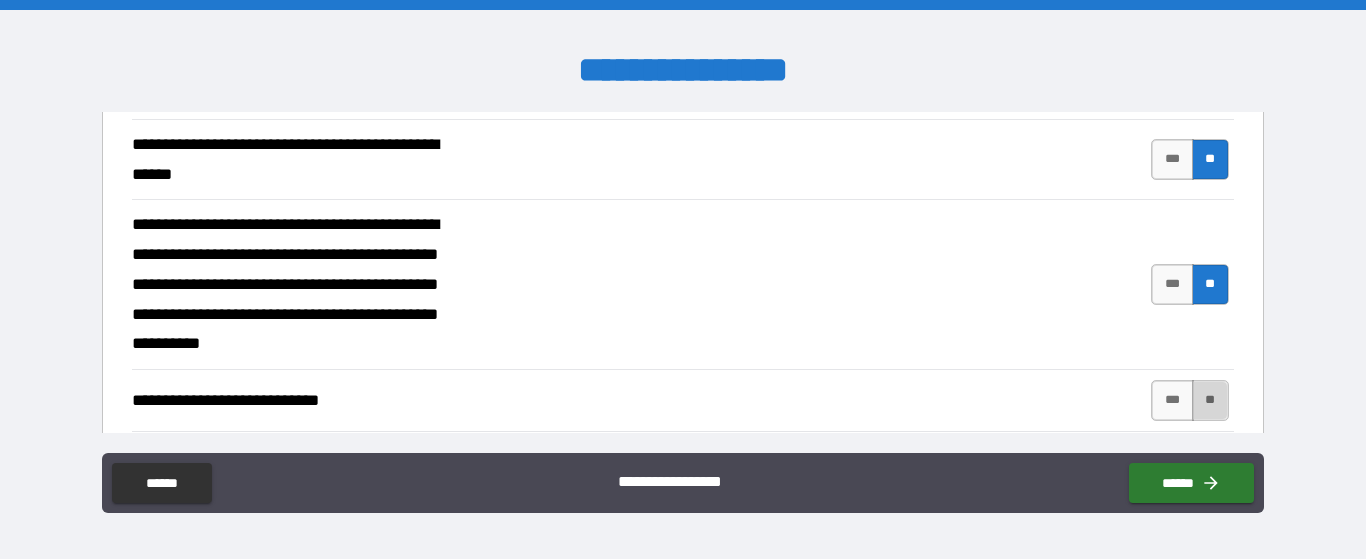 click on "**" at bounding box center (1210, 400) 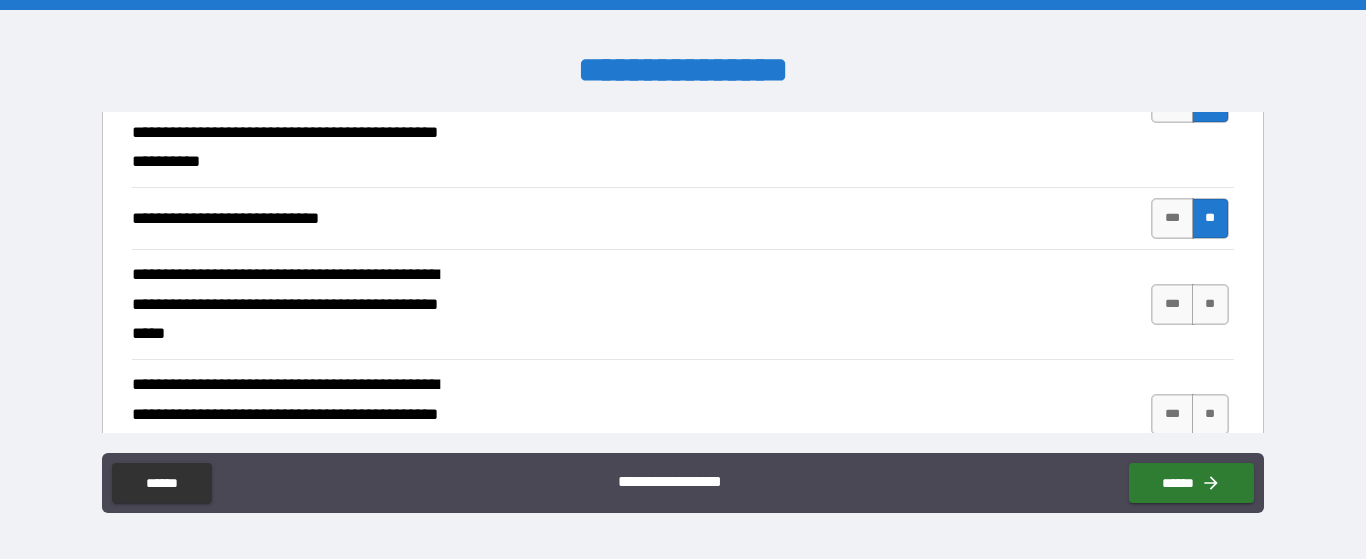 scroll, scrollTop: 634, scrollLeft: 0, axis: vertical 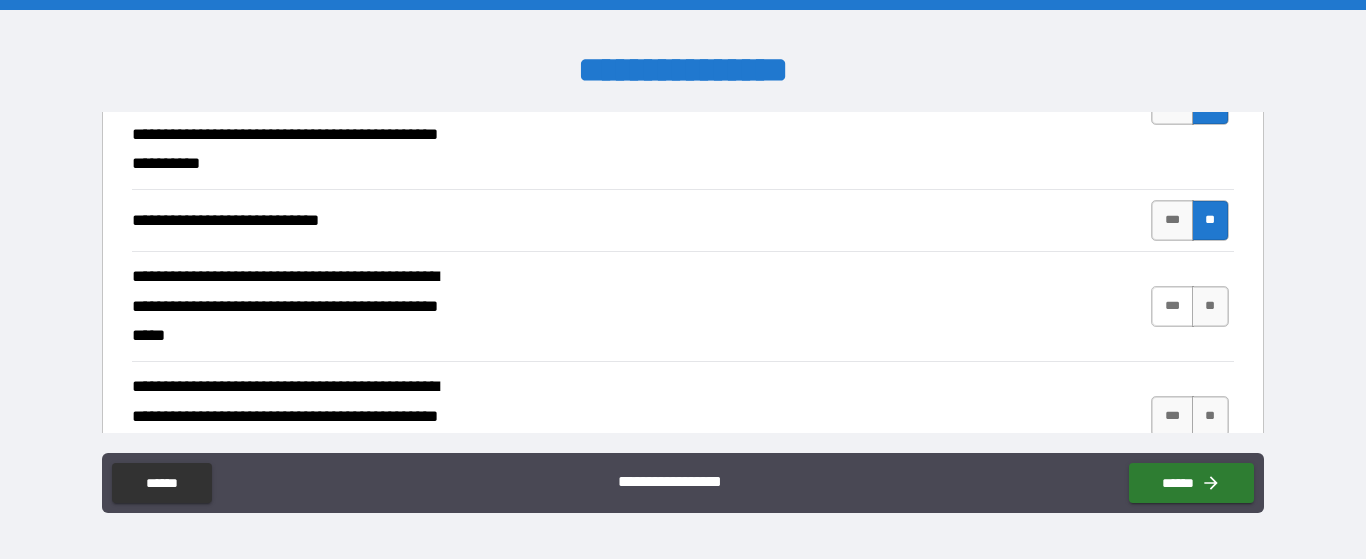 click on "***" at bounding box center [1172, 306] 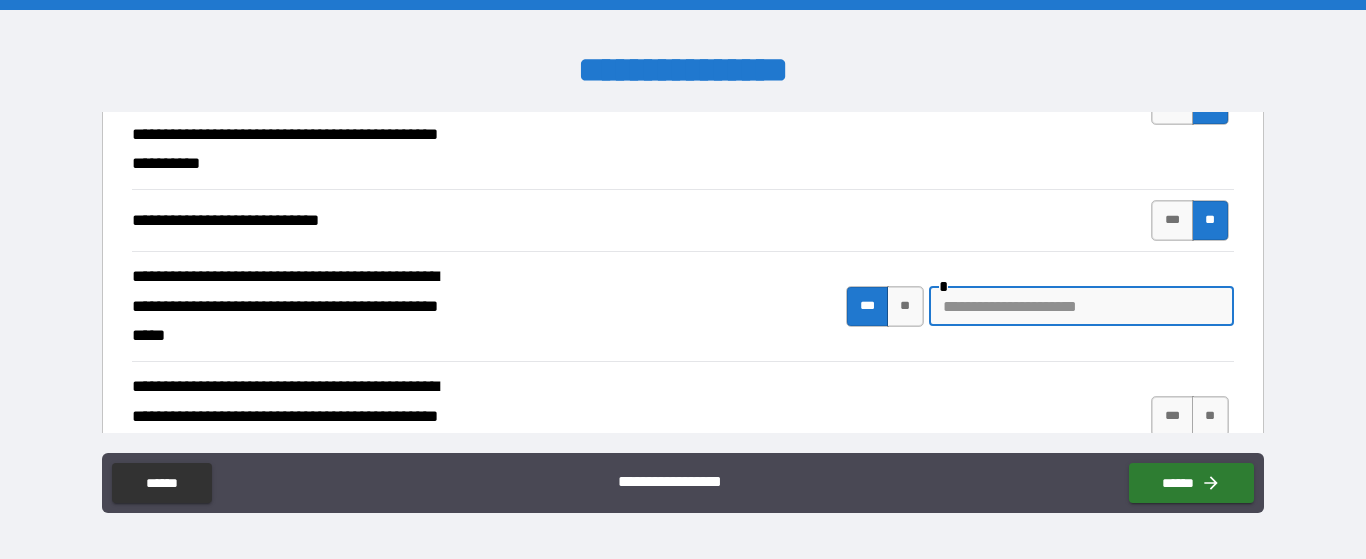 click at bounding box center (1081, 306) 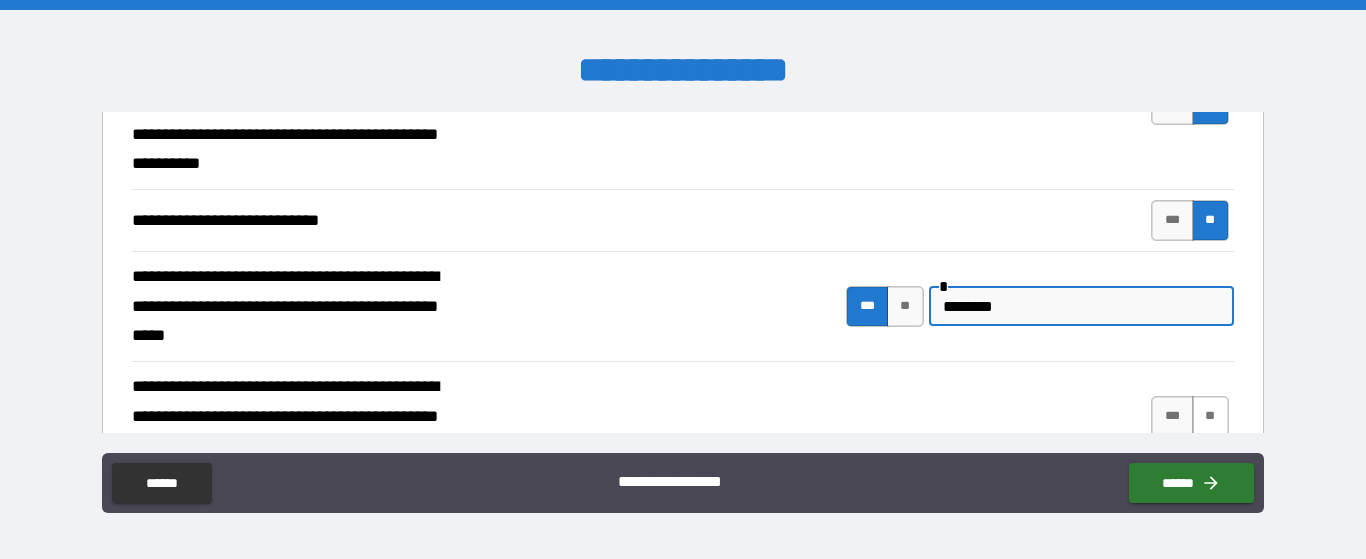 type on "********" 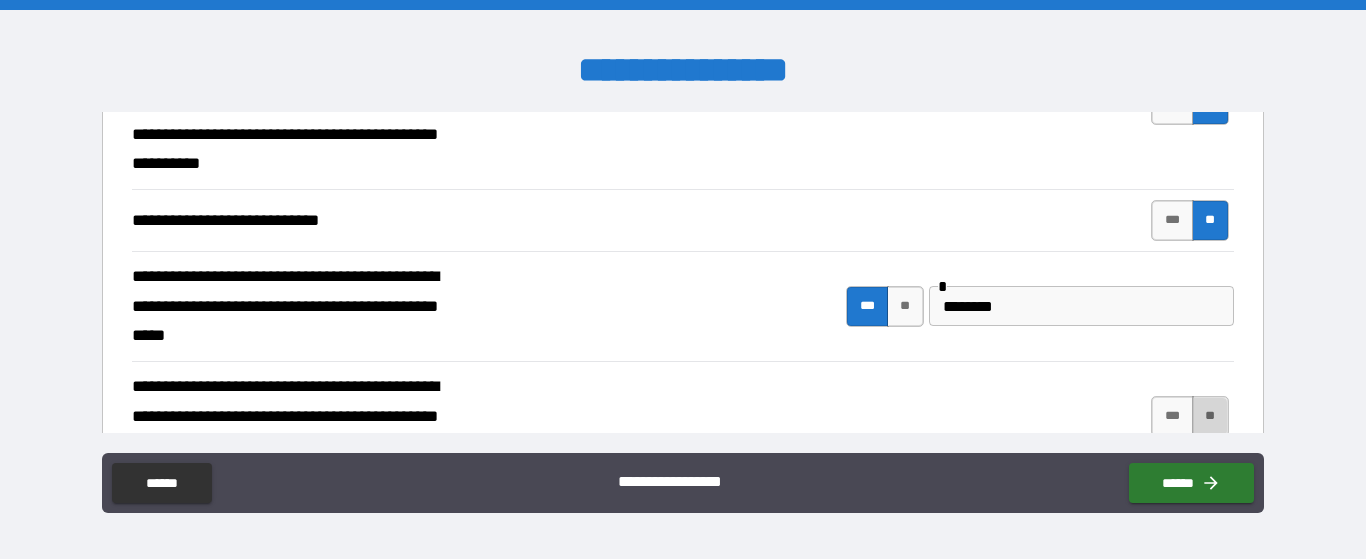 click on "**" at bounding box center [1210, 416] 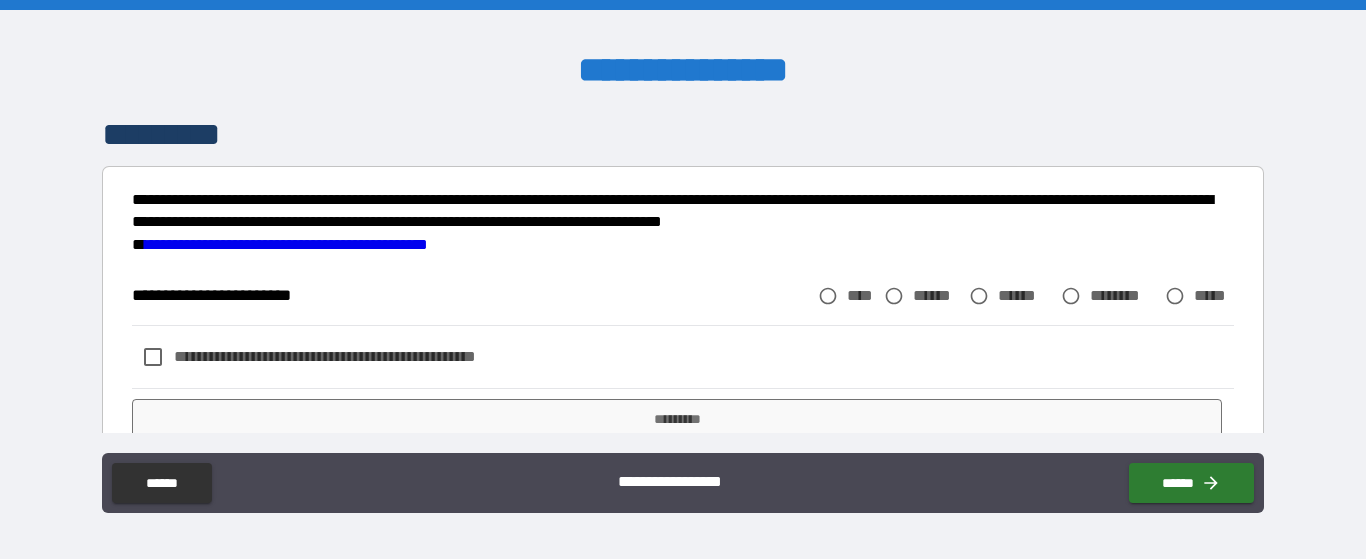 scroll, scrollTop: 1139, scrollLeft: 0, axis: vertical 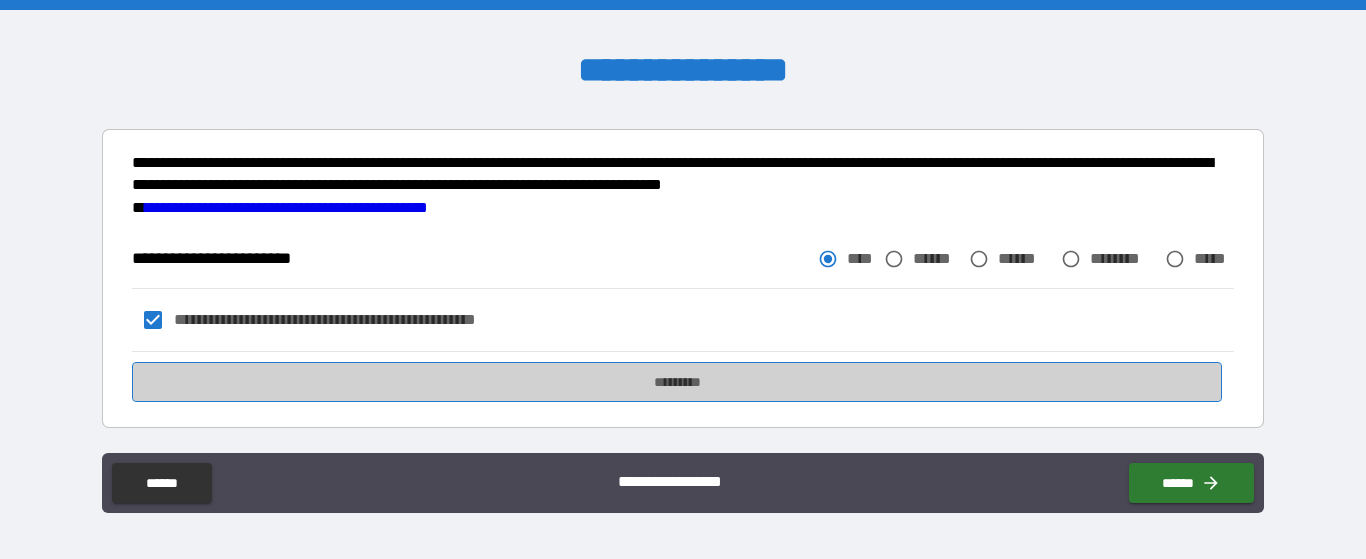 click on "*********" at bounding box center (677, 382) 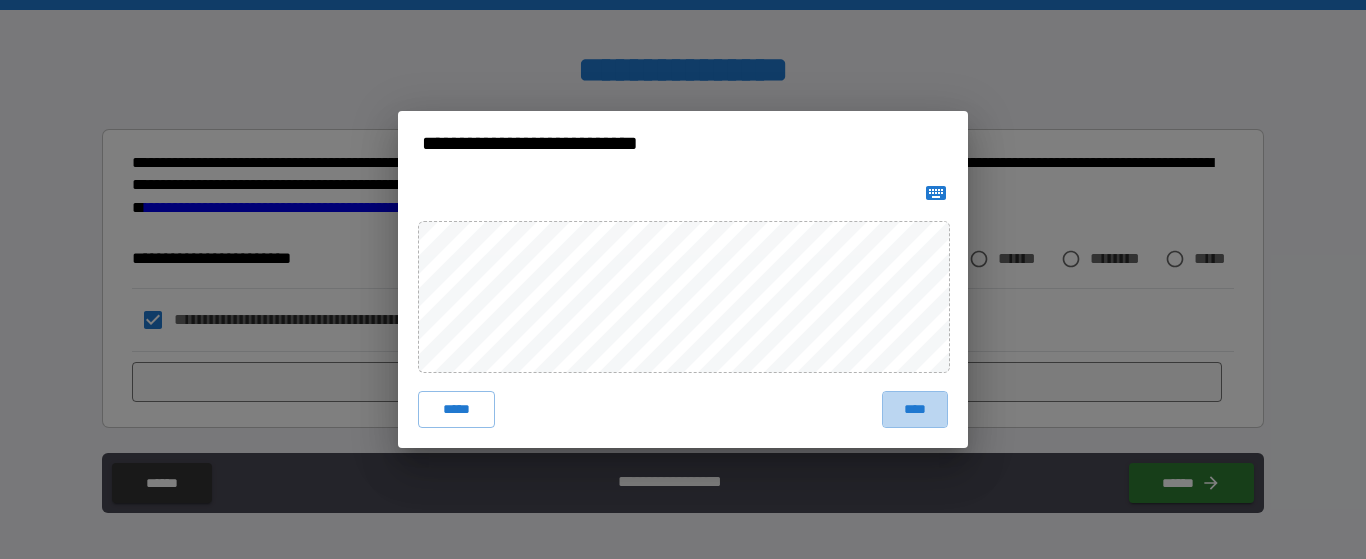 click on "****" at bounding box center (915, 409) 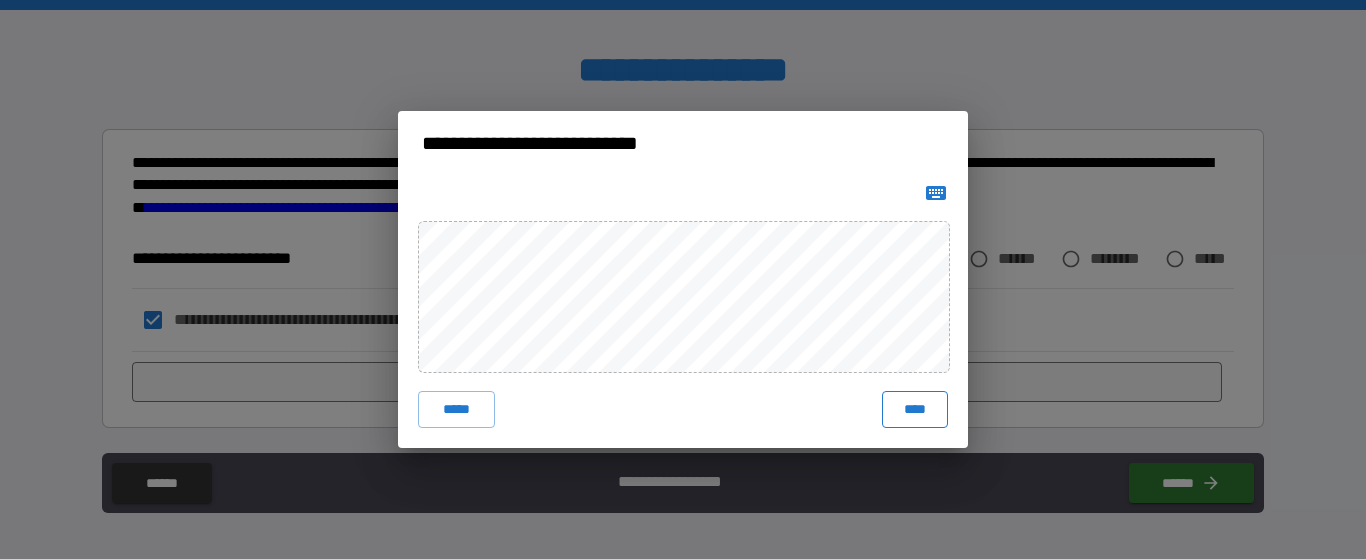 click on "****" at bounding box center (915, 409) 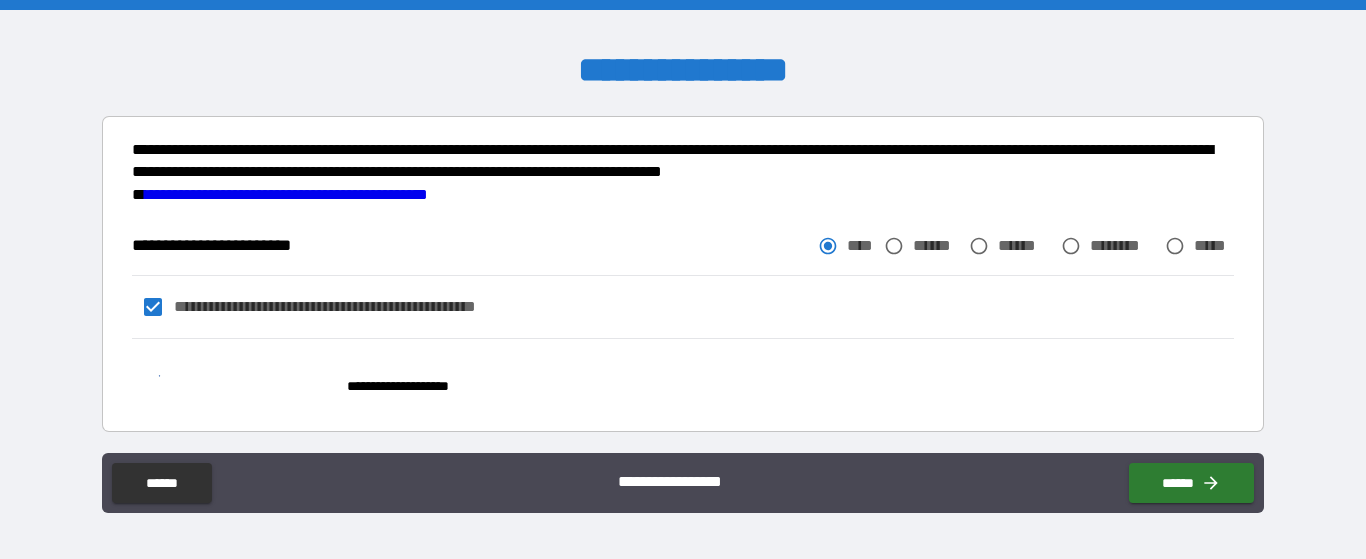 scroll, scrollTop: 1176, scrollLeft: 0, axis: vertical 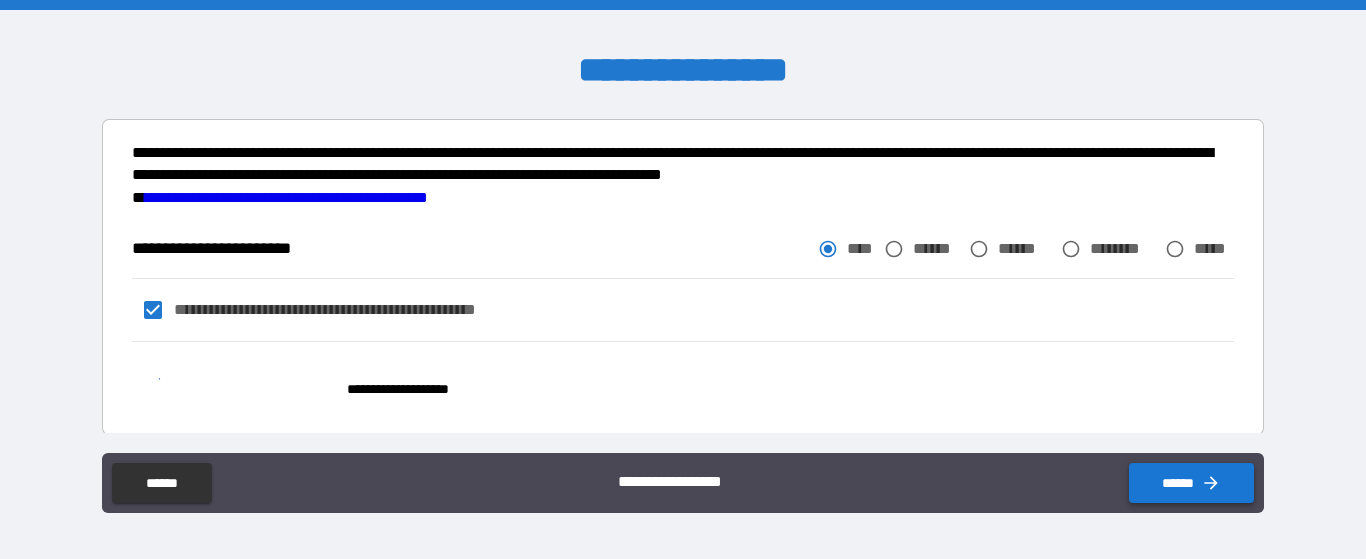 click on "******" at bounding box center [1191, 483] 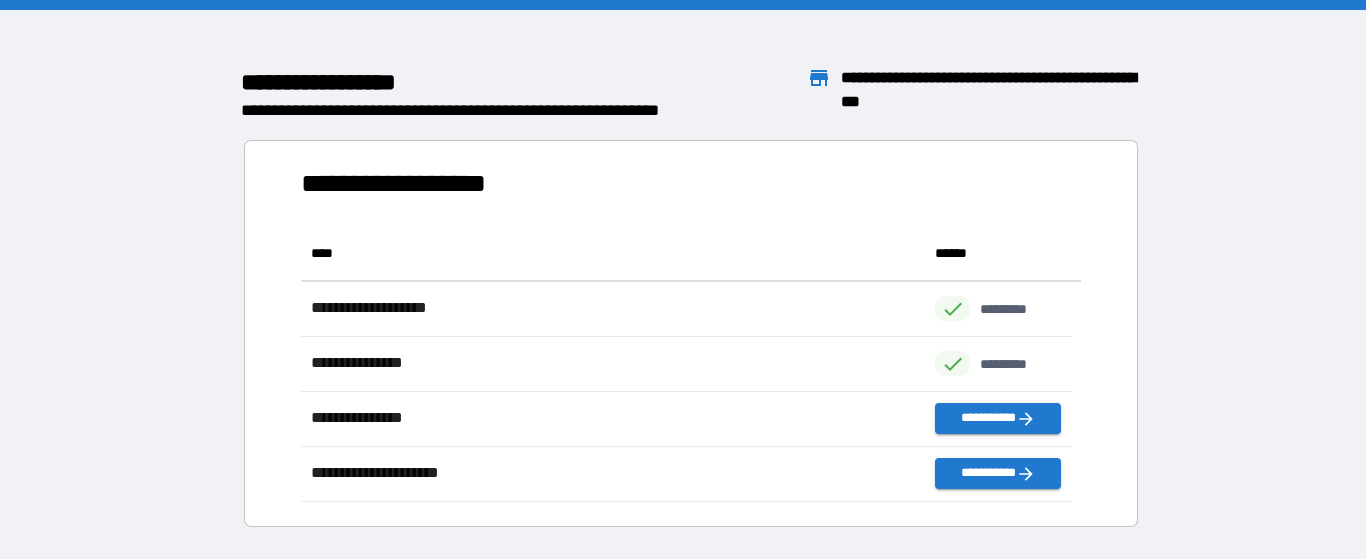 scroll, scrollTop: 16, scrollLeft: 16, axis: both 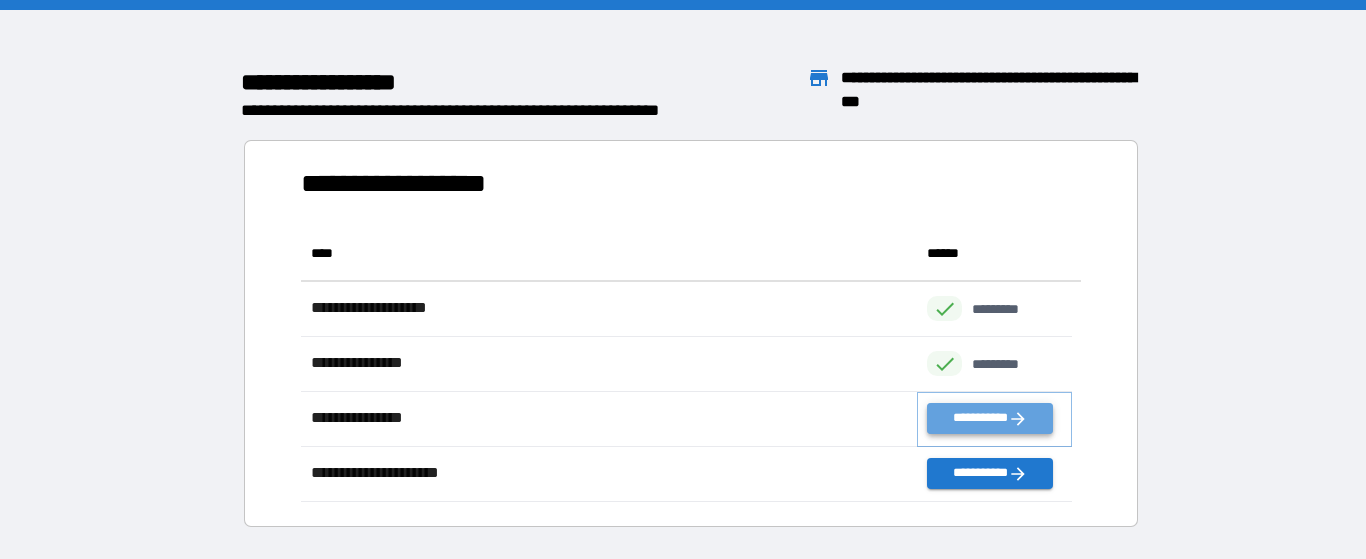 click 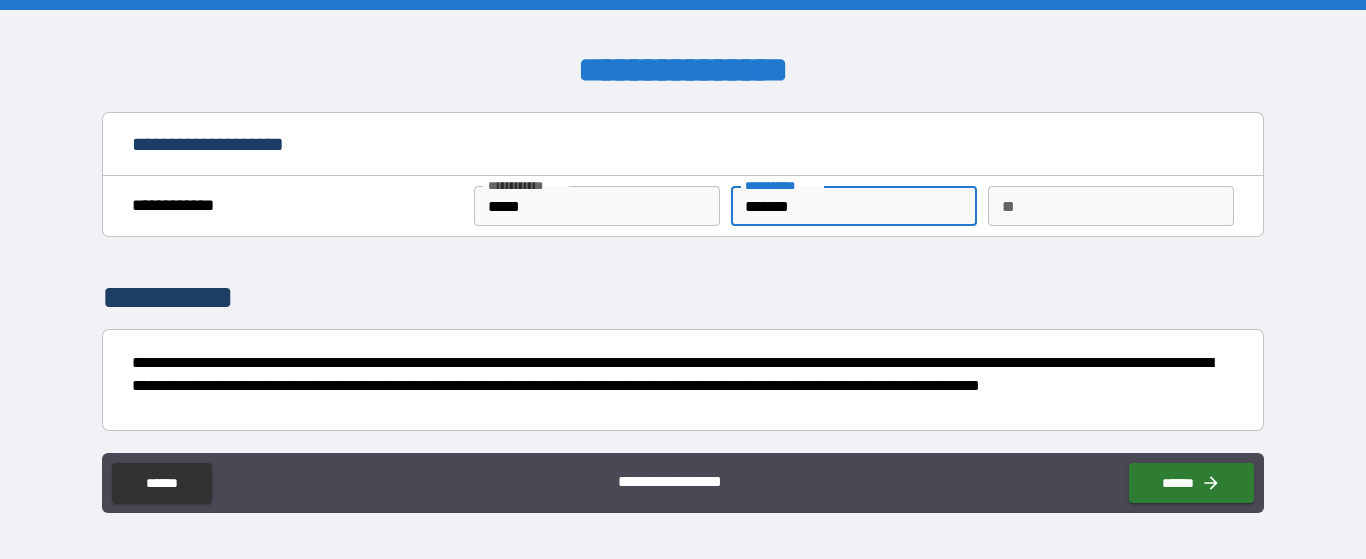 click on "*******" at bounding box center [854, 206] 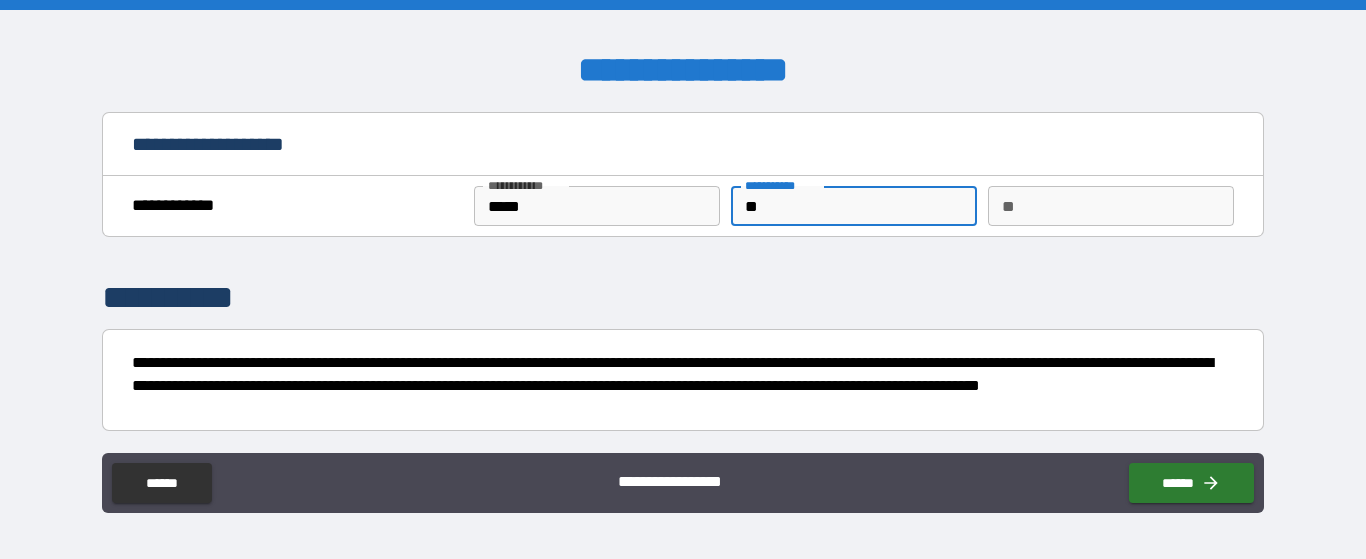 type on "*" 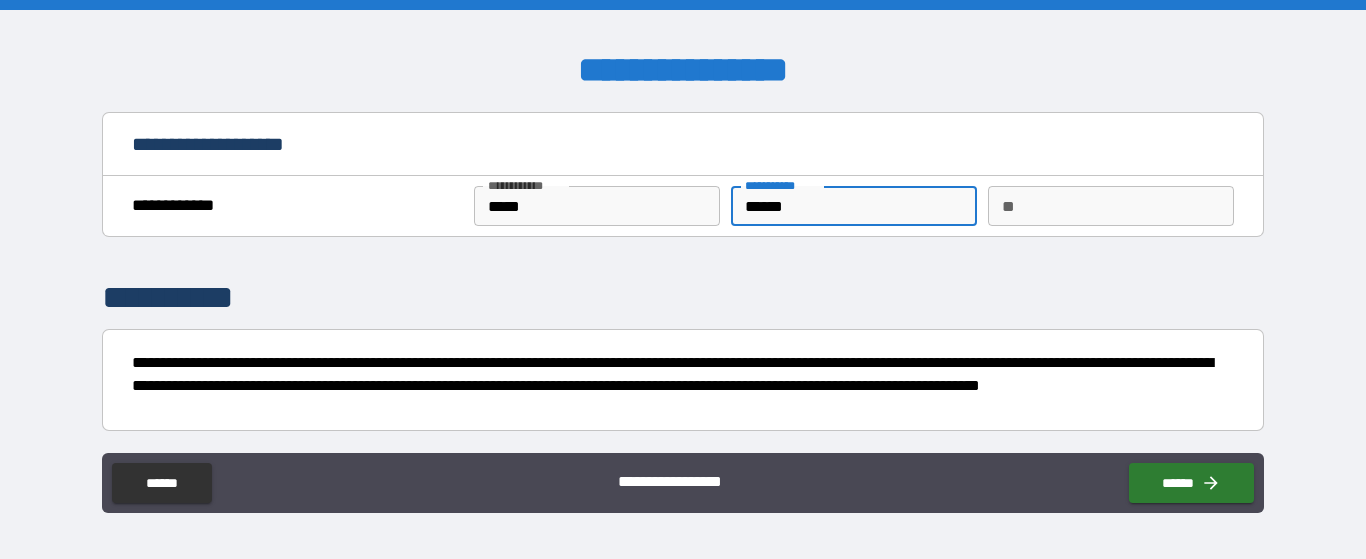 type on "******" 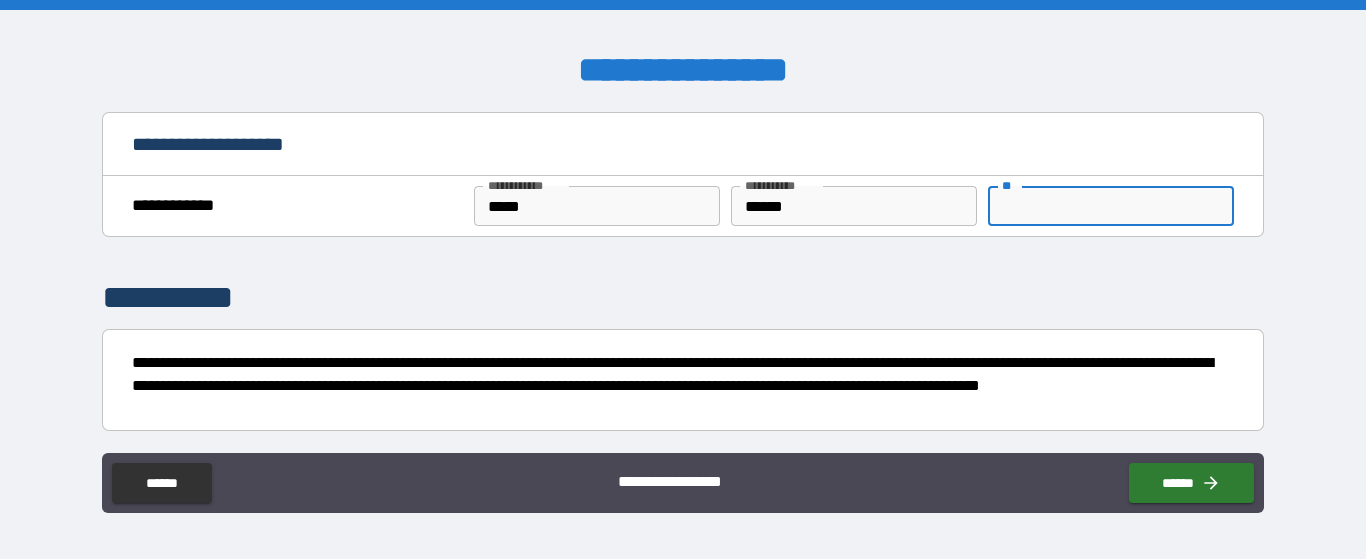 type on "*" 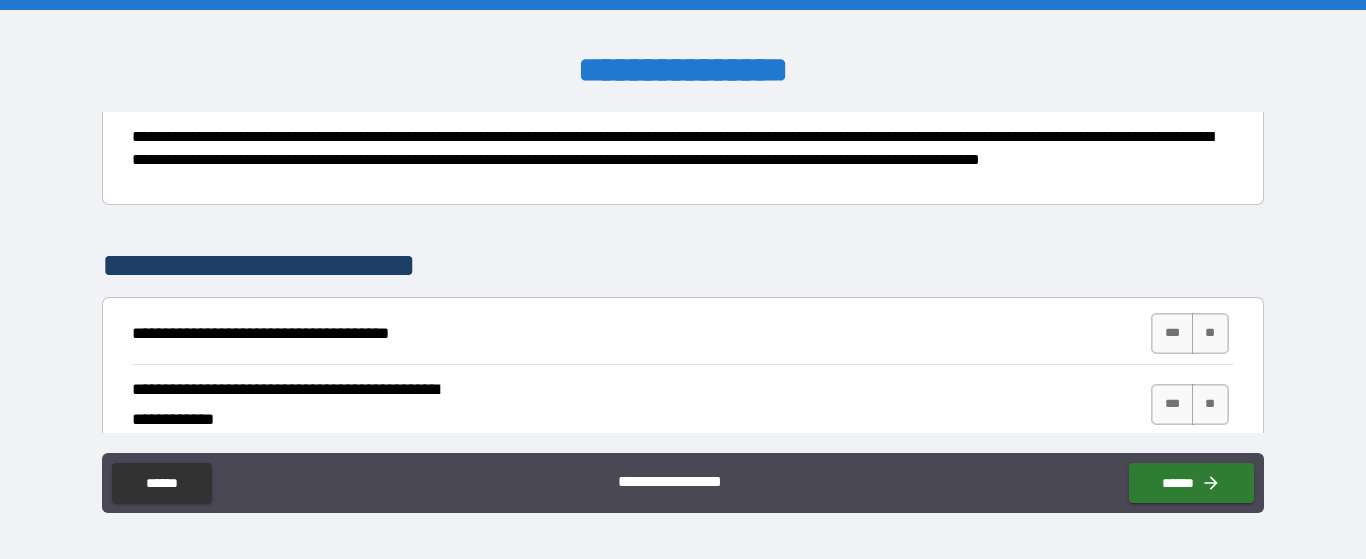 scroll, scrollTop: 232, scrollLeft: 0, axis: vertical 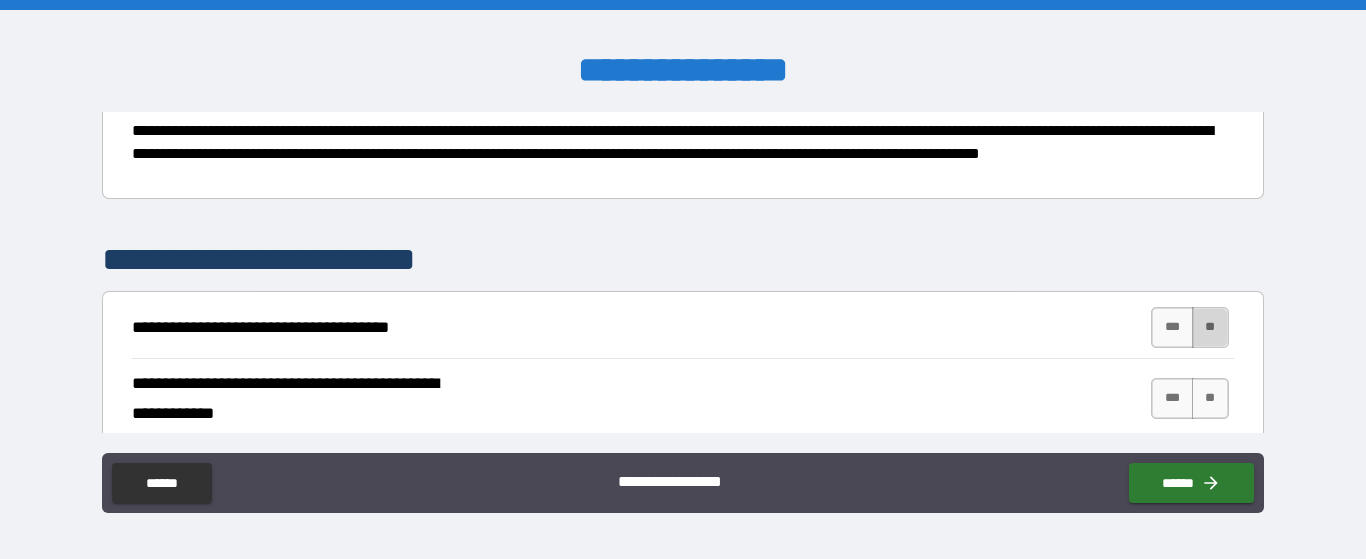 click on "**" at bounding box center [1210, 327] 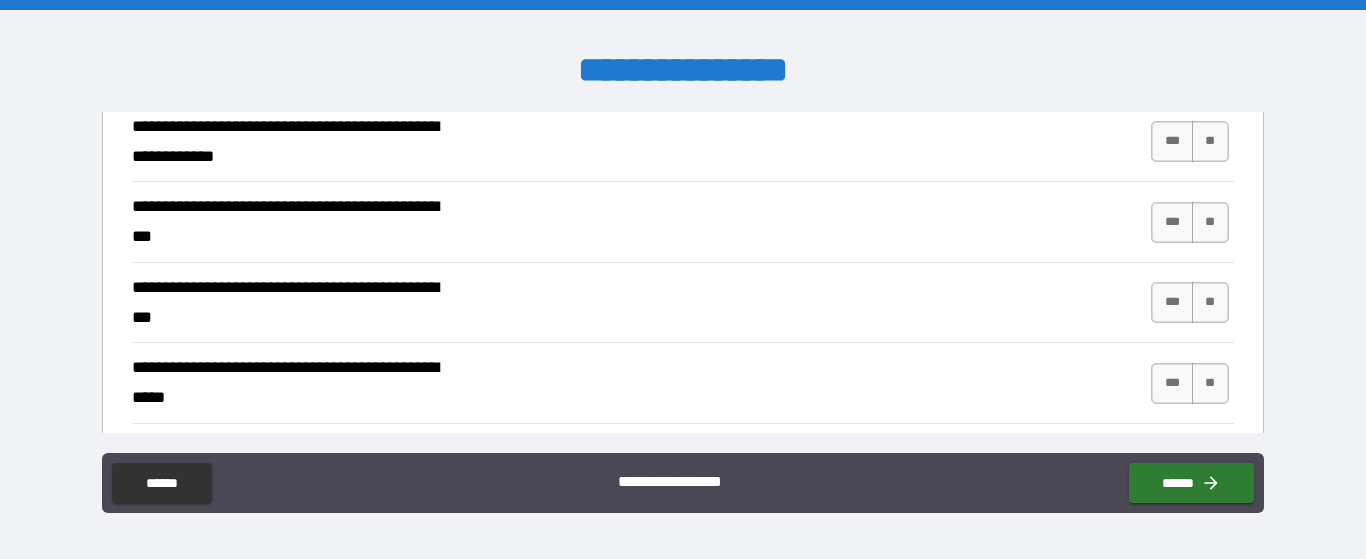 scroll, scrollTop: 487, scrollLeft: 0, axis: vertical 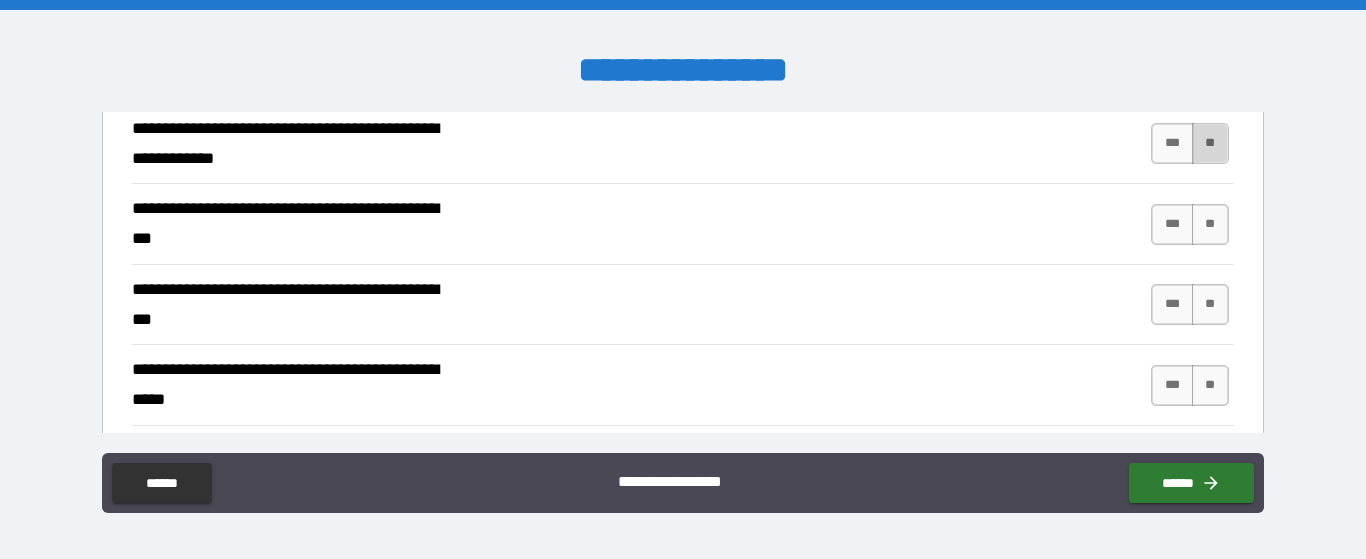 click on "**" at bounding box center (1210, 143) 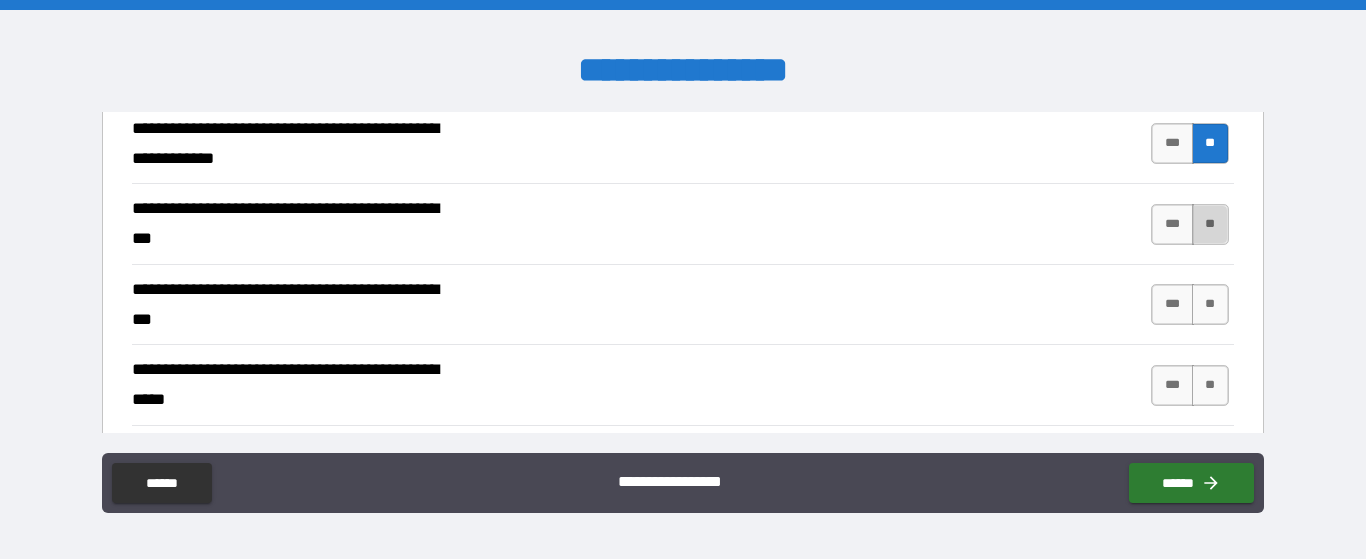click on "**" at bounding box center [1210, 224] 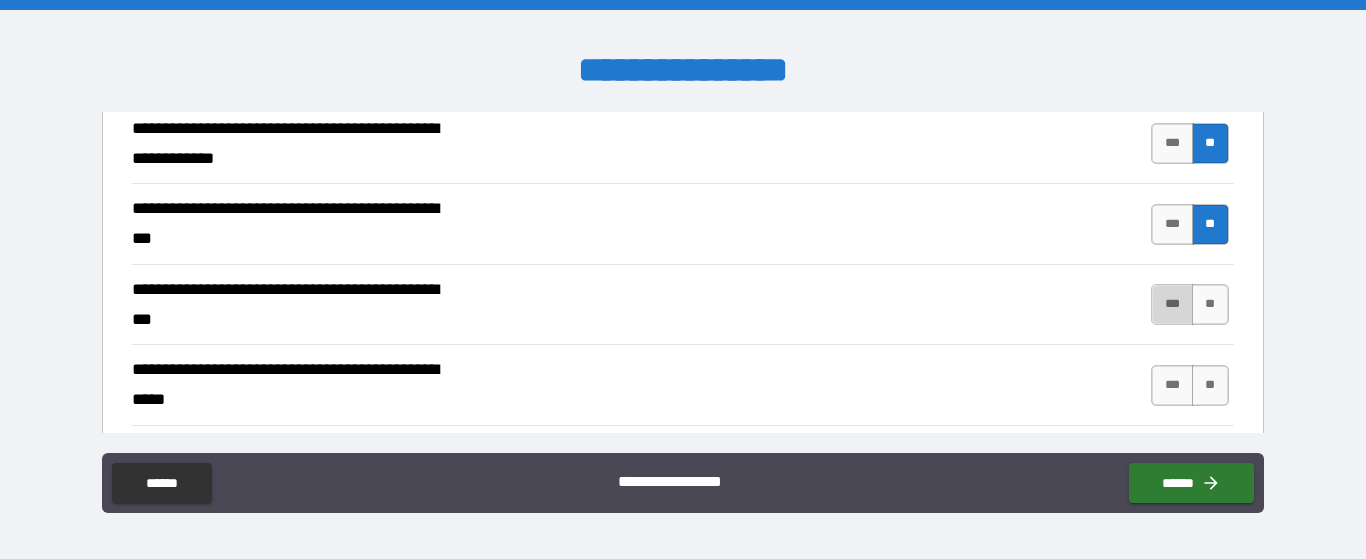 click on "***" at bounding box center (1172, 304) 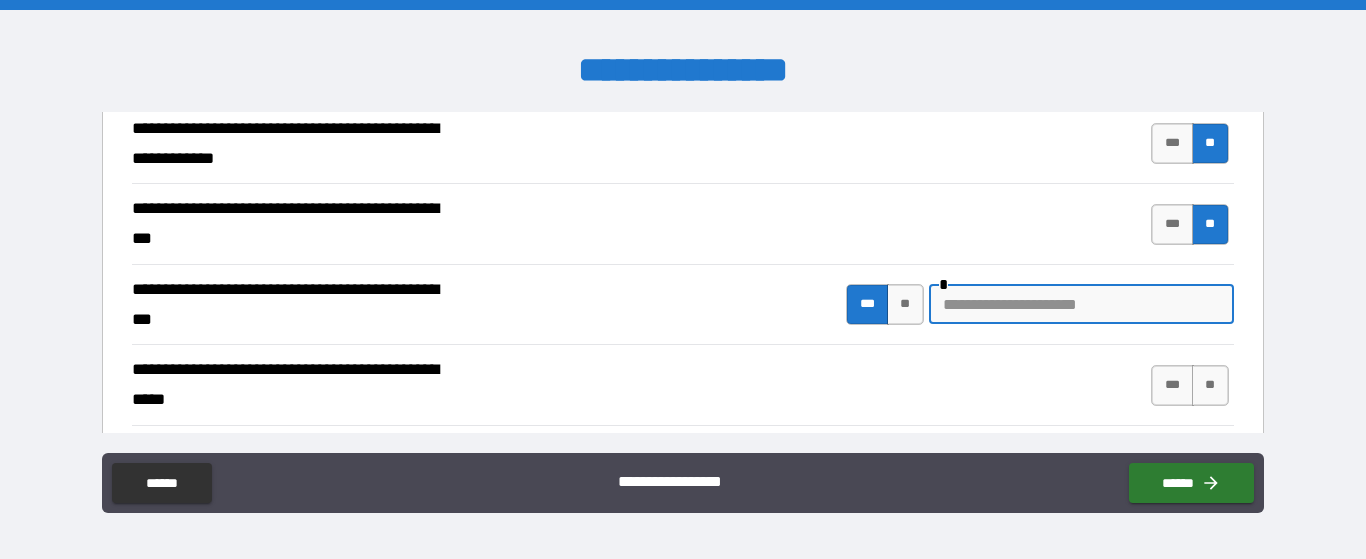 click at bounding box center [1081, 304] 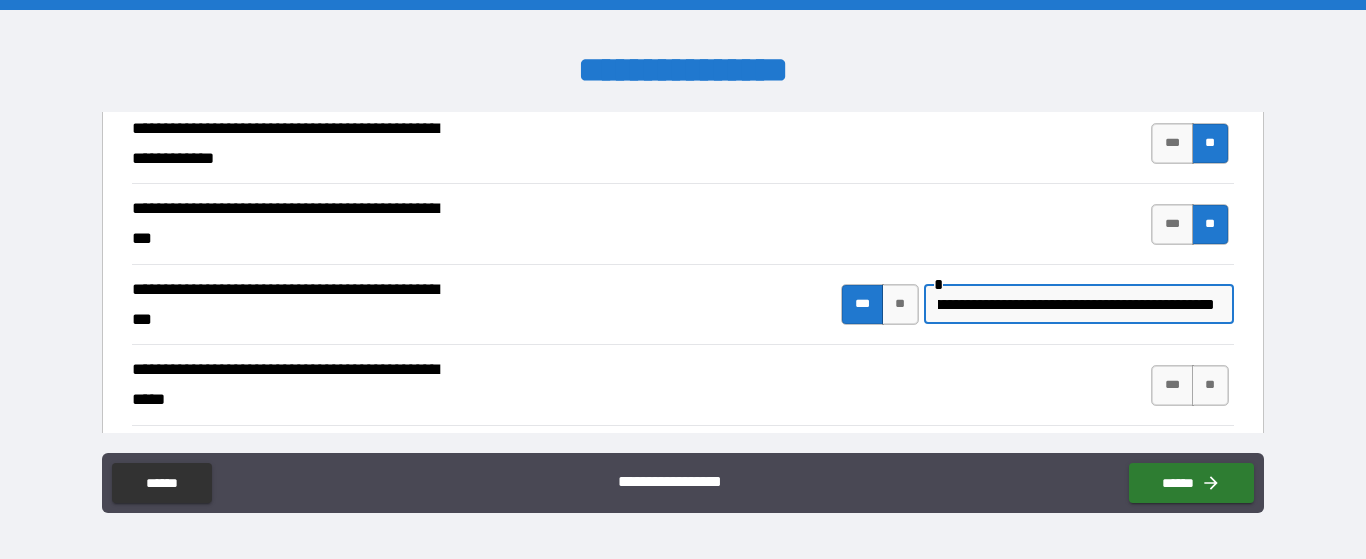 scroll, scrollTop: 0, scrollLeft: 112, axis: horizontal 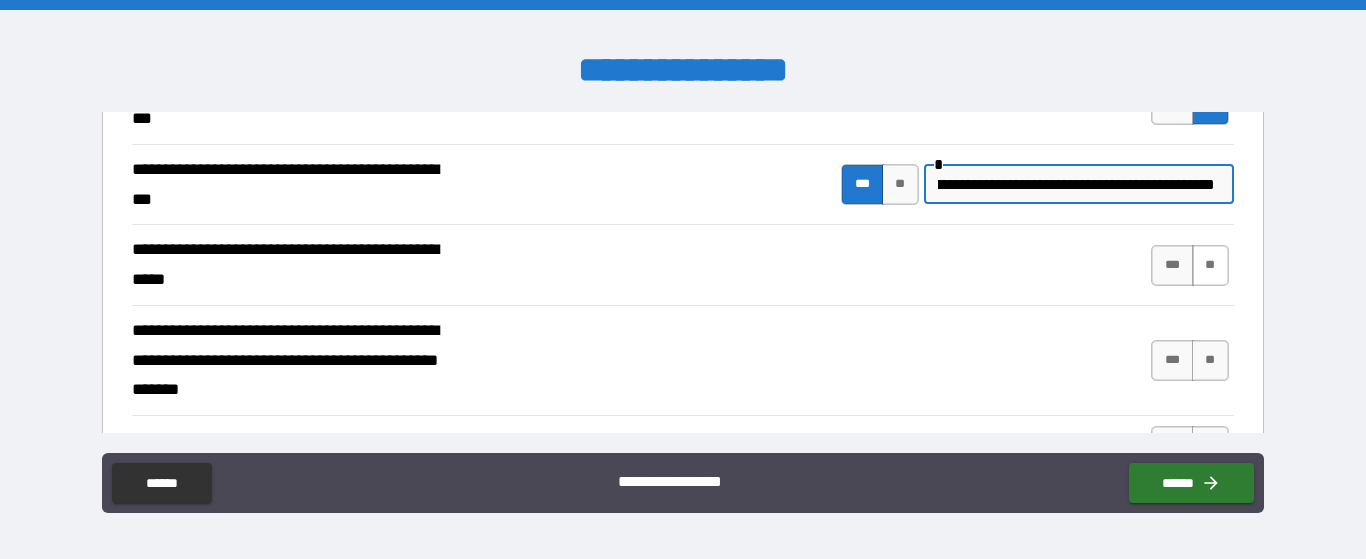 type on "**********" 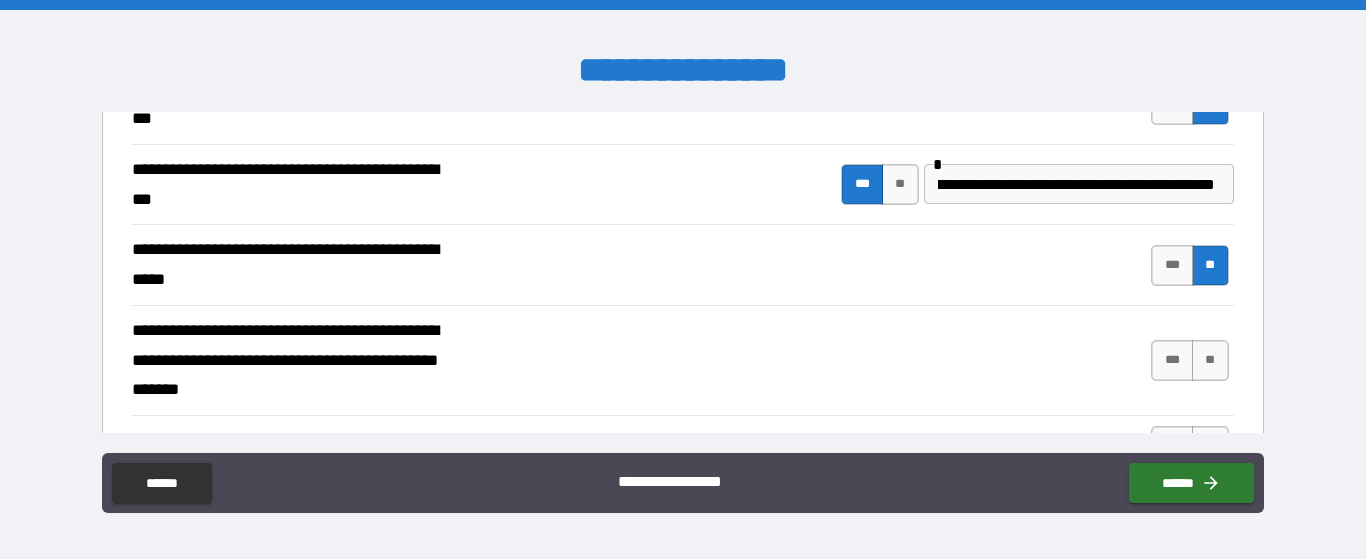 scroll, scrollTop: 0, scrollLeft: 0, axis: both 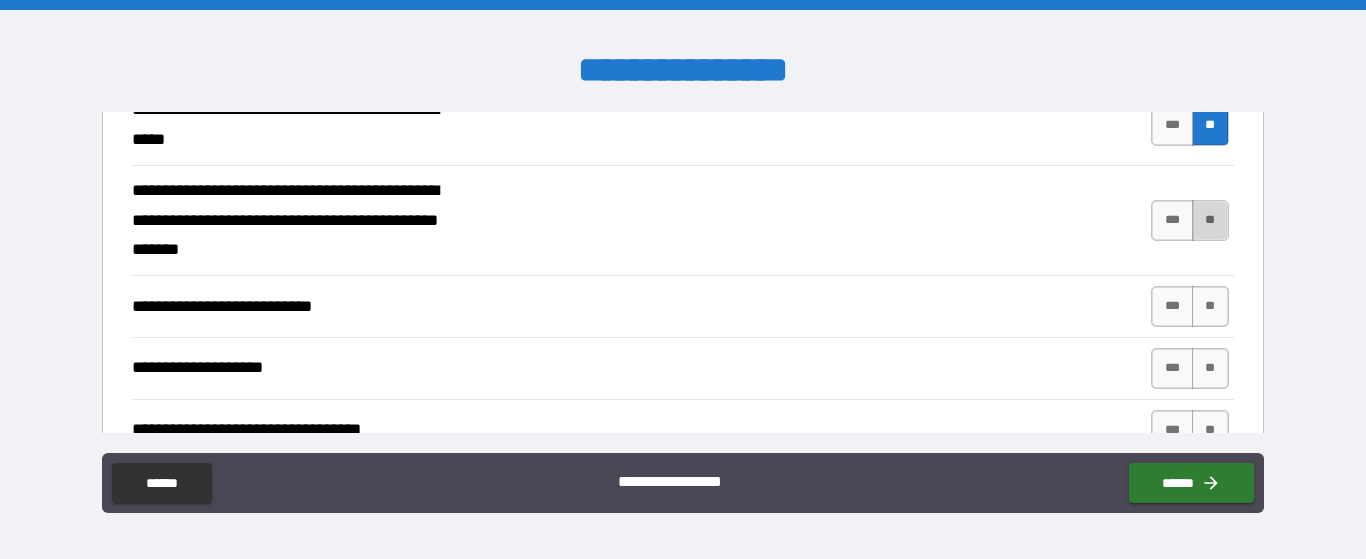 click on "**" at bounding box center [1210, 220] 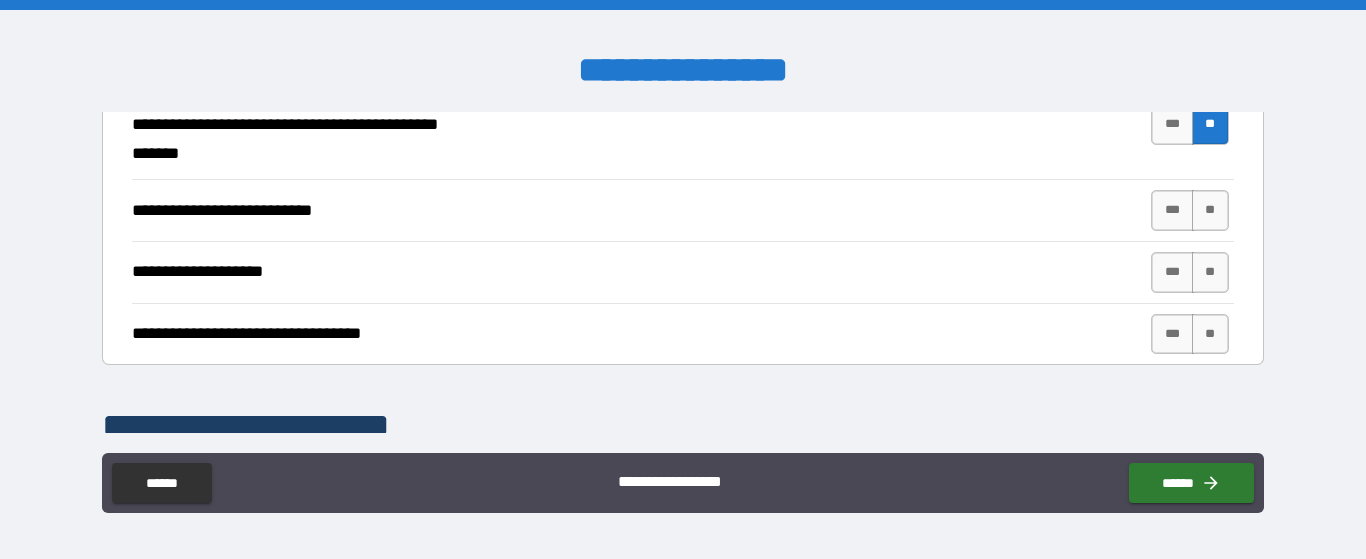 scroll, scrollTop: 844, scrollLeft: 0, axis: vertical 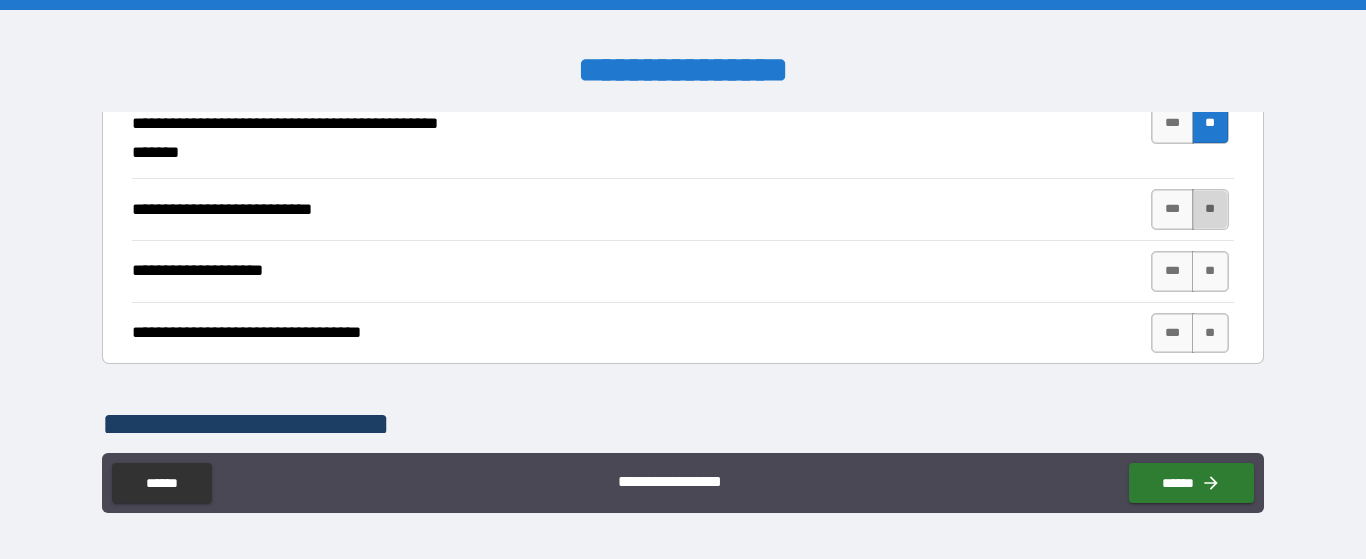 click on "**" at bounding box center (1210, 209) 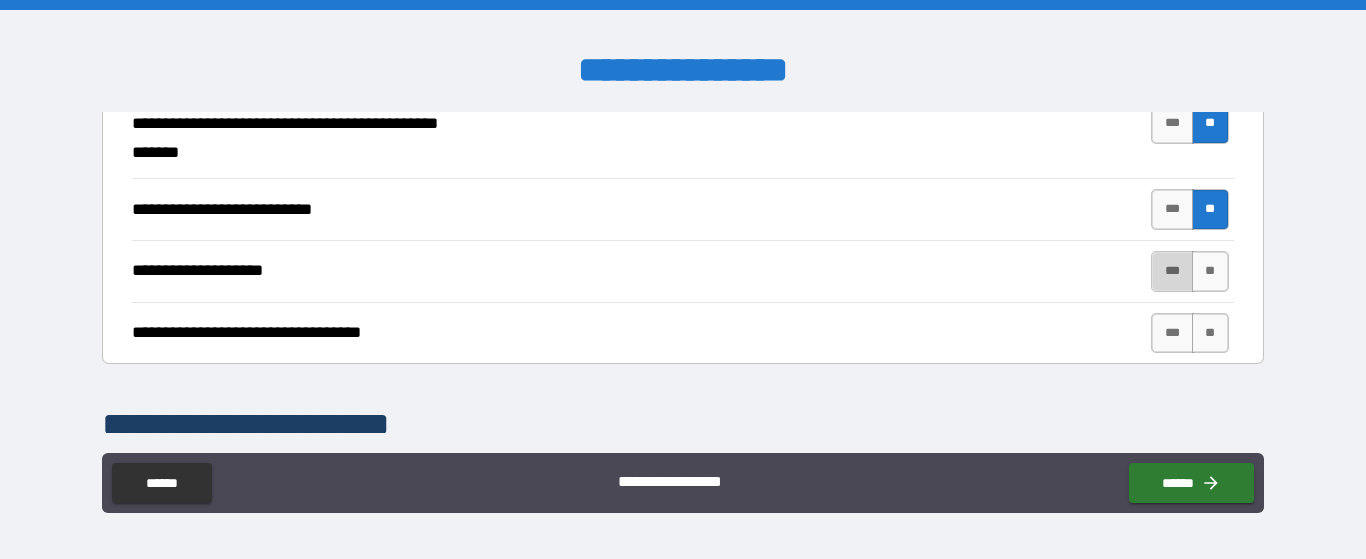 click on "***" at bounding box center (1172, 271) 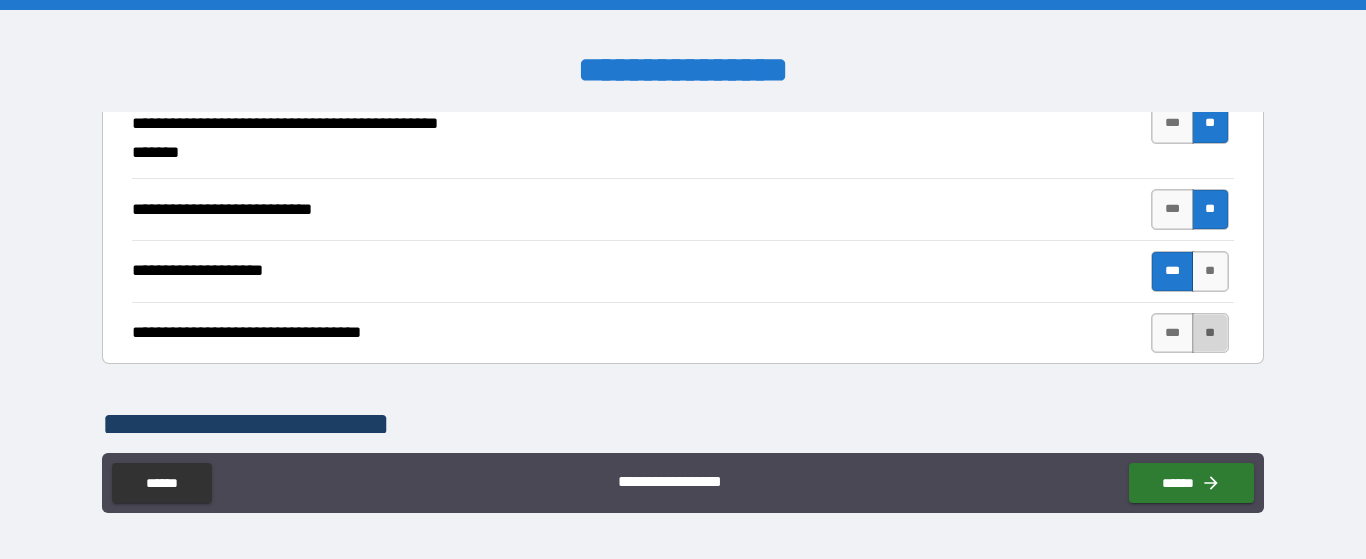 click on "**" at bounding box center (1210, 333) 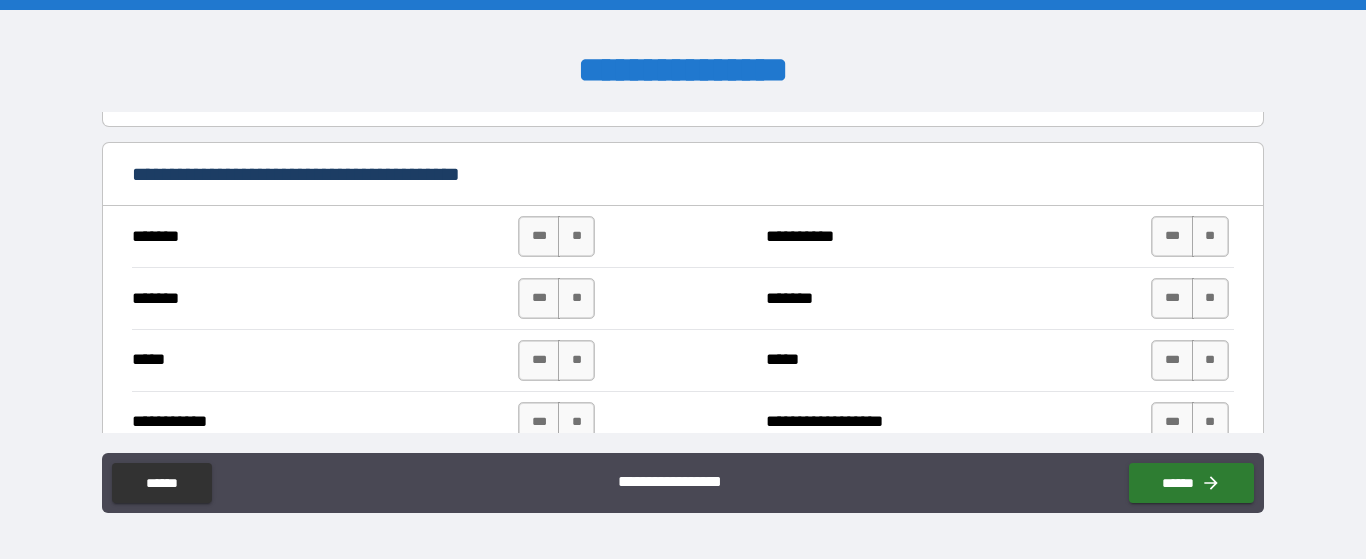 scroll, scrollTop: 1414, scrollLeft: 0, axis: vertical 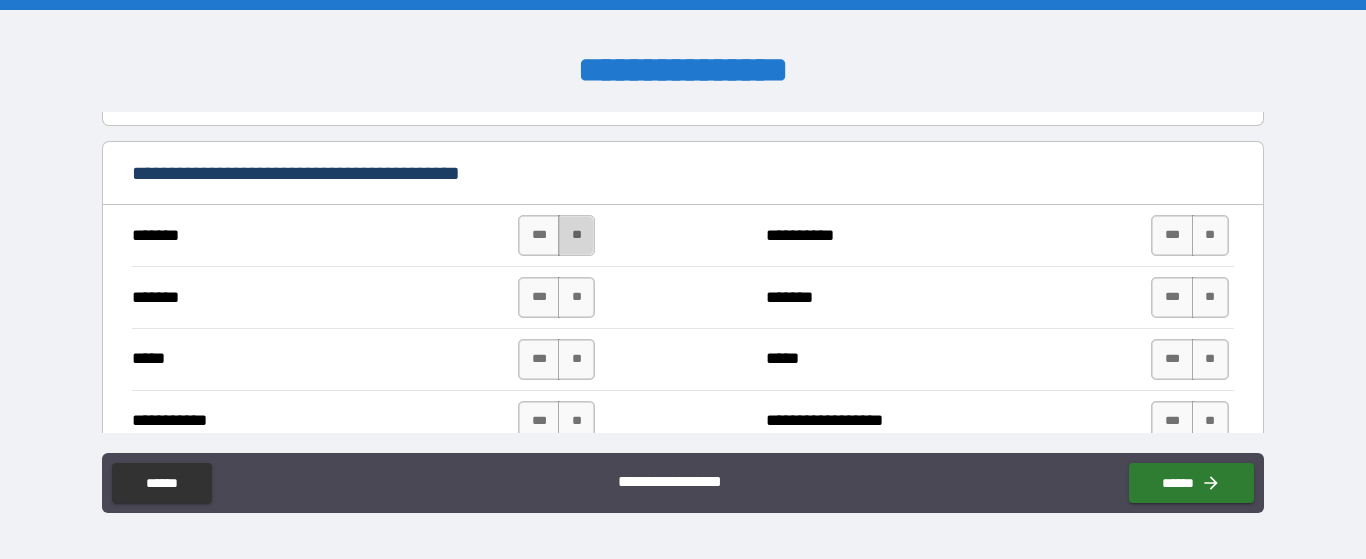click on "**" at bounding box center [576, 235] 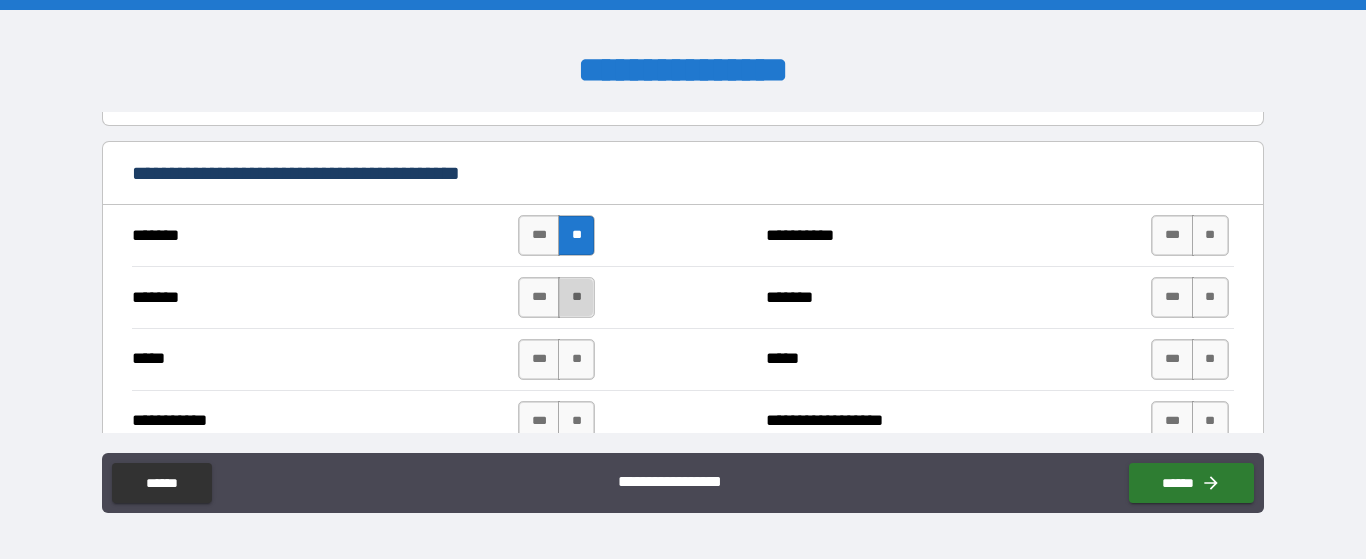 click on "**" at bounding box center [576, 297] 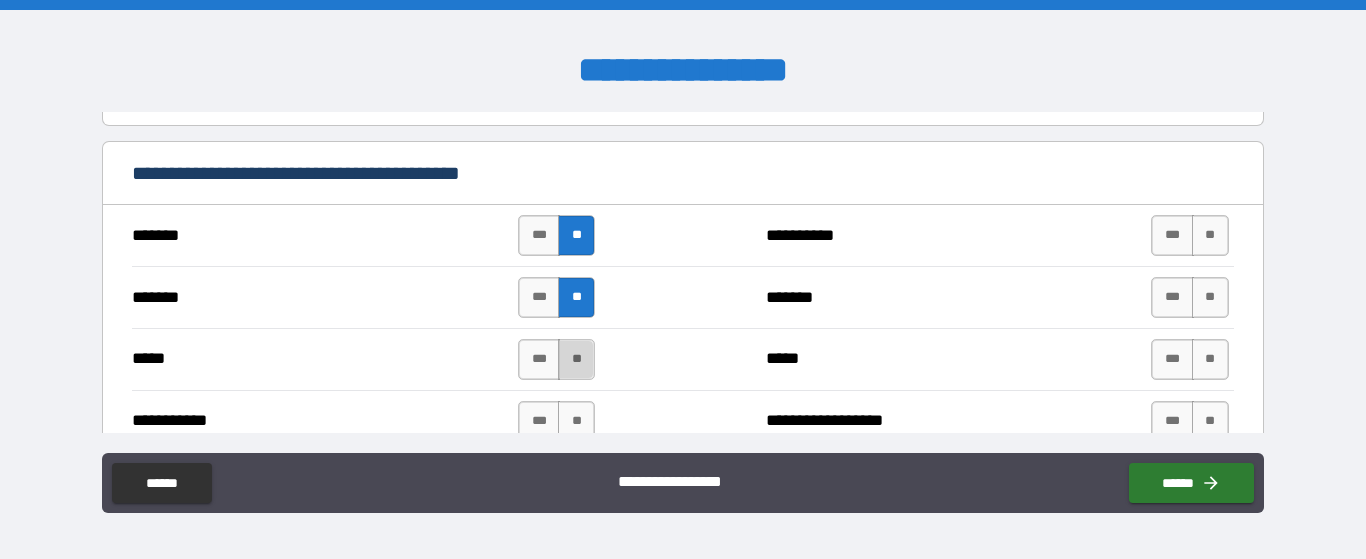 click on "**" at bounding box center (576, 359) 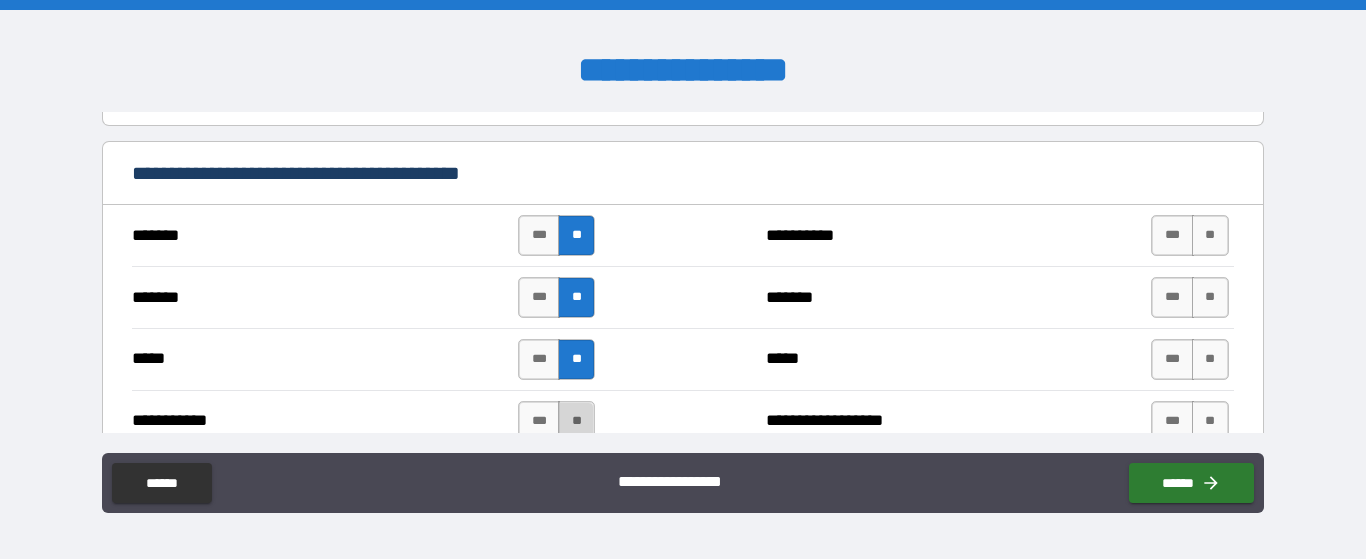 click on "**" at bounding box center [576, 421] 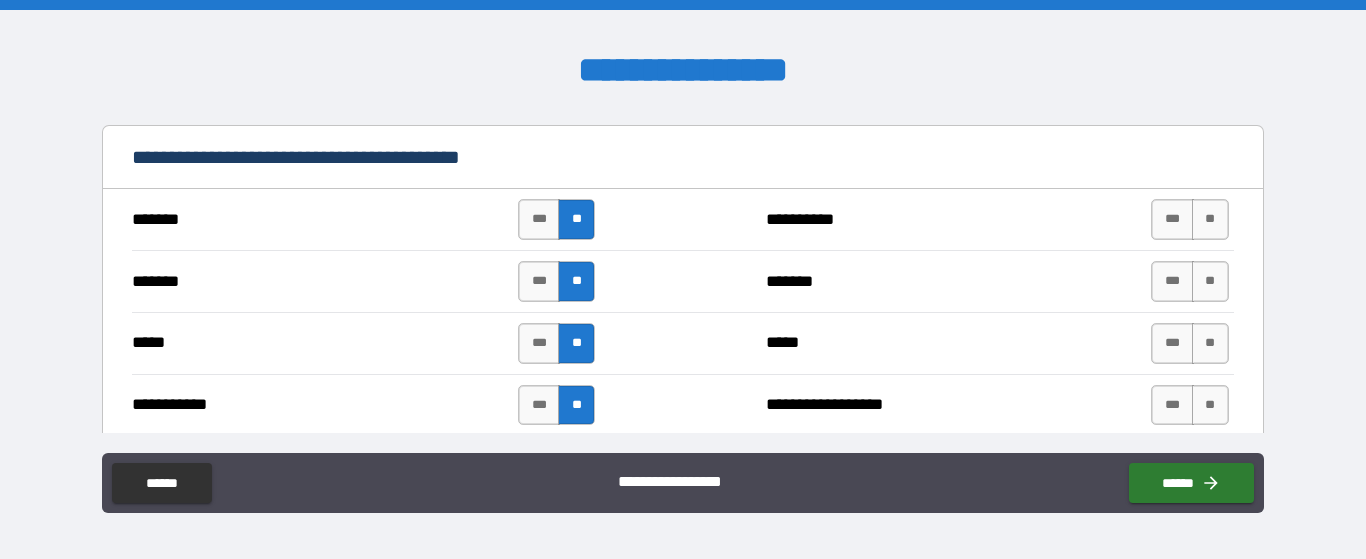 scroll, scrollTop: 1429, scrollLeft: 0, axis: vertical 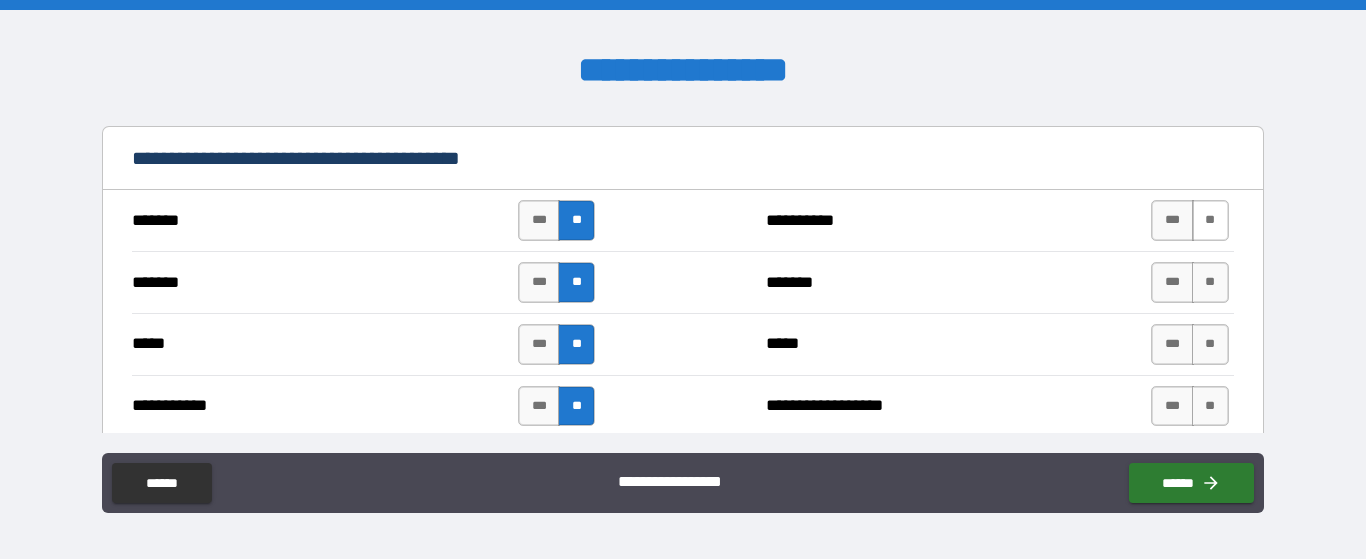 click on "**" at bounding box center [1210, 220] 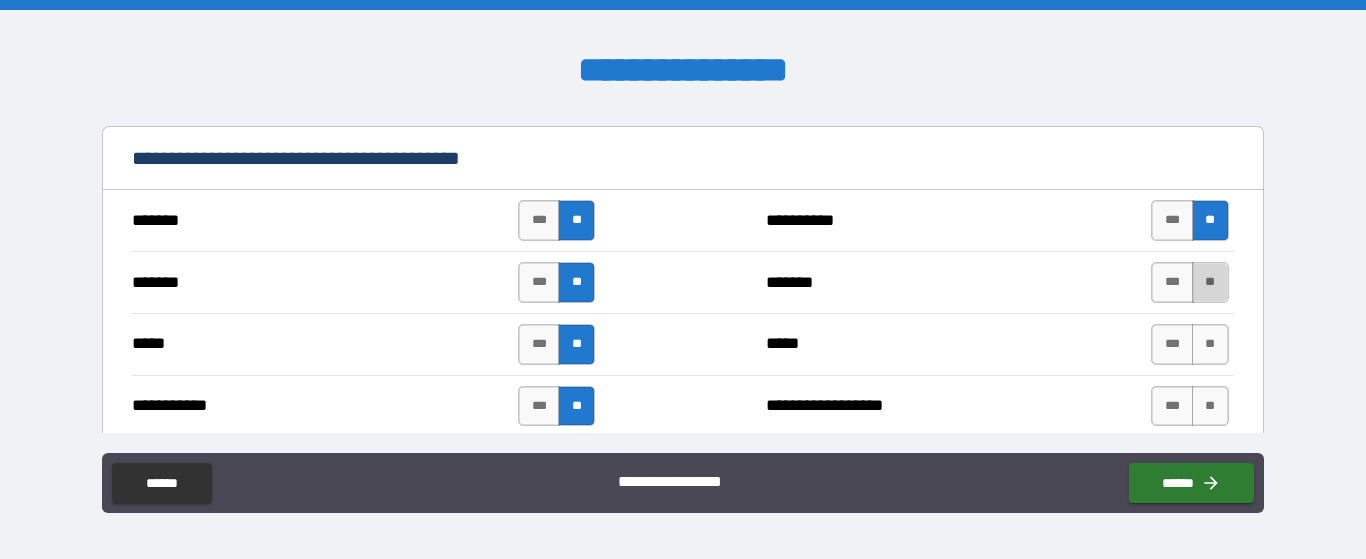 click on "**" at bounding box center [1210, 282] 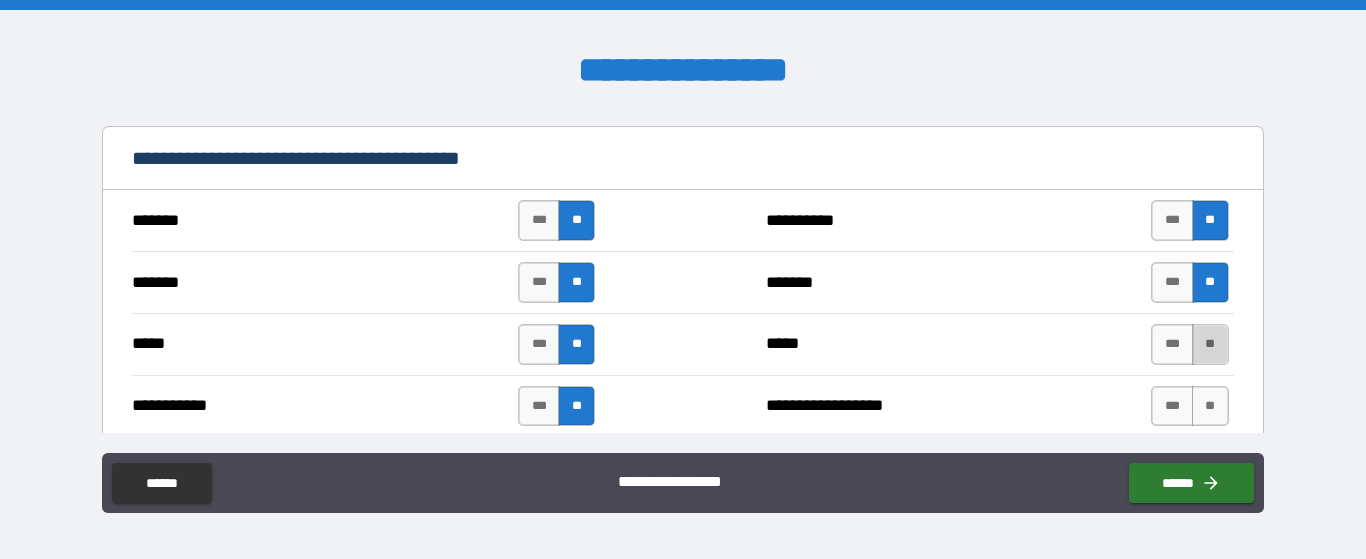 click on "**" at bounding box center (1210, 344) 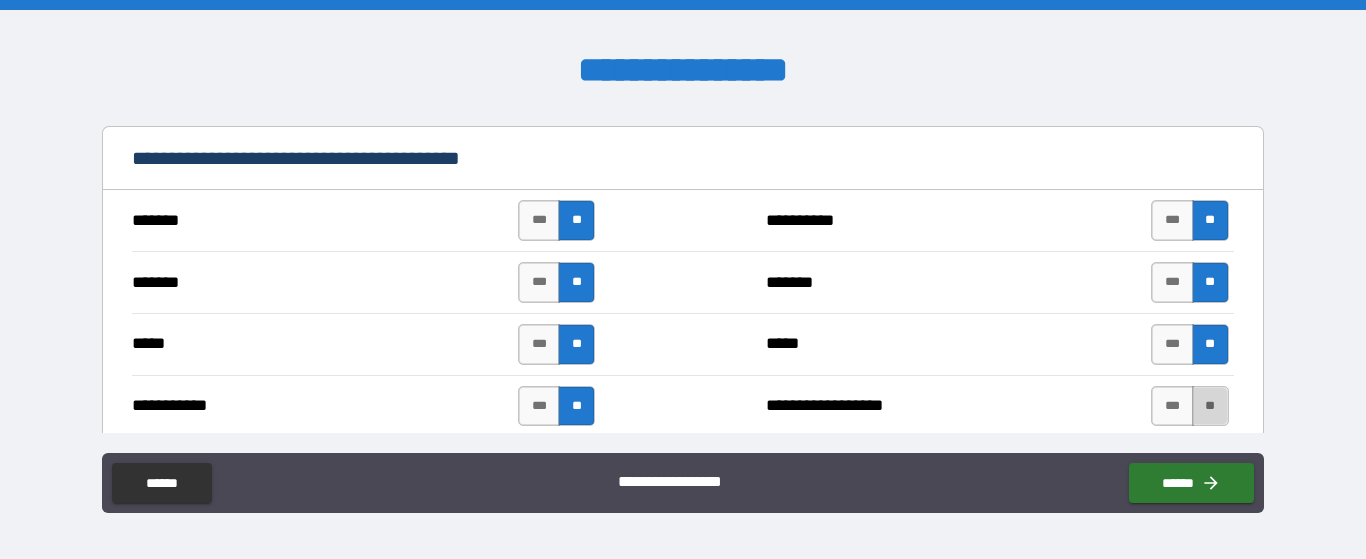 click on "**" at bounding box center [1210, 406] 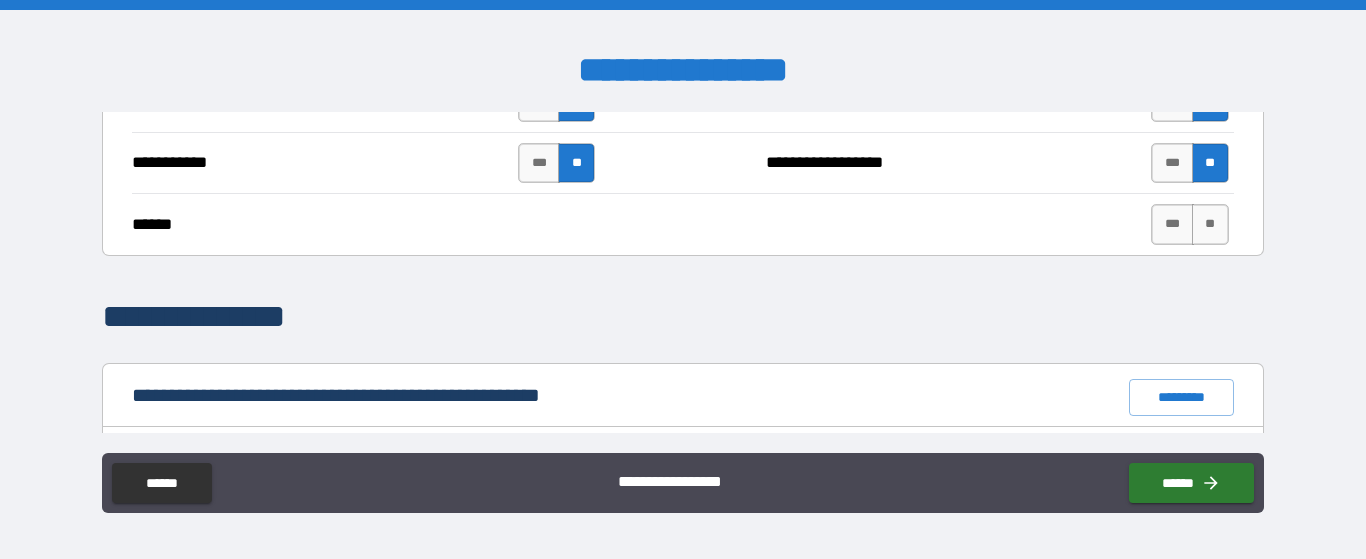 scroll, scrollTop: 1692, scrollLeft: 0, axis: vertical 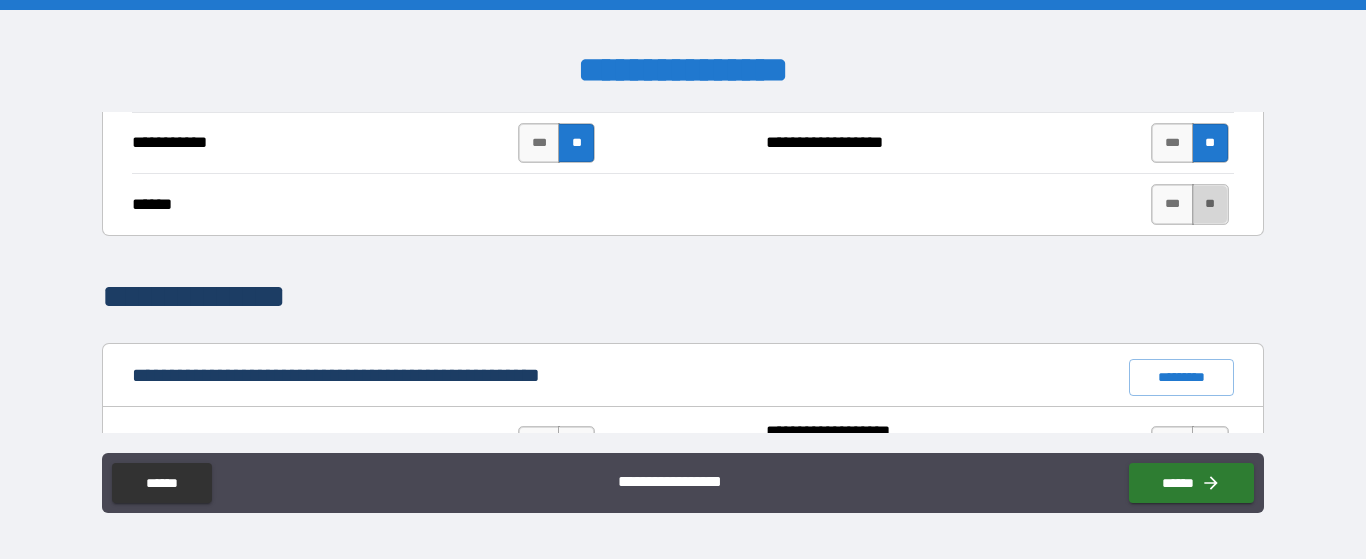 click on "**" at bounding box center [1210, 204] 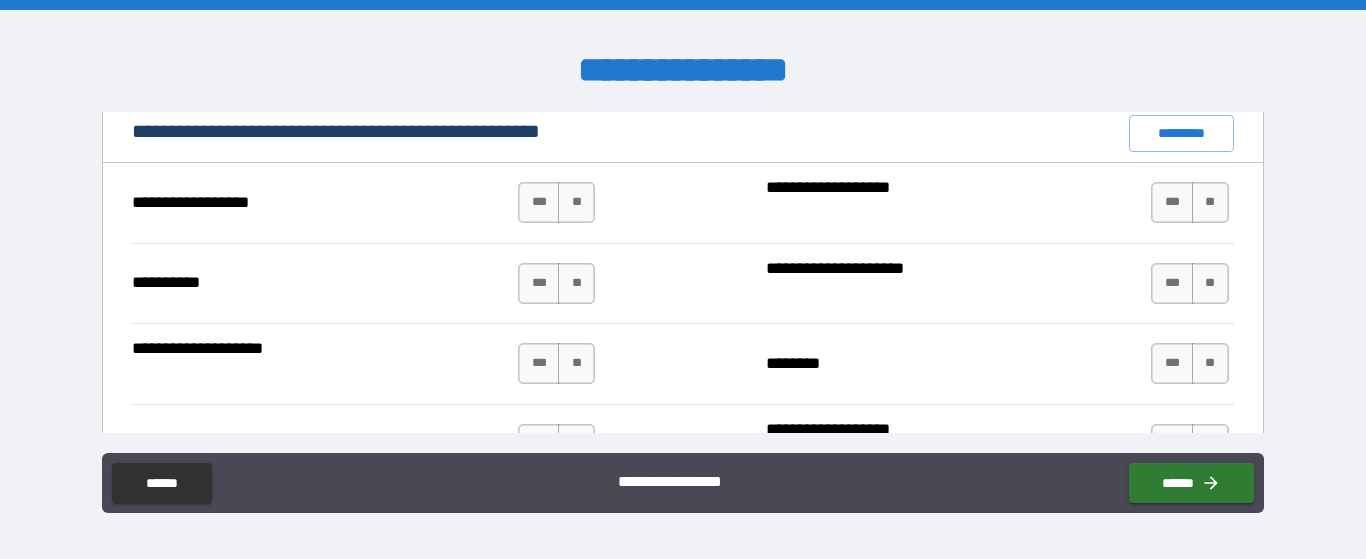 scroll, scrollTop: 1935, scrollLeft: 0, axis: vertical 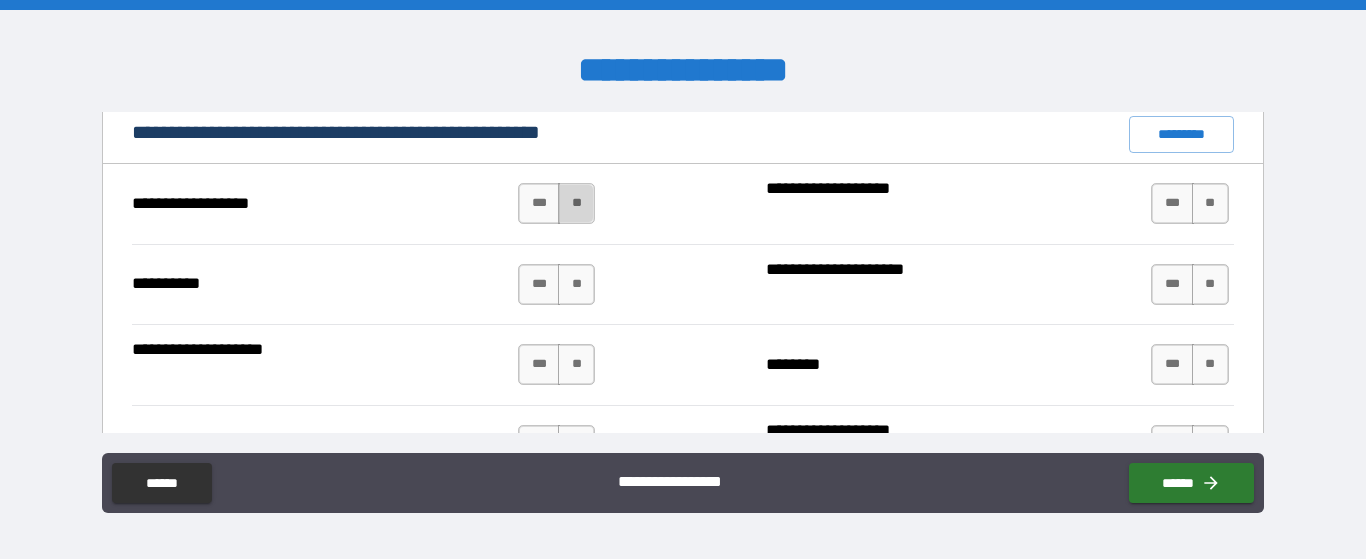 click on "**" at bounding box center [576, 203] 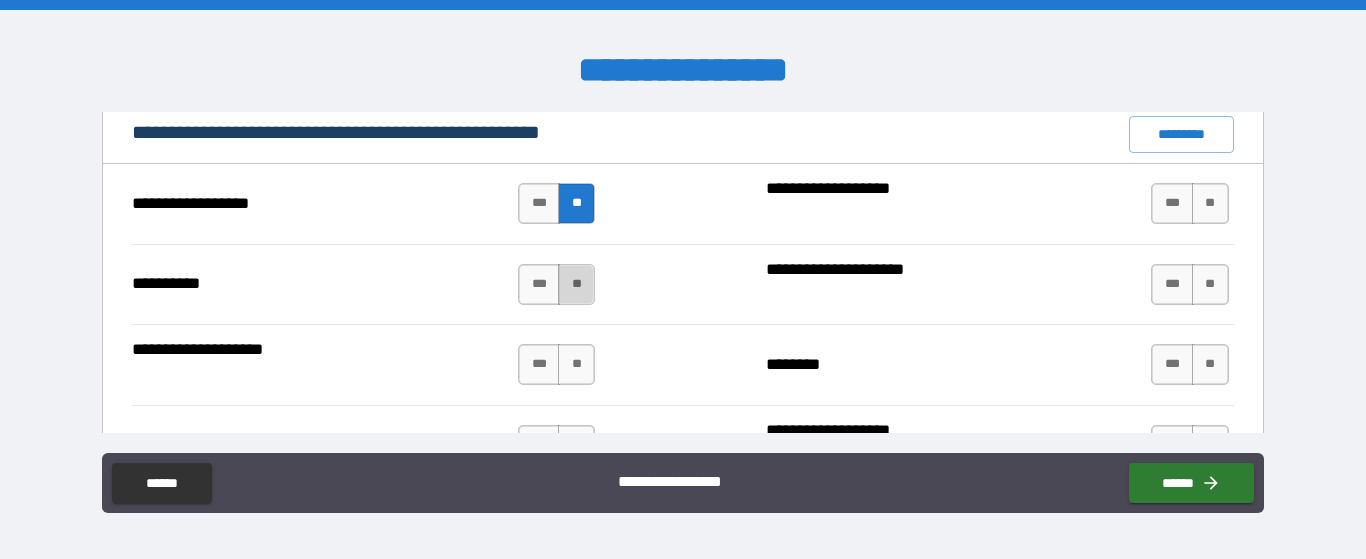 click on "**" at bounding box center (576, 284) 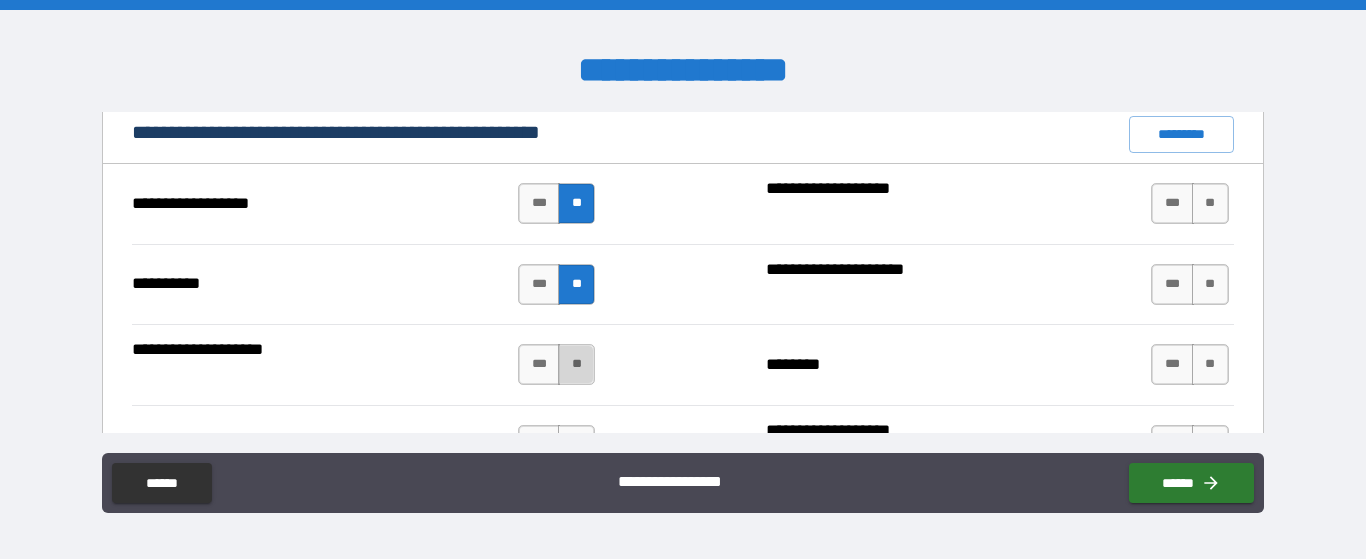 click on "**" at bounding box center (576, 364) 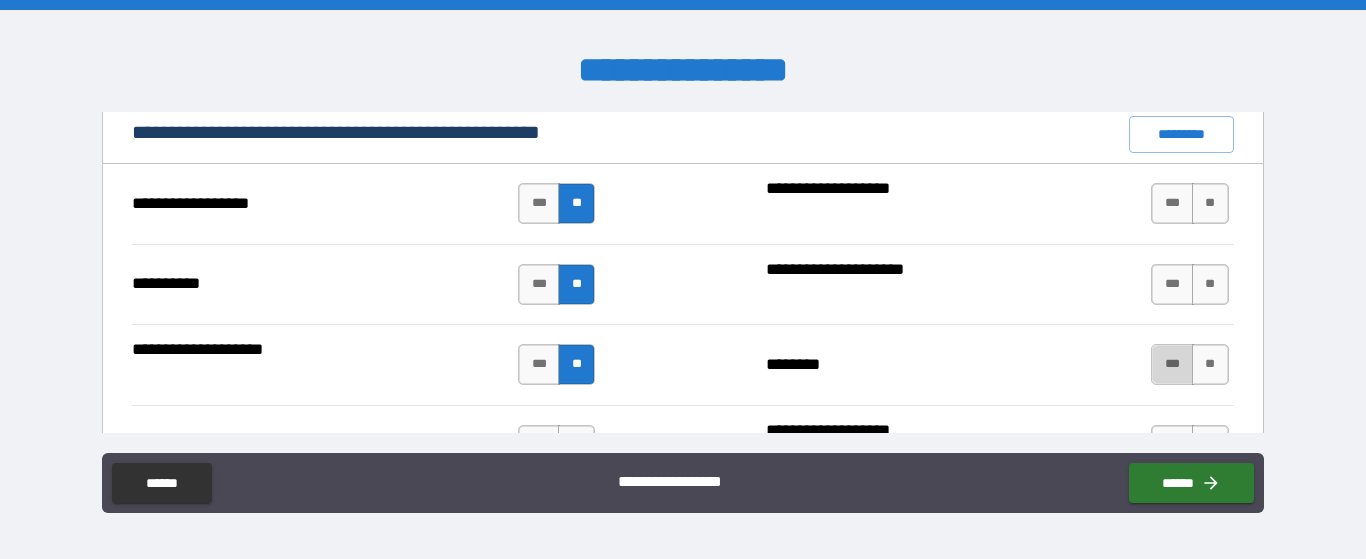 click on "***" at bounding box center (1172, 364) 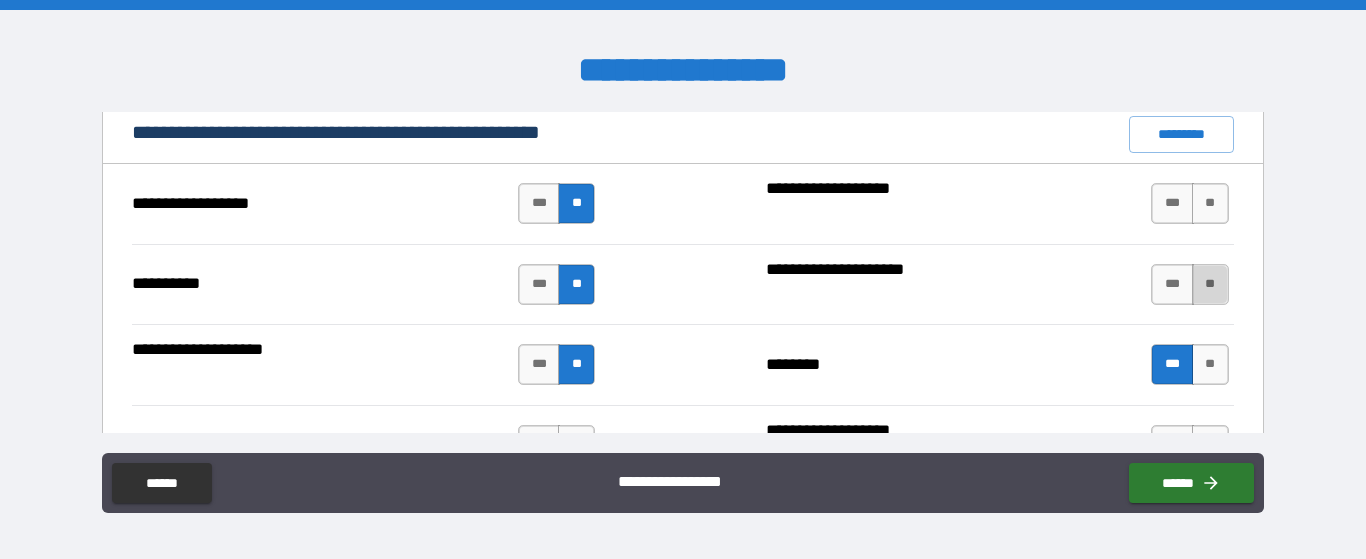 click on "**" at bounding box center [1210, 284] 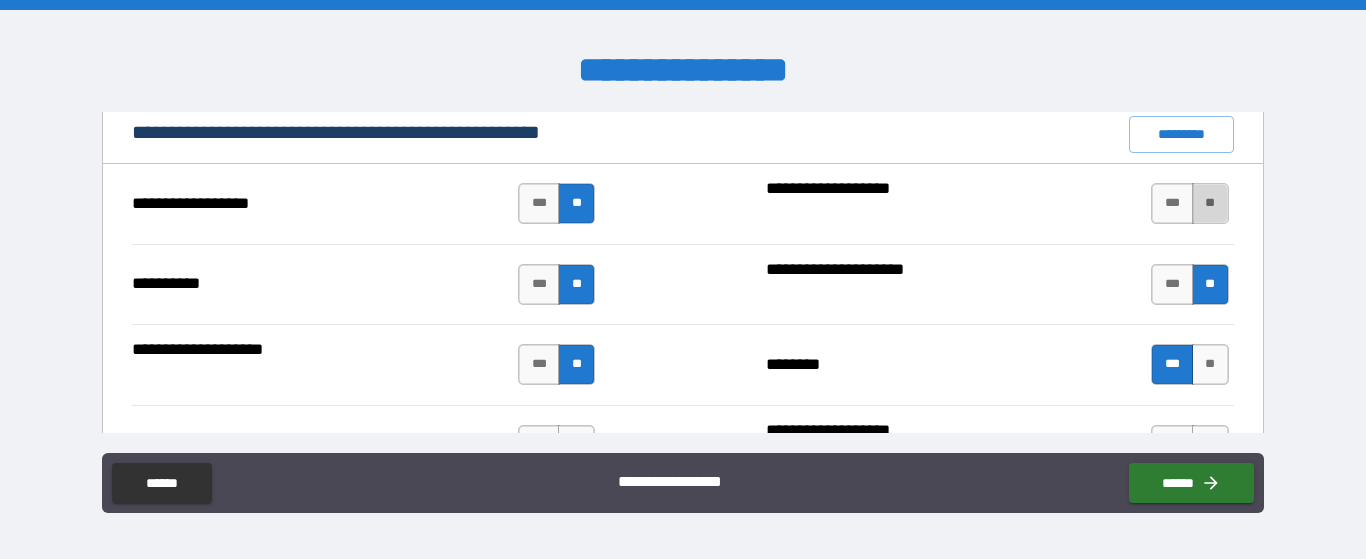 click on "**" at bounding box center [1210, 203] 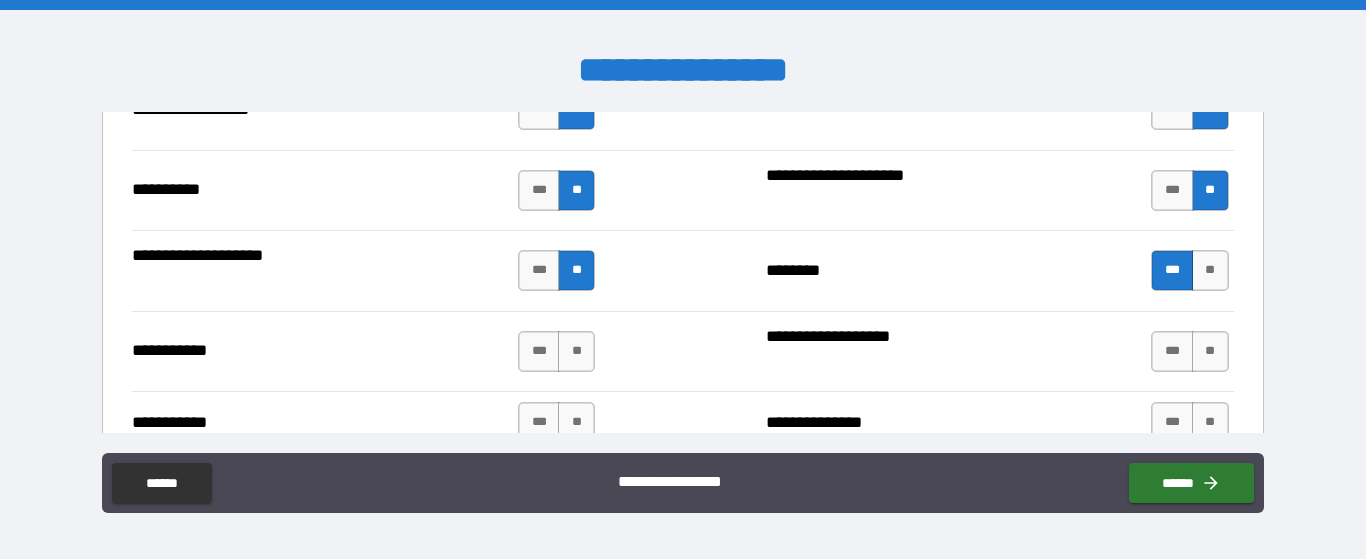 scroll, scrollTop: 2040, scrollLeft: 0, axis: vertical 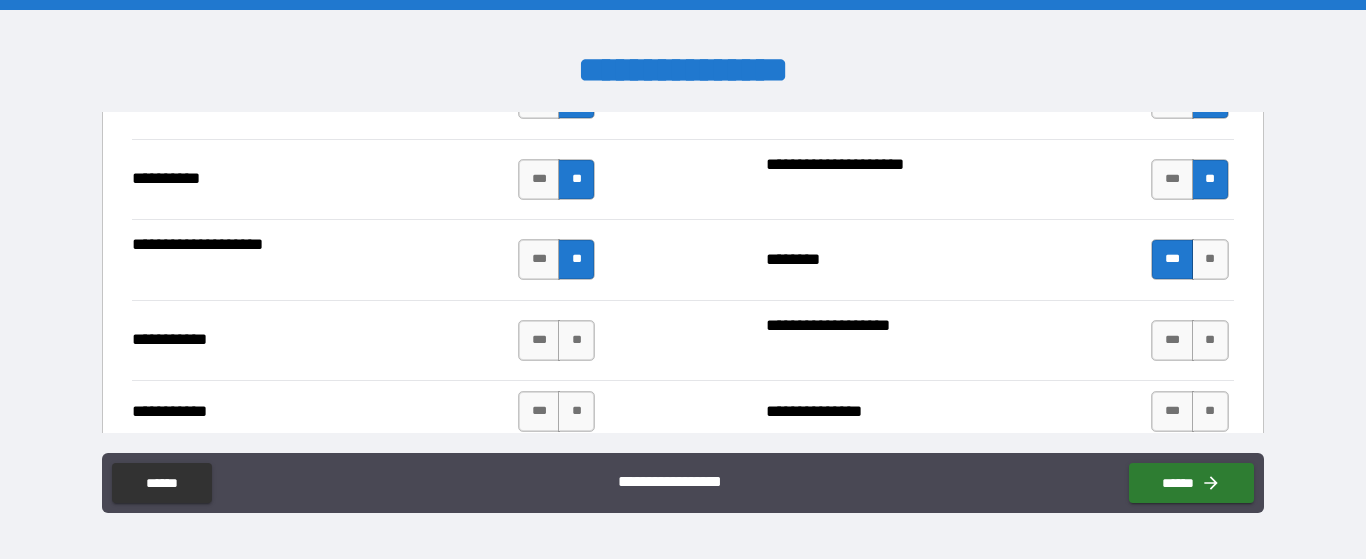 click on "******** *** **" at bounding box center [1000, 259] 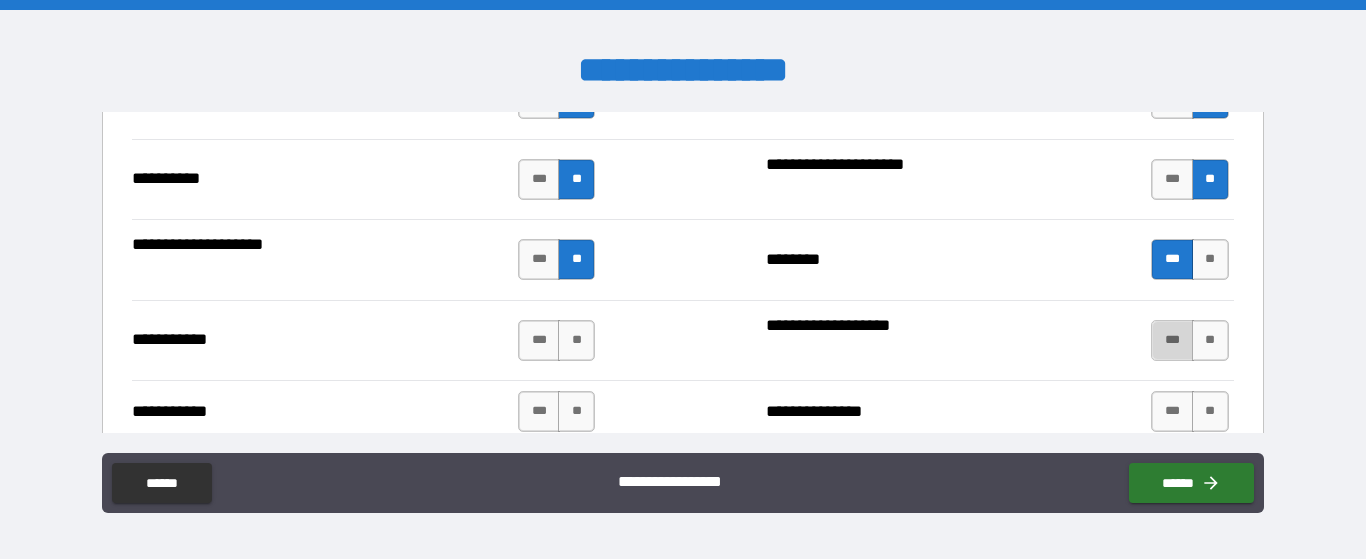 click on "***" at bounding box center [1172, 340] 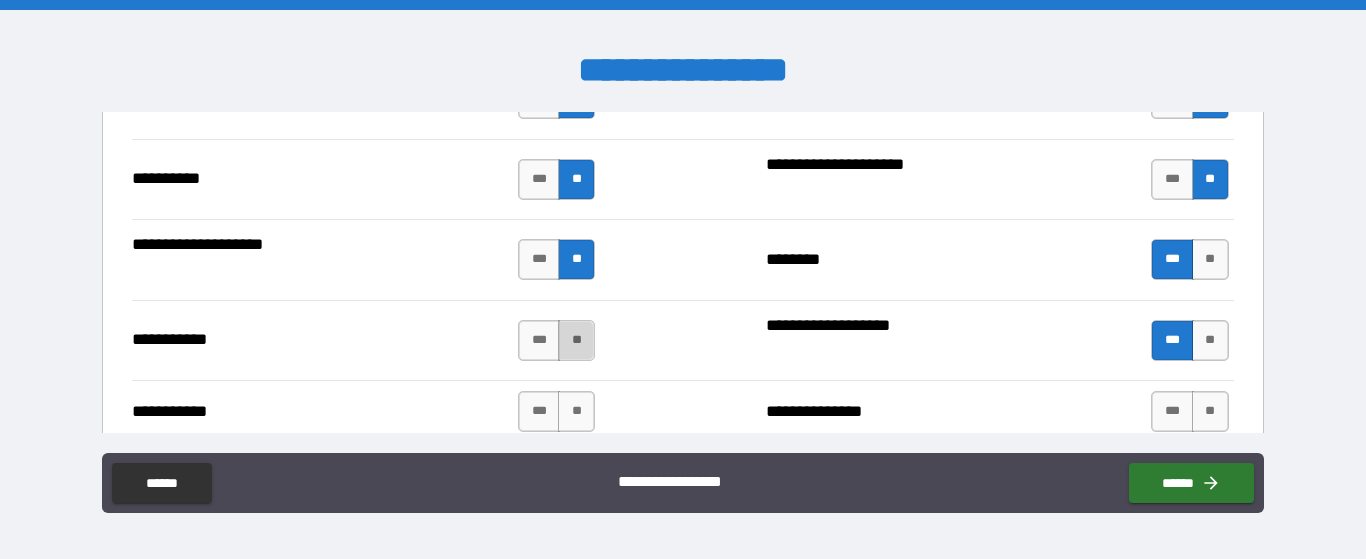 click on "**" at bounding box center (576, 340) 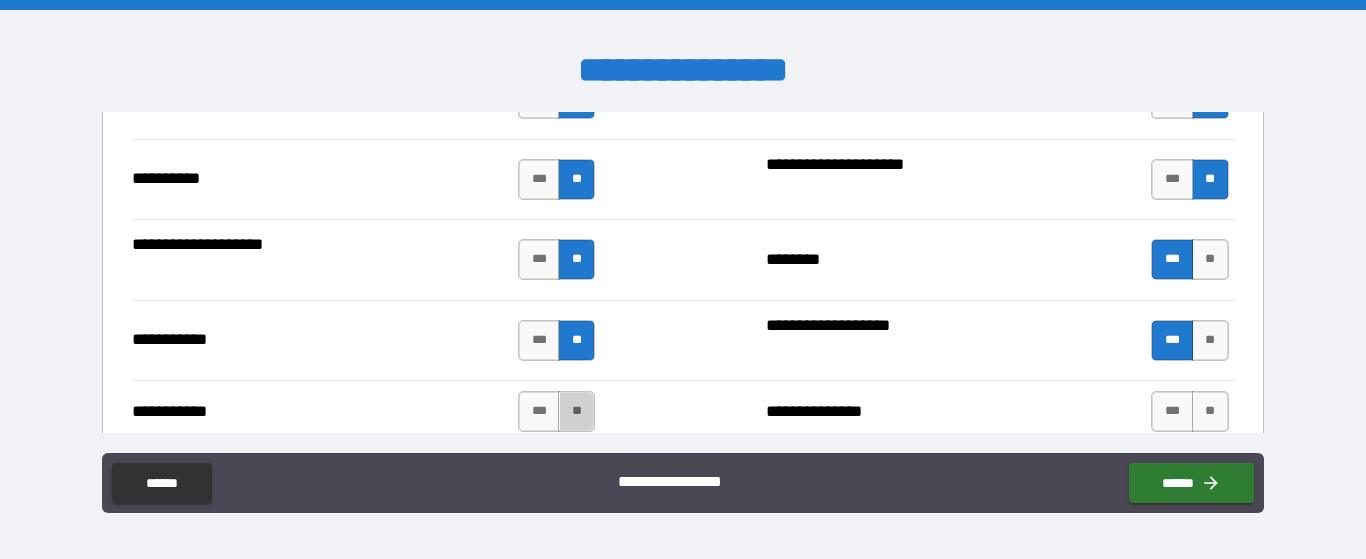 drag, startPoint x: 571, startPoint y: 407, endPoint x: 907, endPoint y: 390, distance: 336.42978 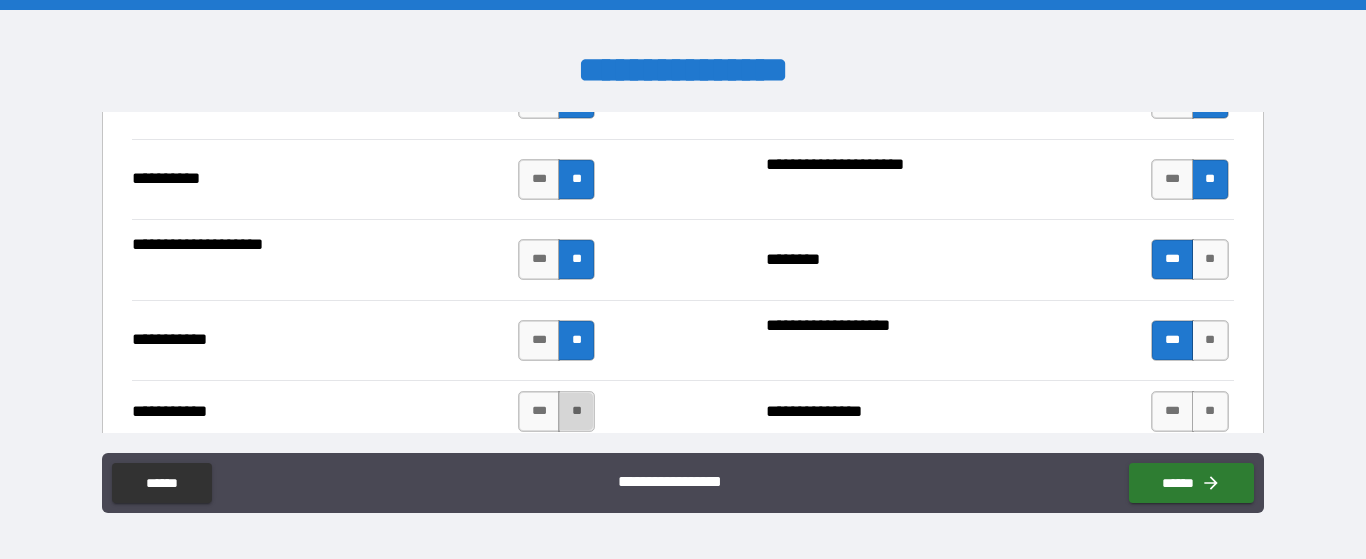 click on "**" at bounding box center (576, 411) 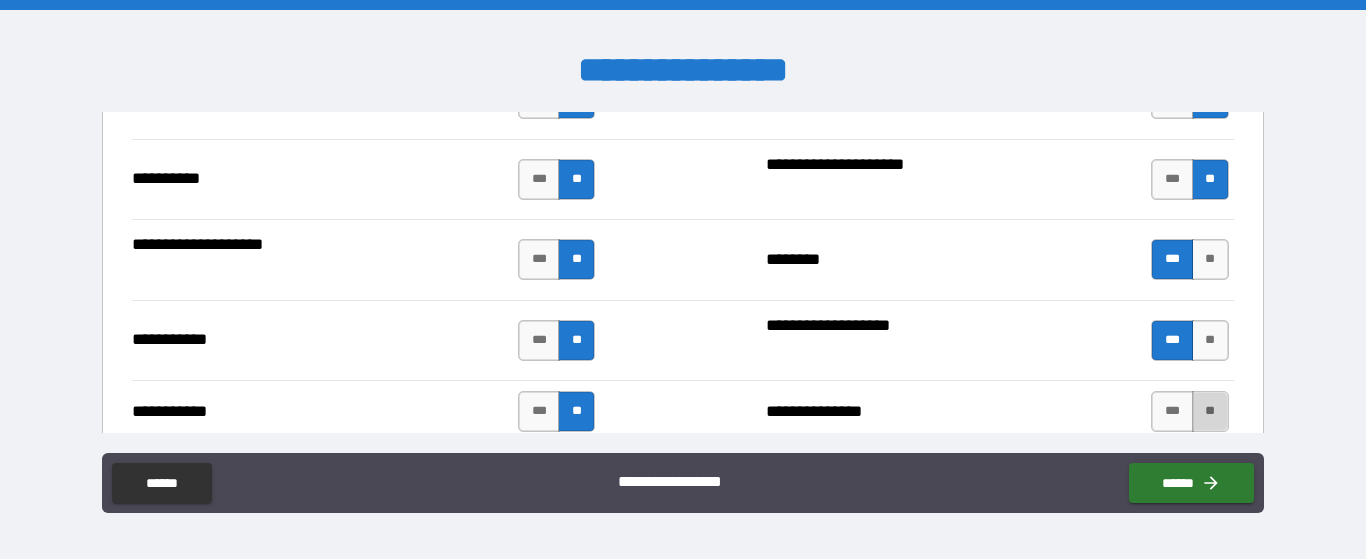 click on "**" at bounding box center [1210, 411] 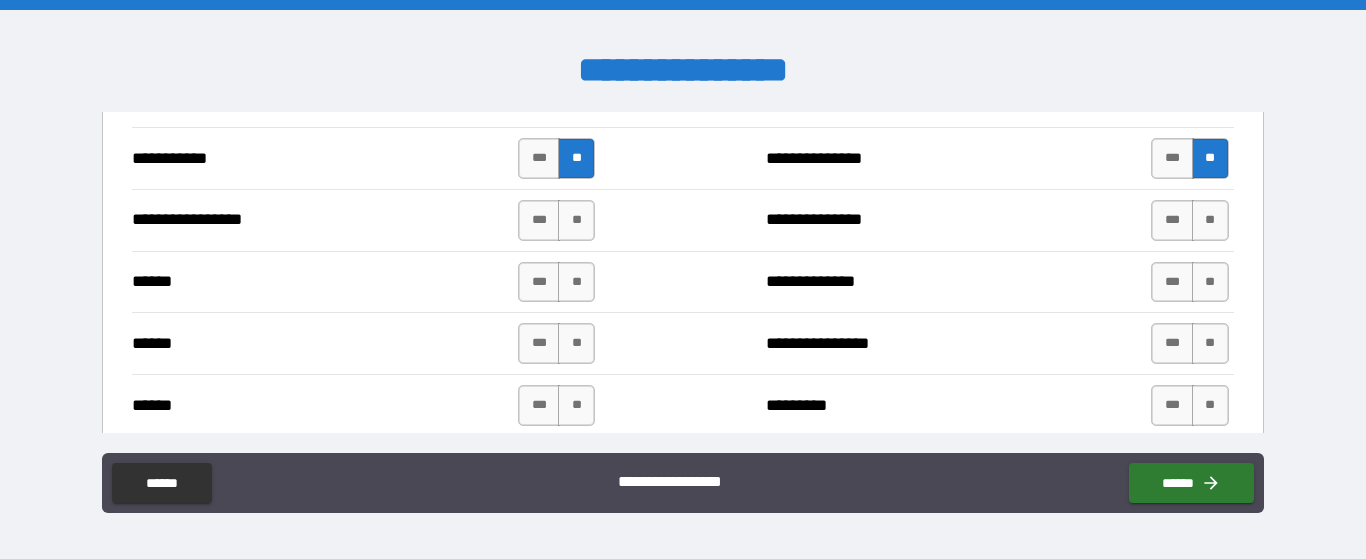 scroll, scrollTop: 2343, scrollLeft: 0, axis: vertical 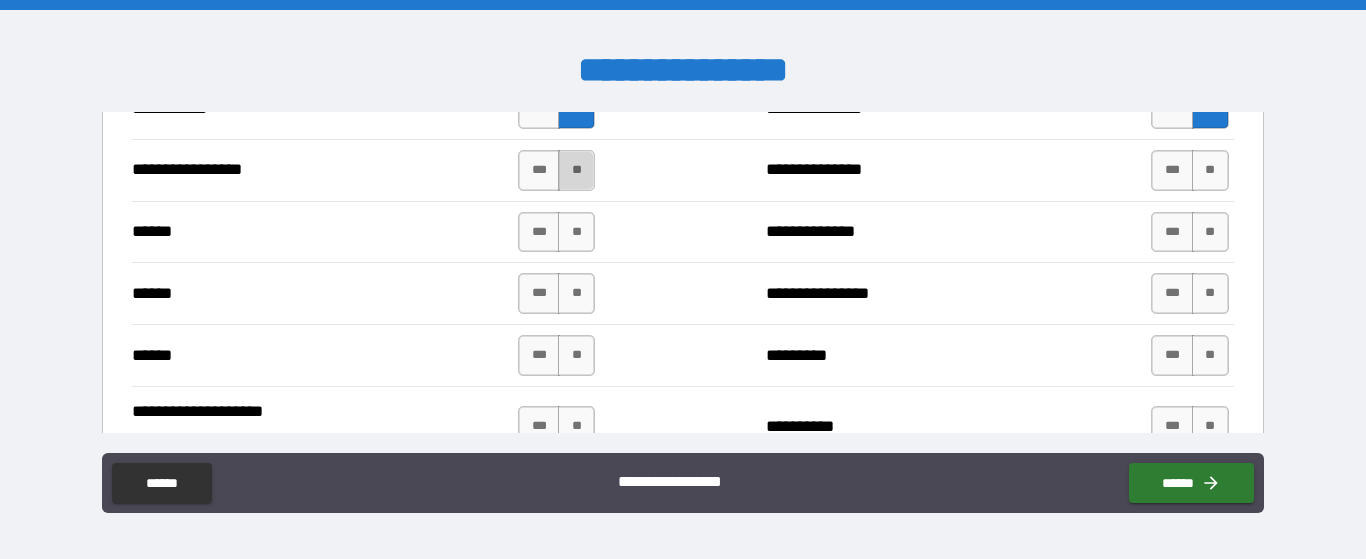click on "**" at bounding box center [576, 170] 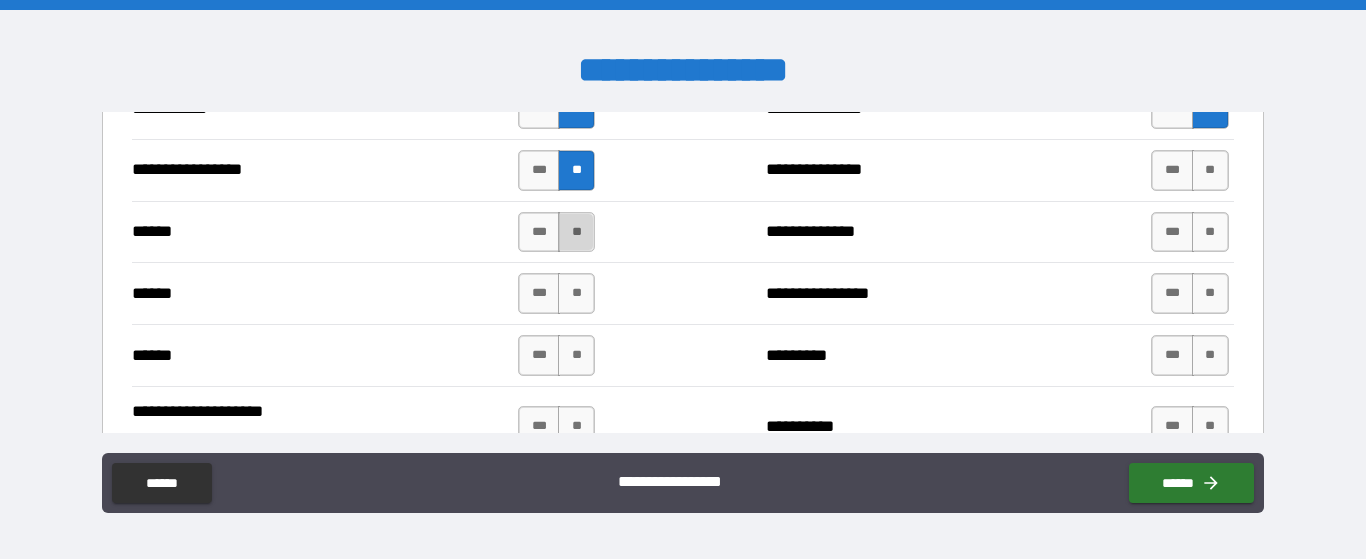 click on "**" at bounding box center [576, 232] 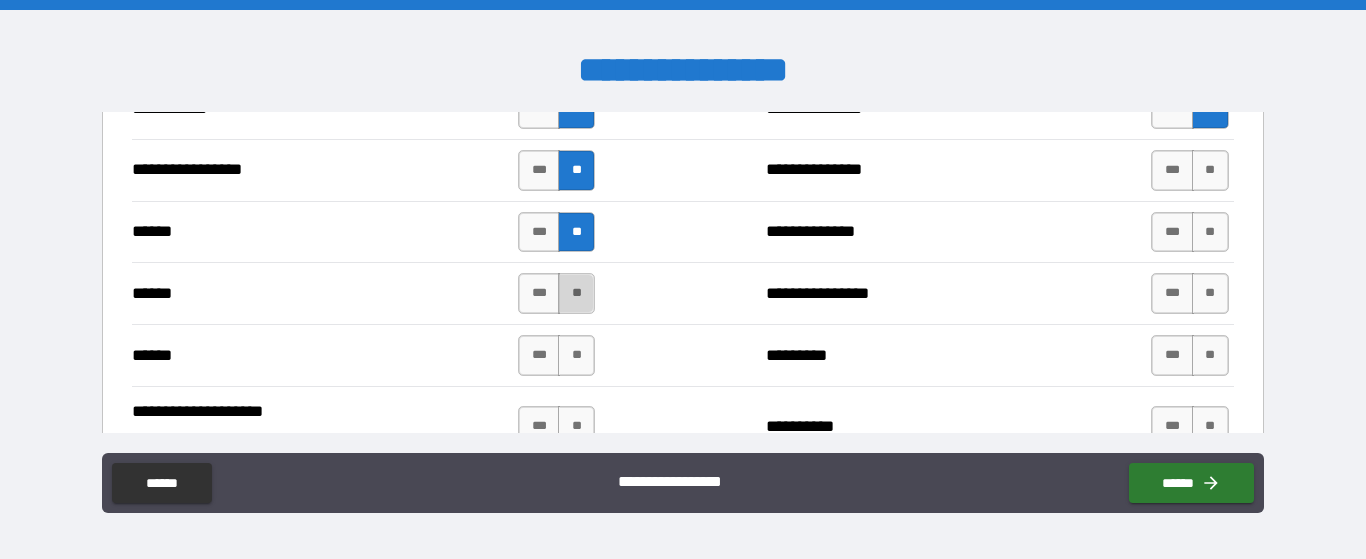 click on "**" at bounding box center [576, 293] 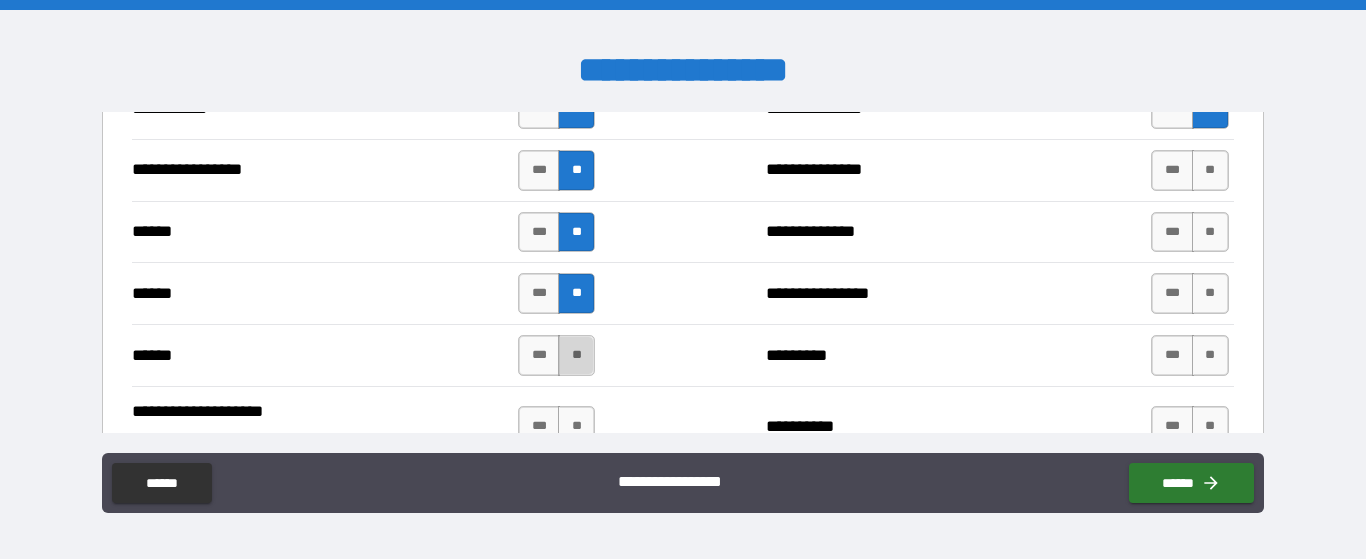 click on "**" at bounding box center [576, 355] 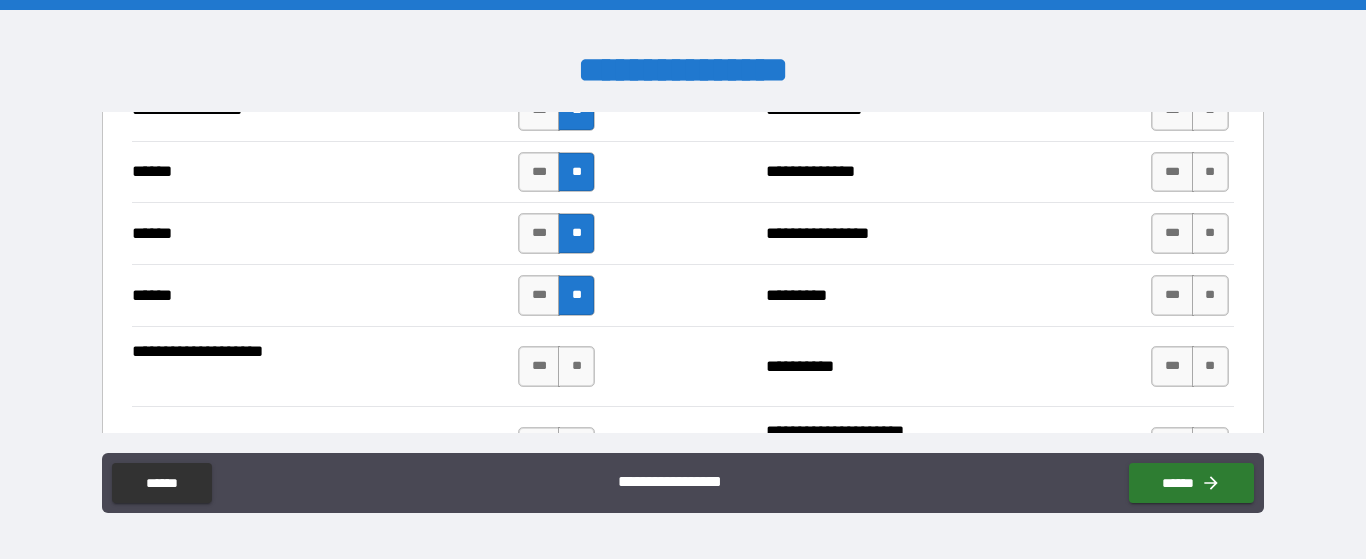 scroll, scrollTop: 2404, scrollLeft: 0, axis: vertical 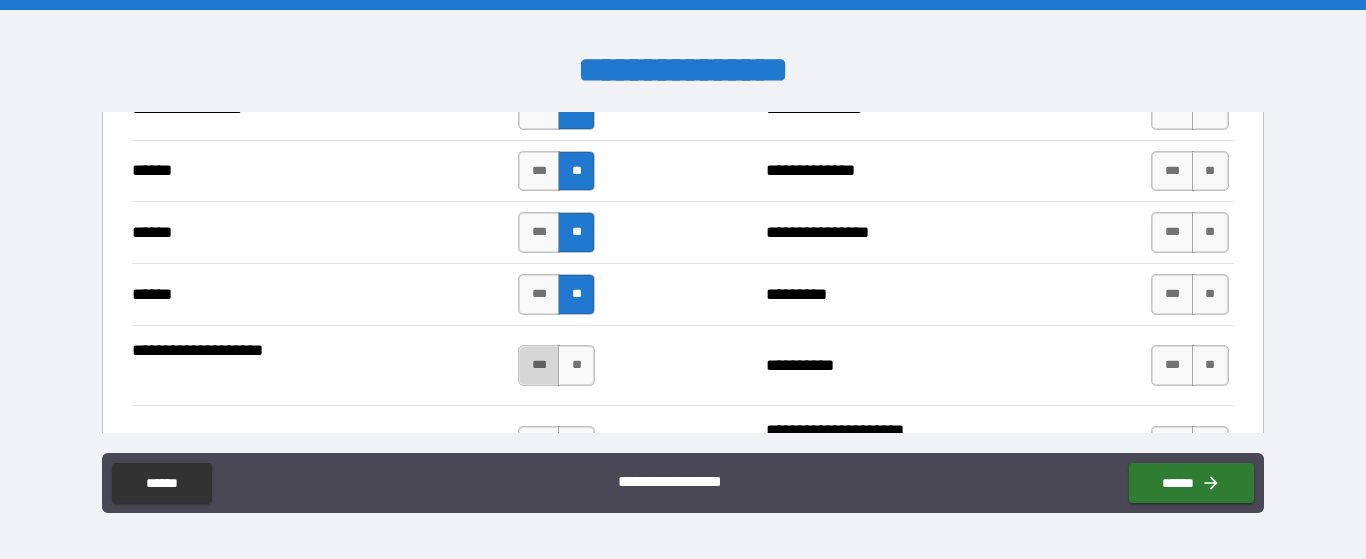 click on "***" at bounding box center (539, 365) 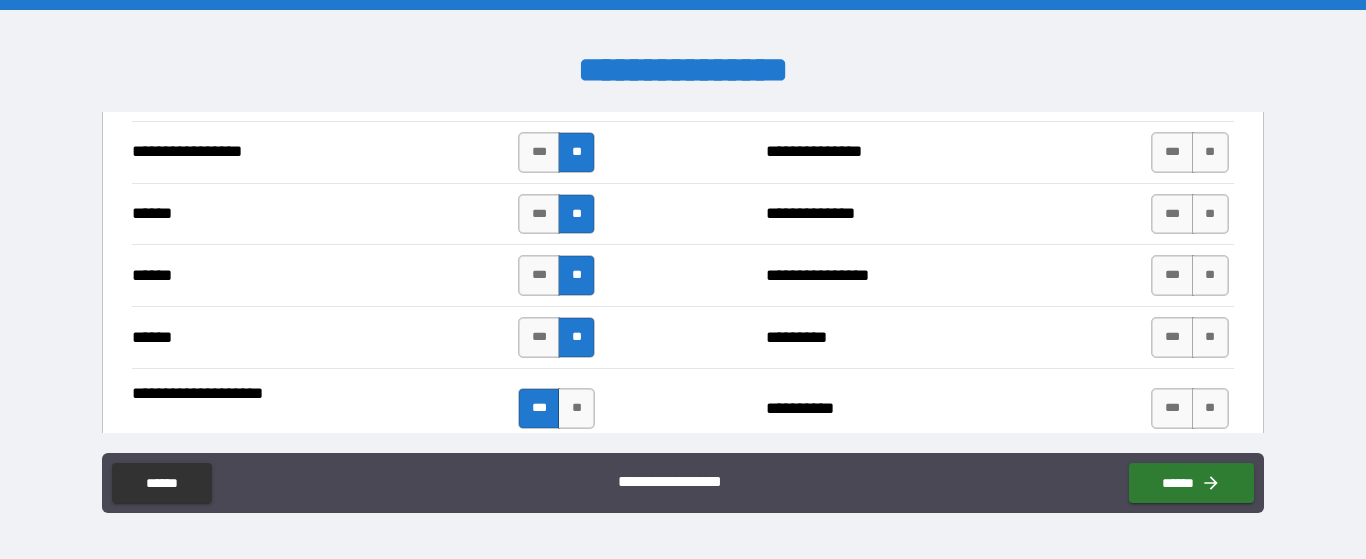 scroll, scrollTop: 2362, scrollLeft: 0, axis: vertical 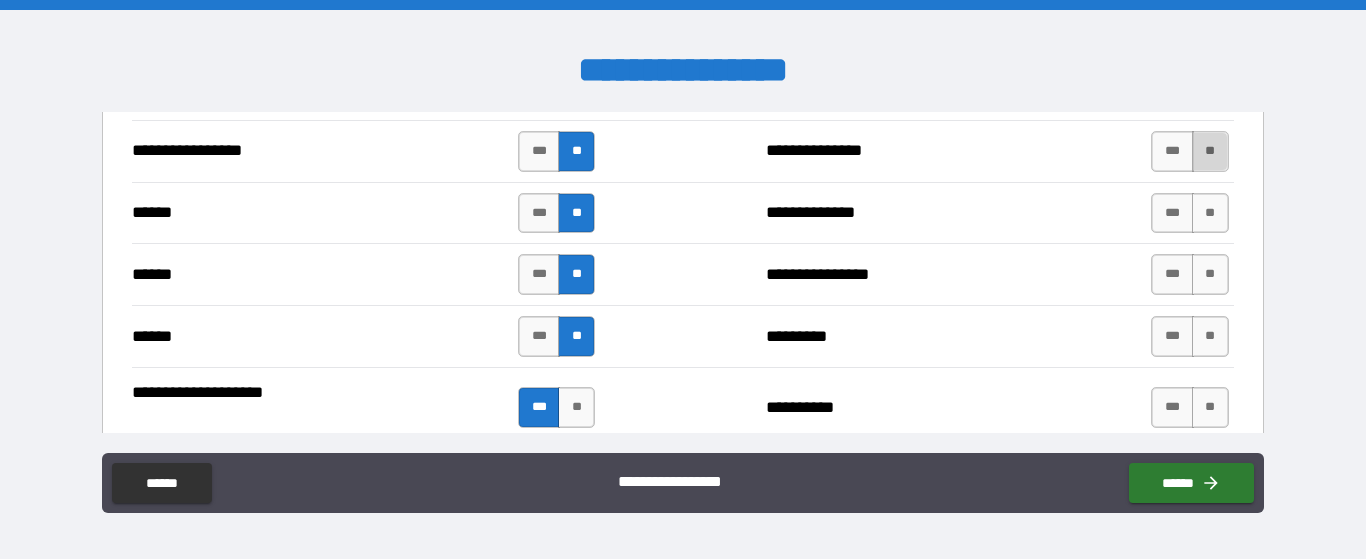 click on "**" at bounding box center (1210, 151) 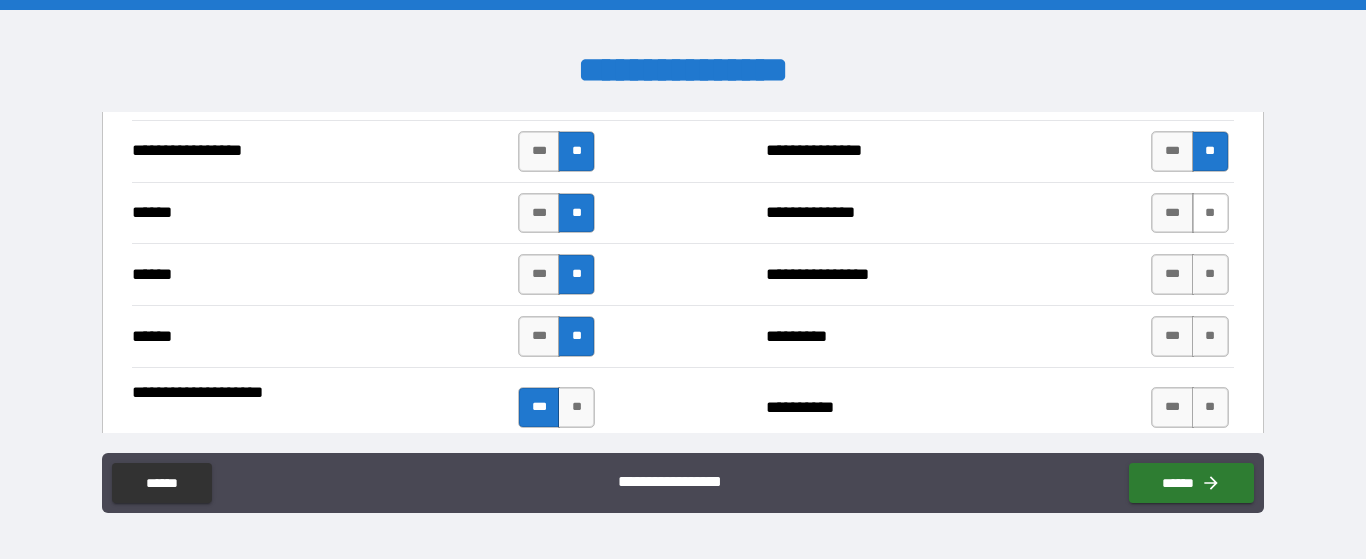 click on "**" at bounding box center [1210, 213] 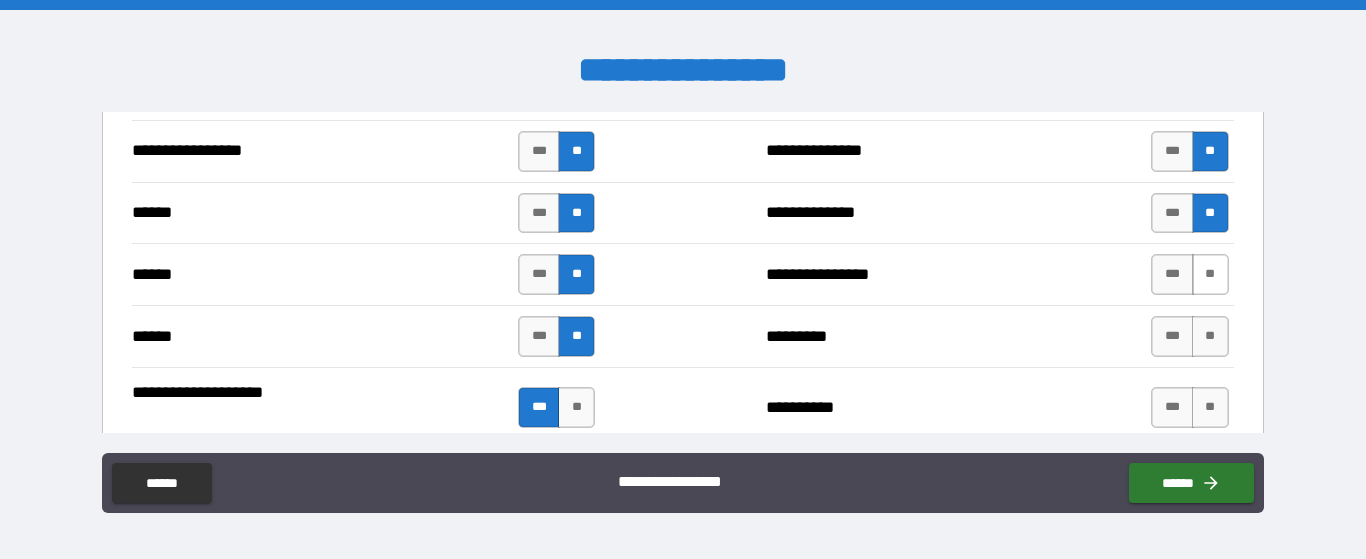 click on "**" at bounding box center (1210, 274) 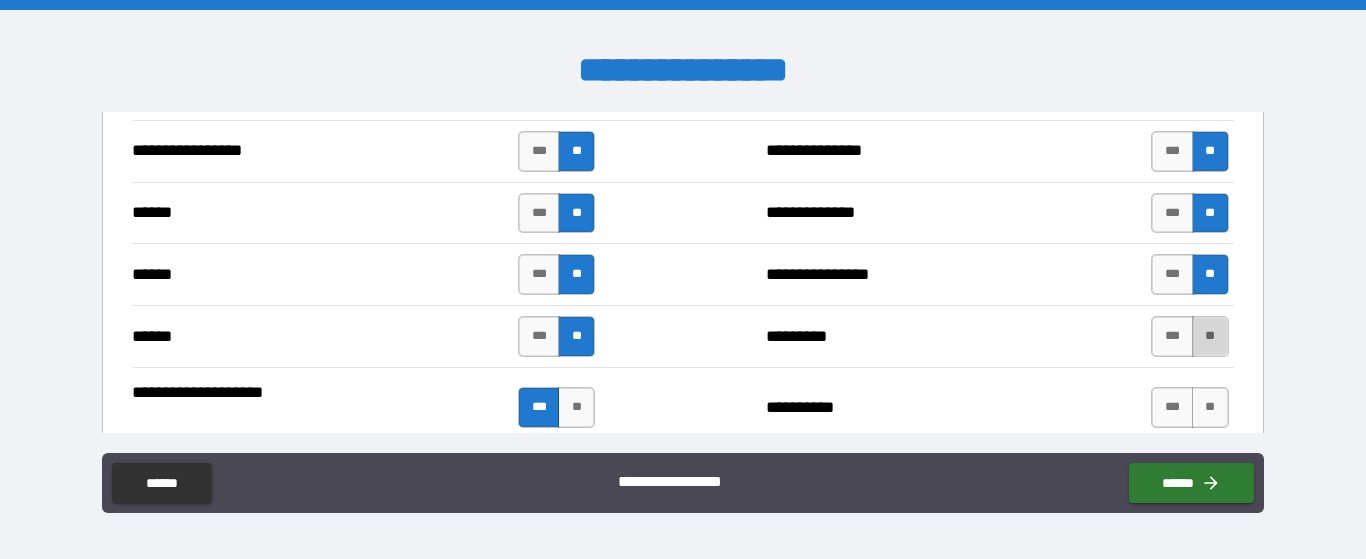 click on "**" at bounding box center [1210, 336] 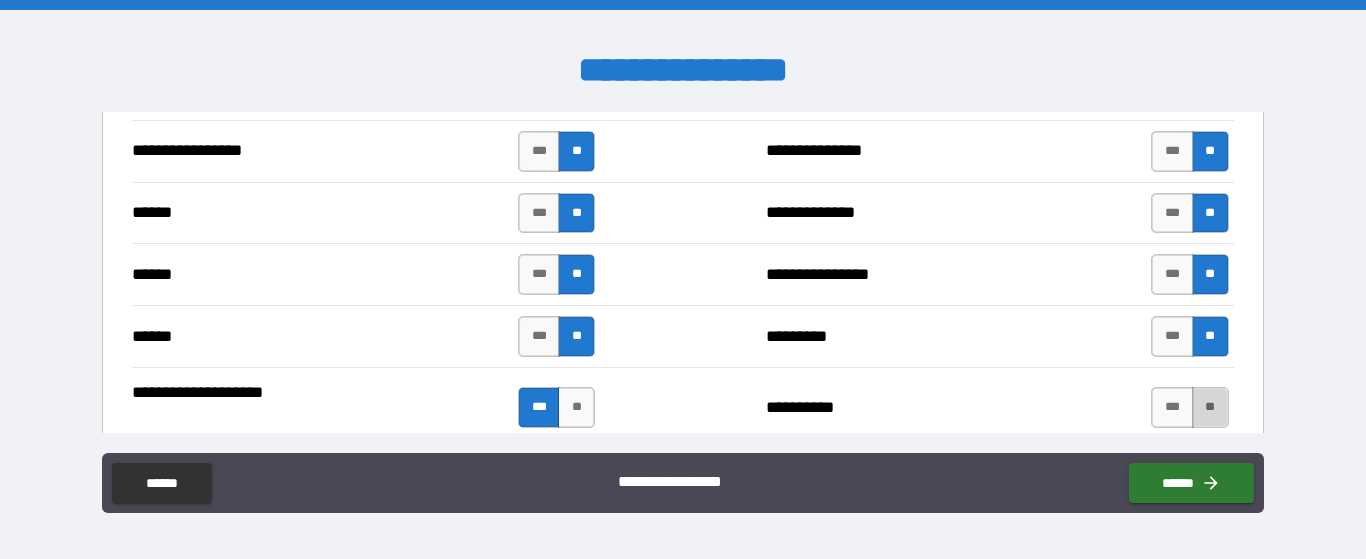 click on "**" at bounding box center [1210, 407] 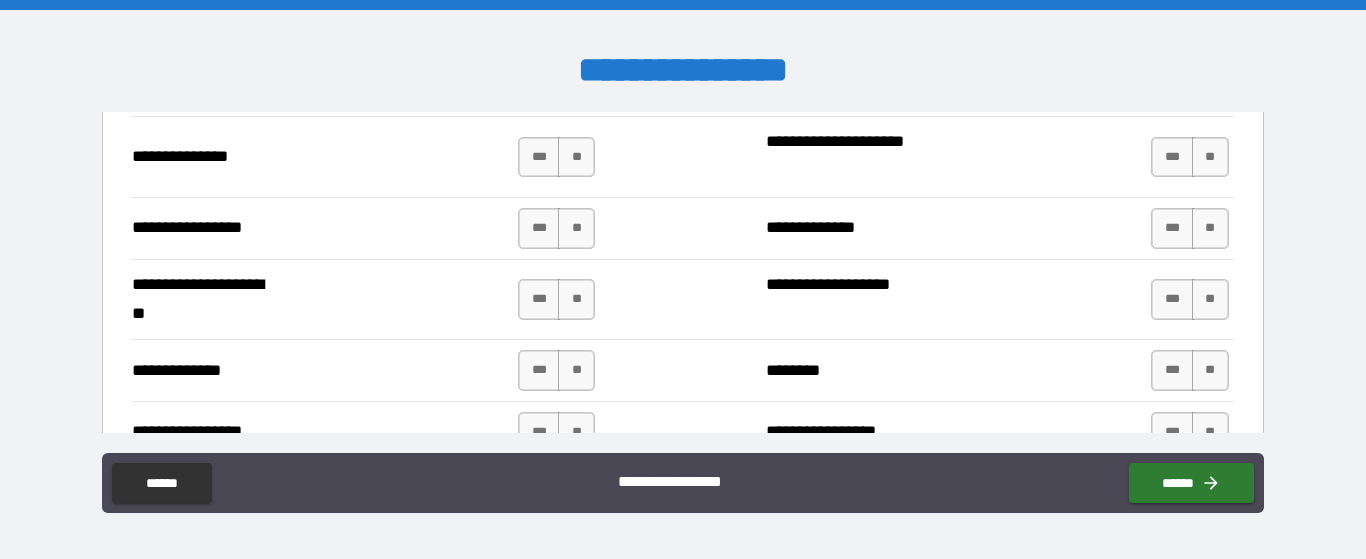scroll, scrollTop: 2698, scrollLeft: 0, axis: vertical 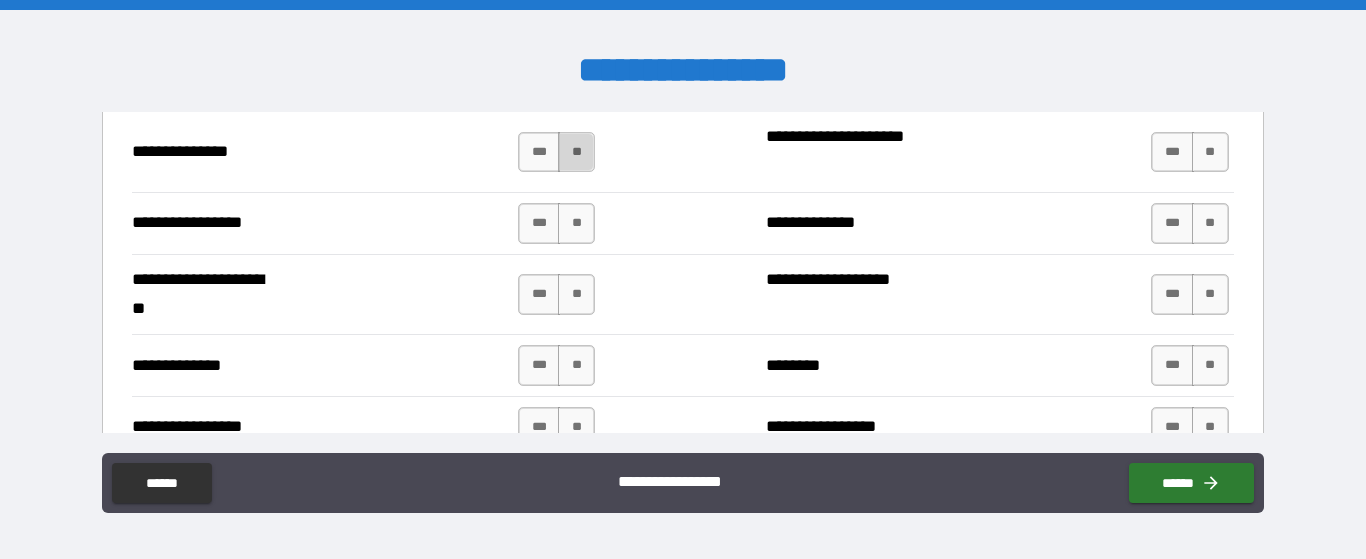 click on "**" at bounding box center [576, 152] 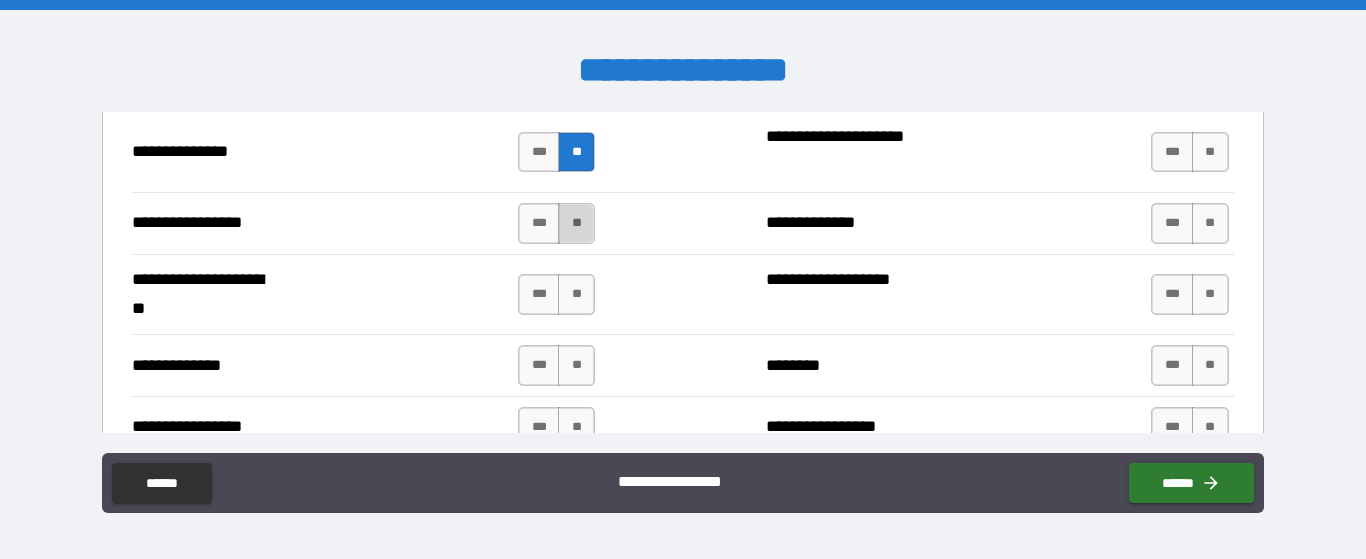 click on "**" at bounding box center [576, 223] 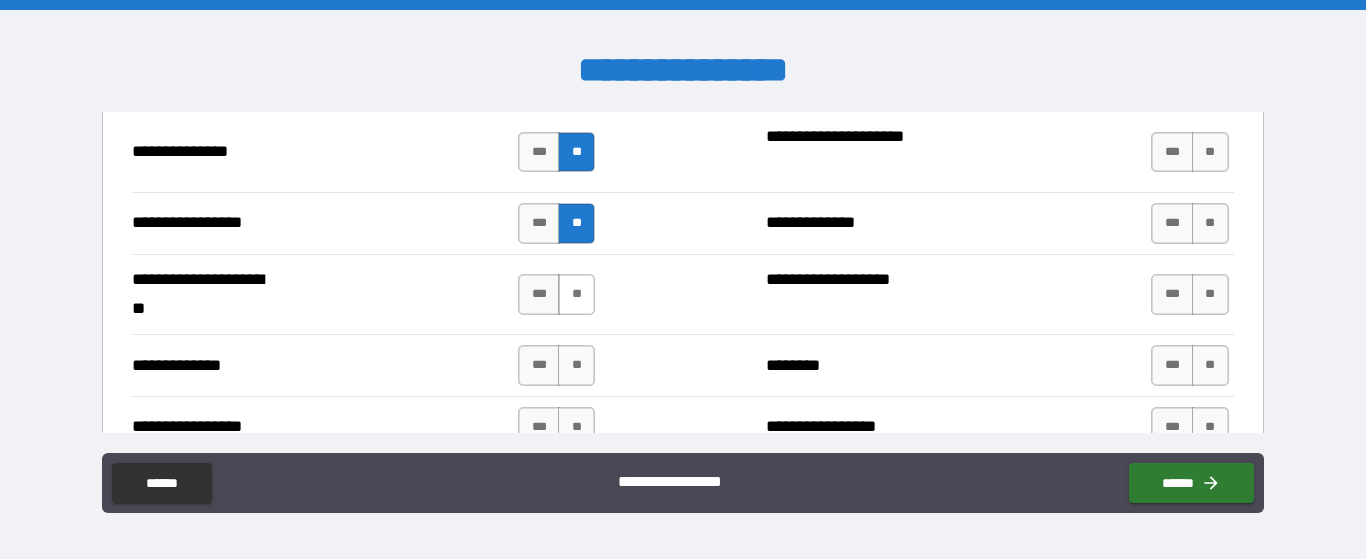 click on "**" at bounding box center (576, 294) 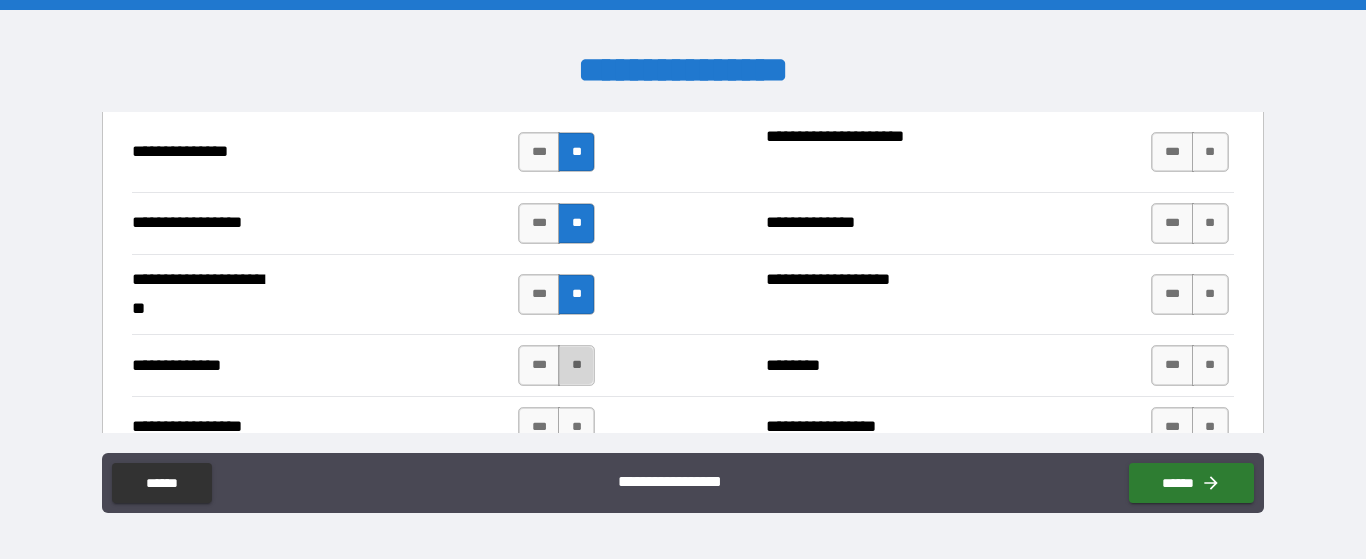 click on "**" at bounding box center [576, 365] 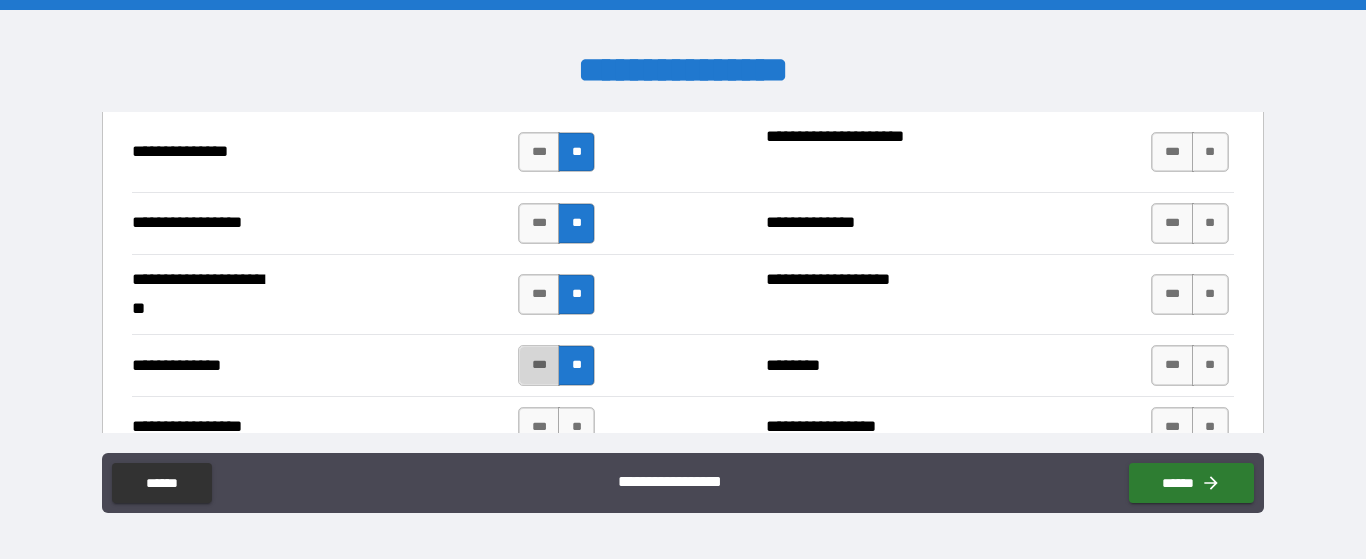 click on "***" at bounding box center [539, 365] 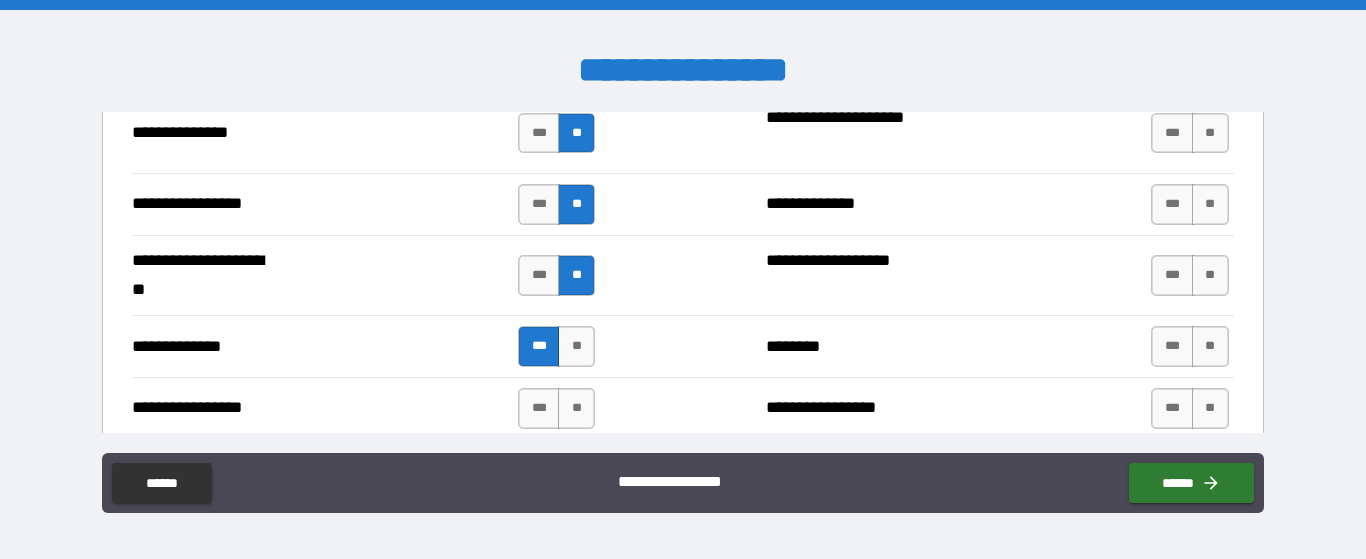 scroll, scrollTop: 2715, scrollLeft: 0, axis: vertical 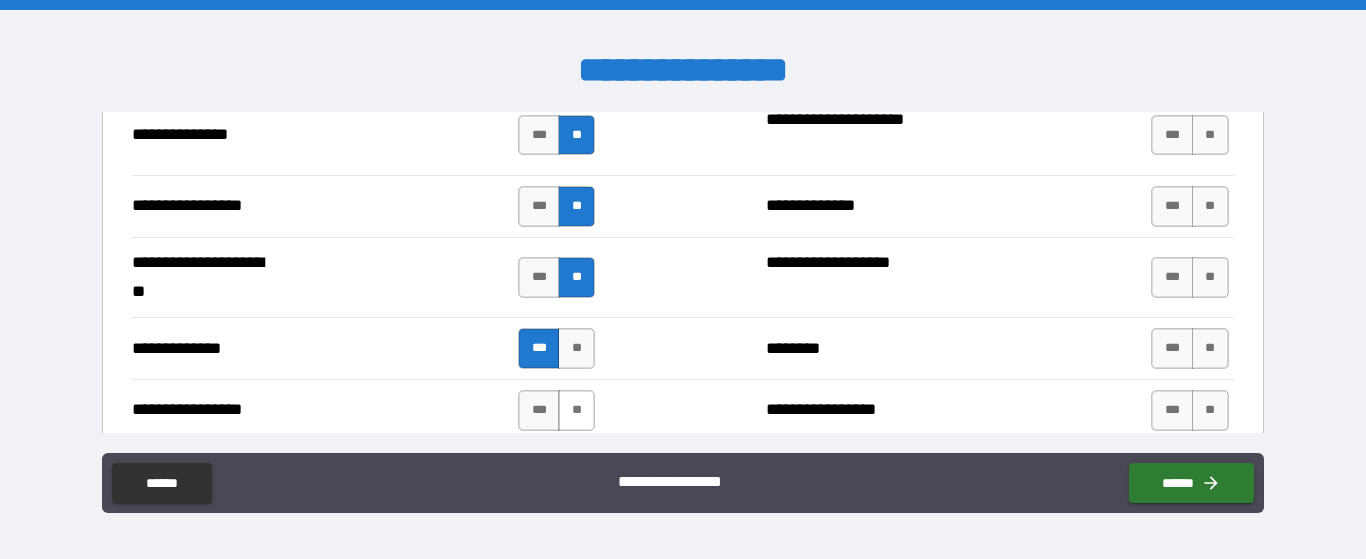 click on "**" at bounding box center (576, 410) 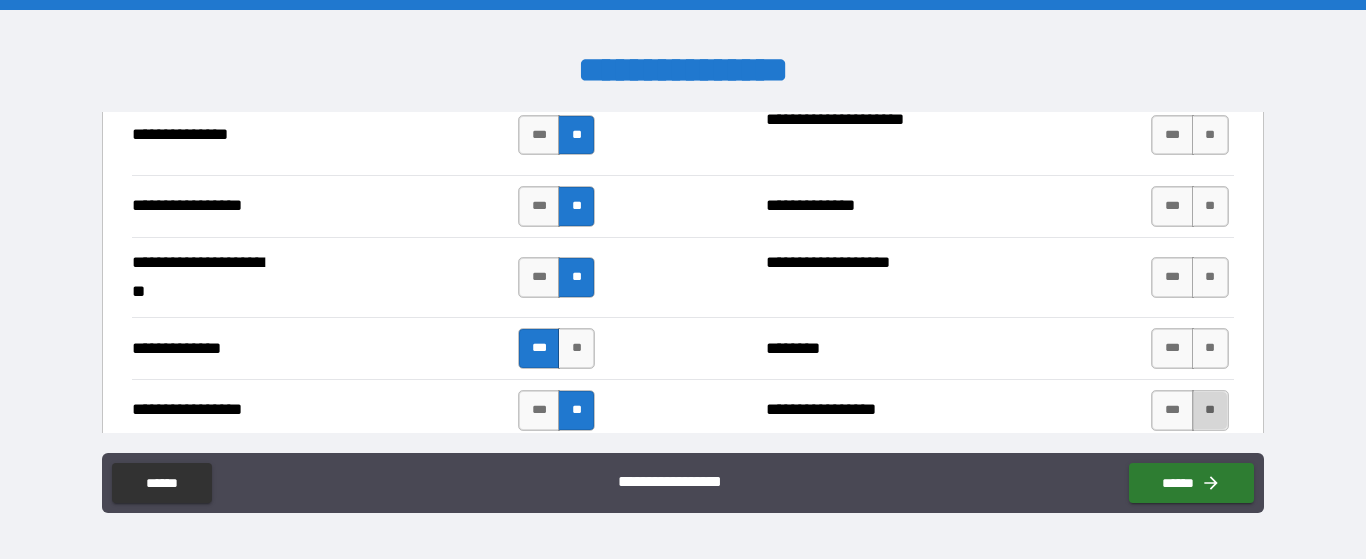 click on "**" at bounding box center (1210, 410) 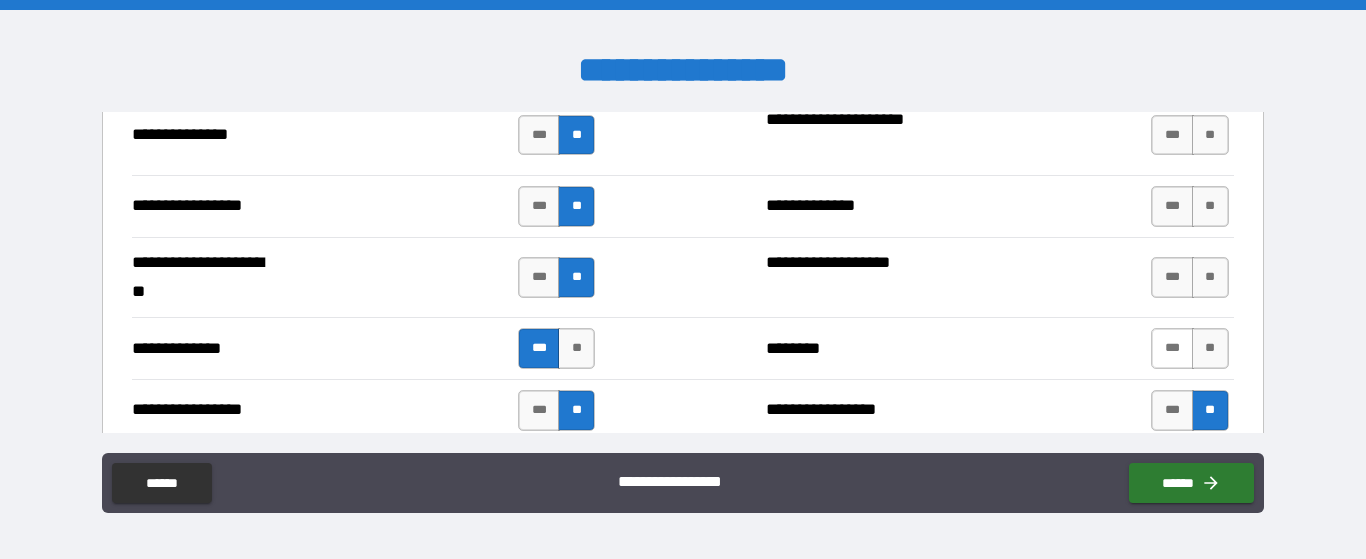 click on "***" at bounding box center (1172, 348) 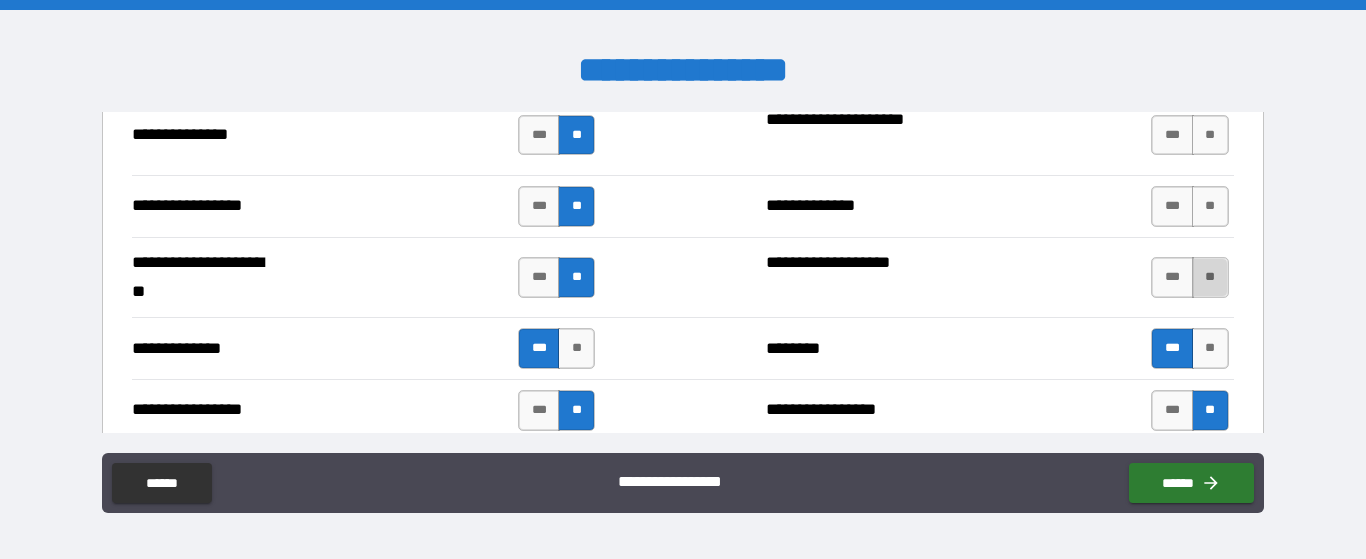 click on "**" at bounding box center [1210, 277] 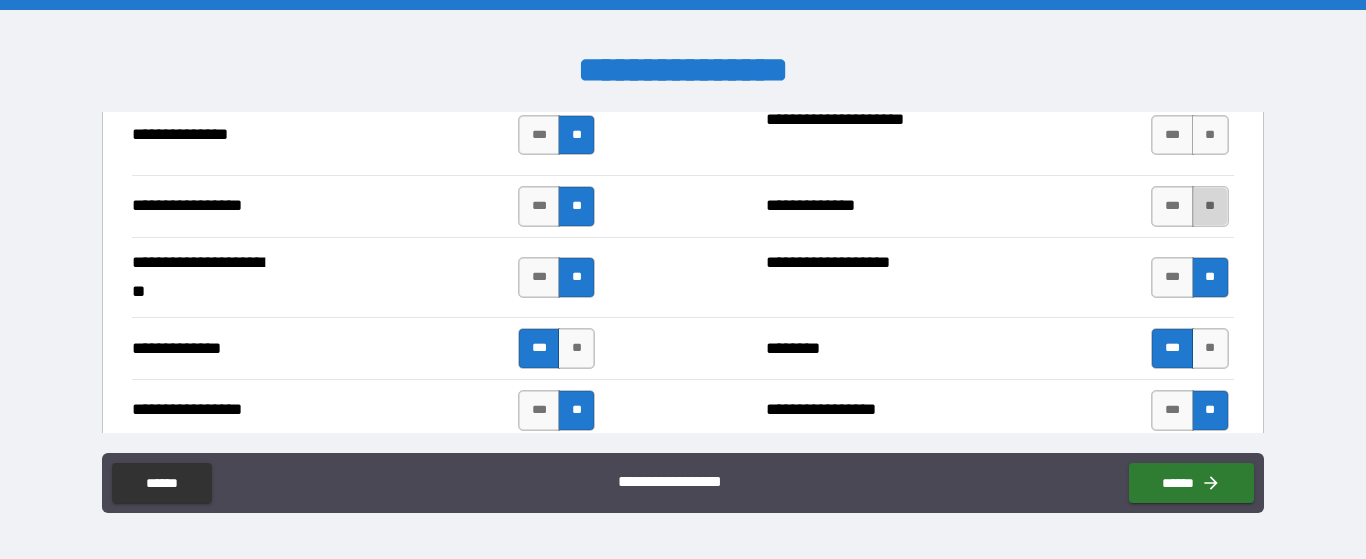 click on "**" at bounding box center [1210, 206] 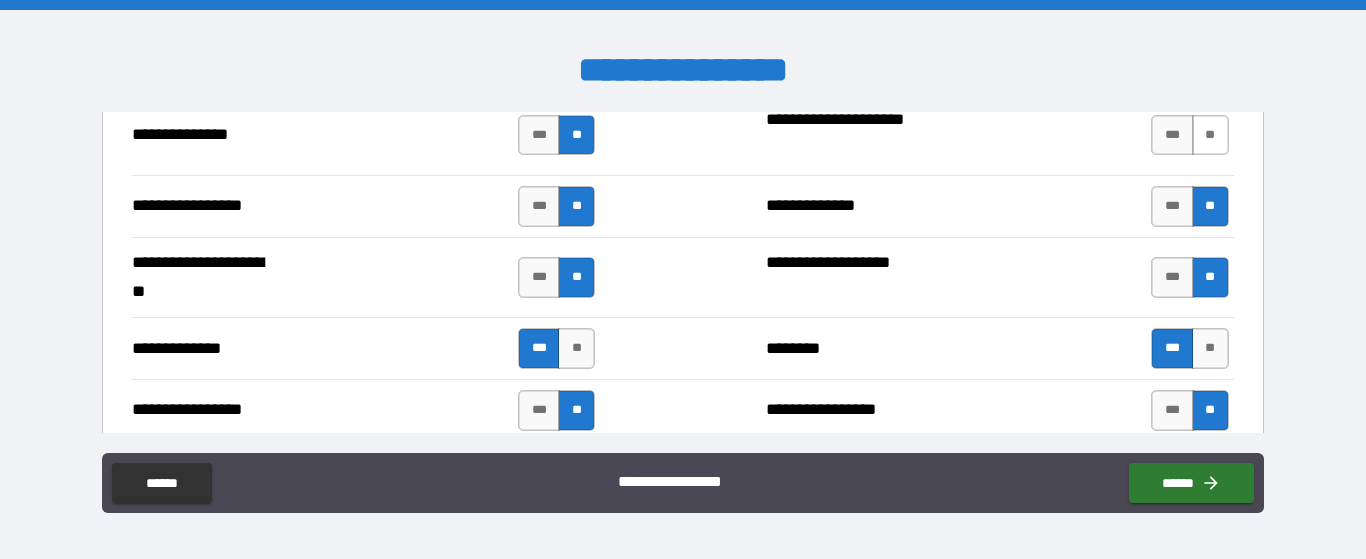 click on "**" at bounding box center [1210, 135] 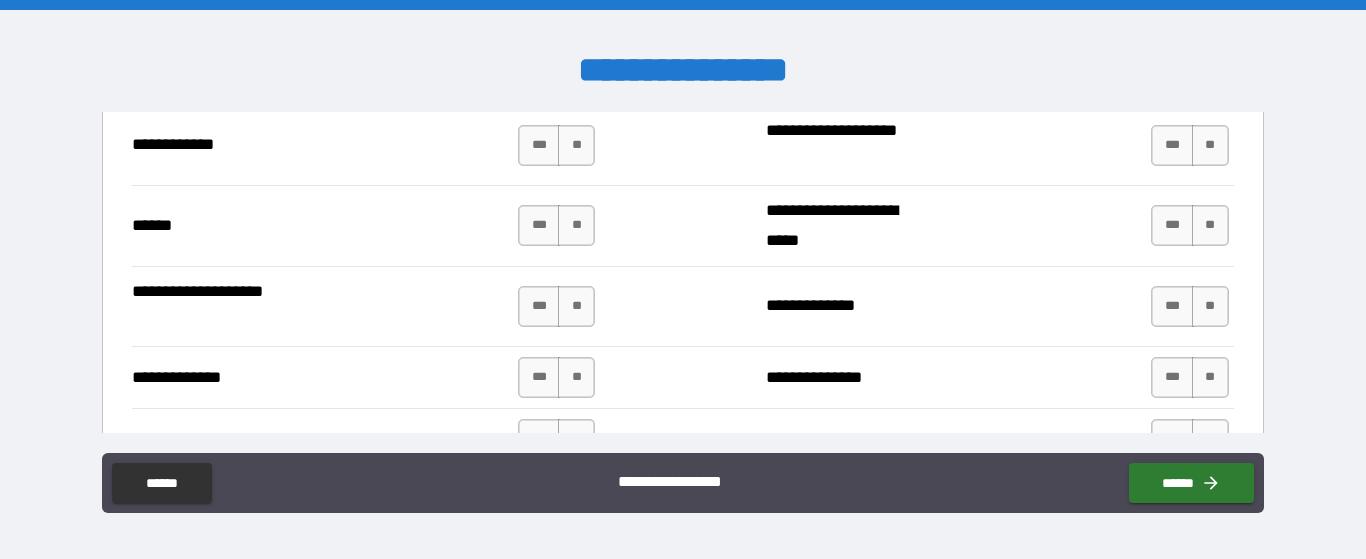 scroll, scrollTop: 3052, scrollLeft: 0, axis: vertical 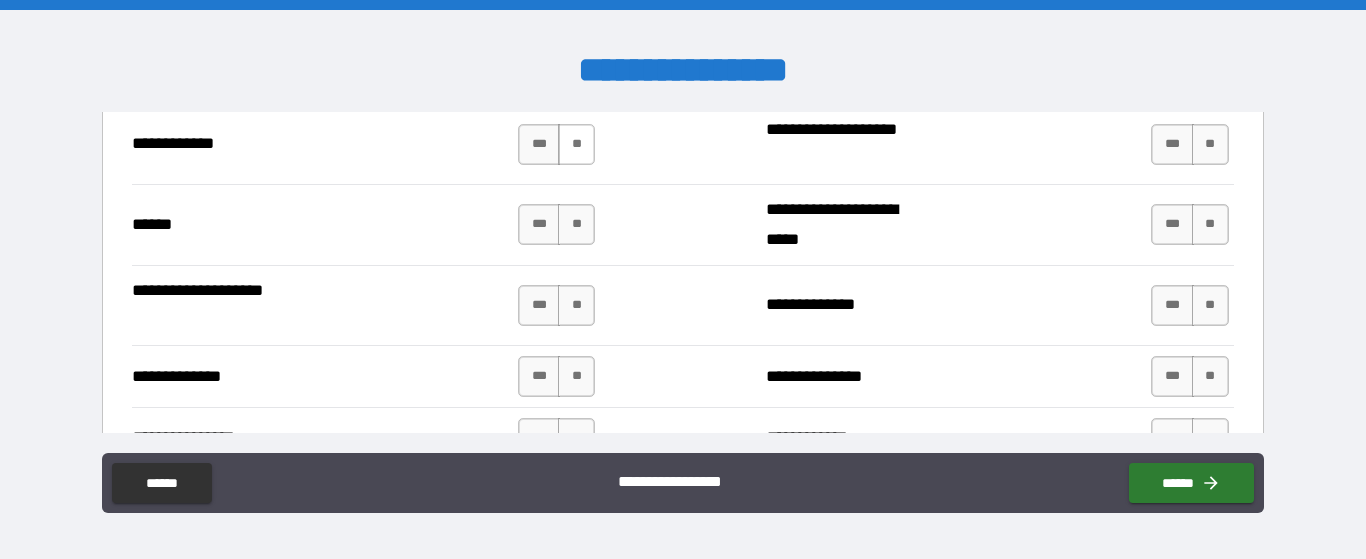 click on "**" at bounding box center [576, 144] 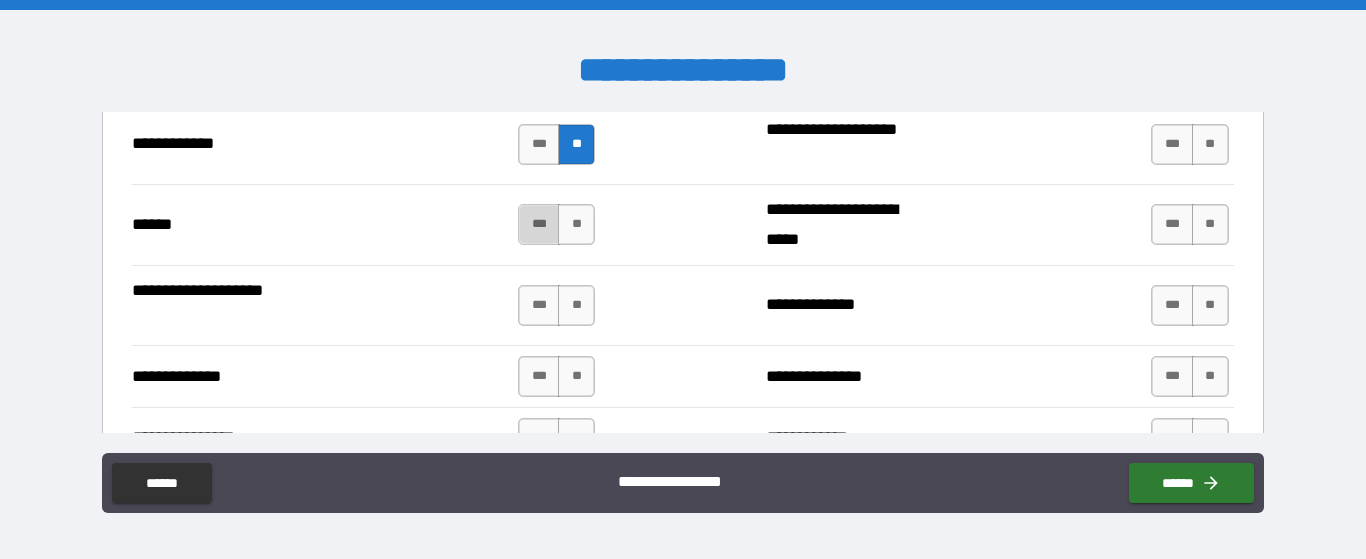 click on "***" at bounding box center [539, 224] 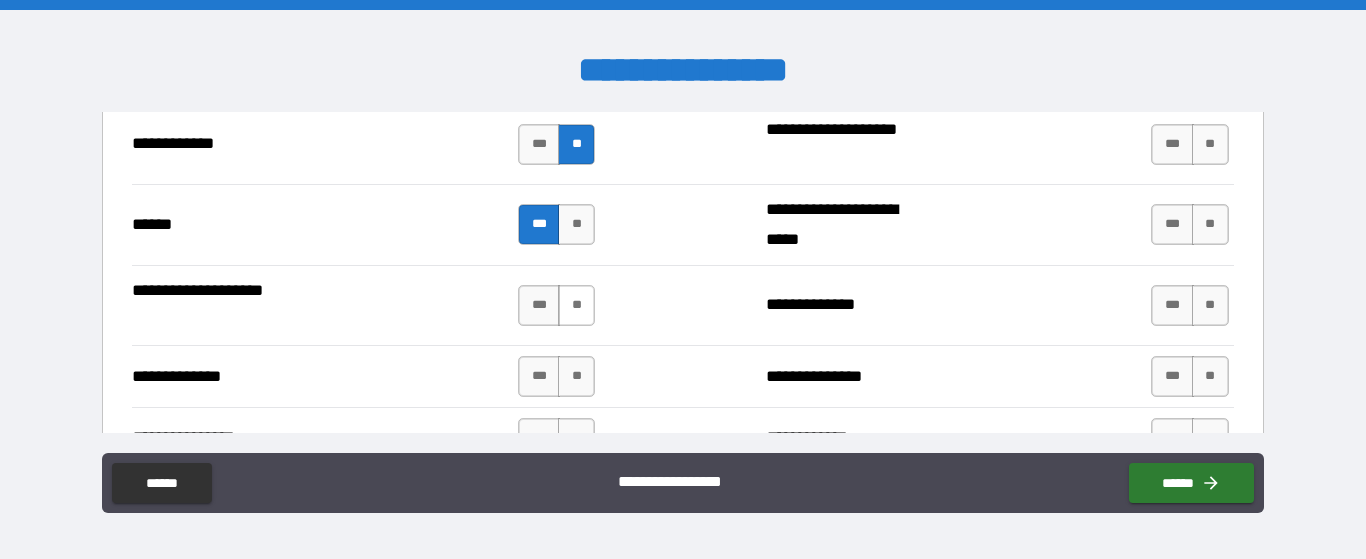 click on "**" at bounding box center [576, 305] 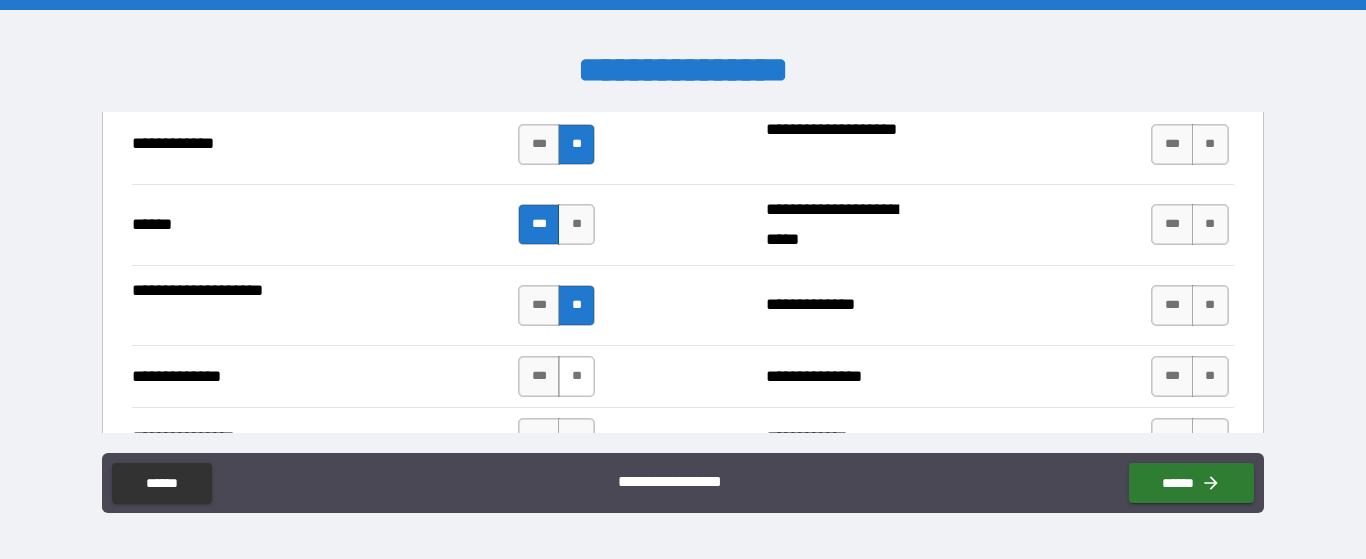 click on "**" at bounding box center (576, 376) 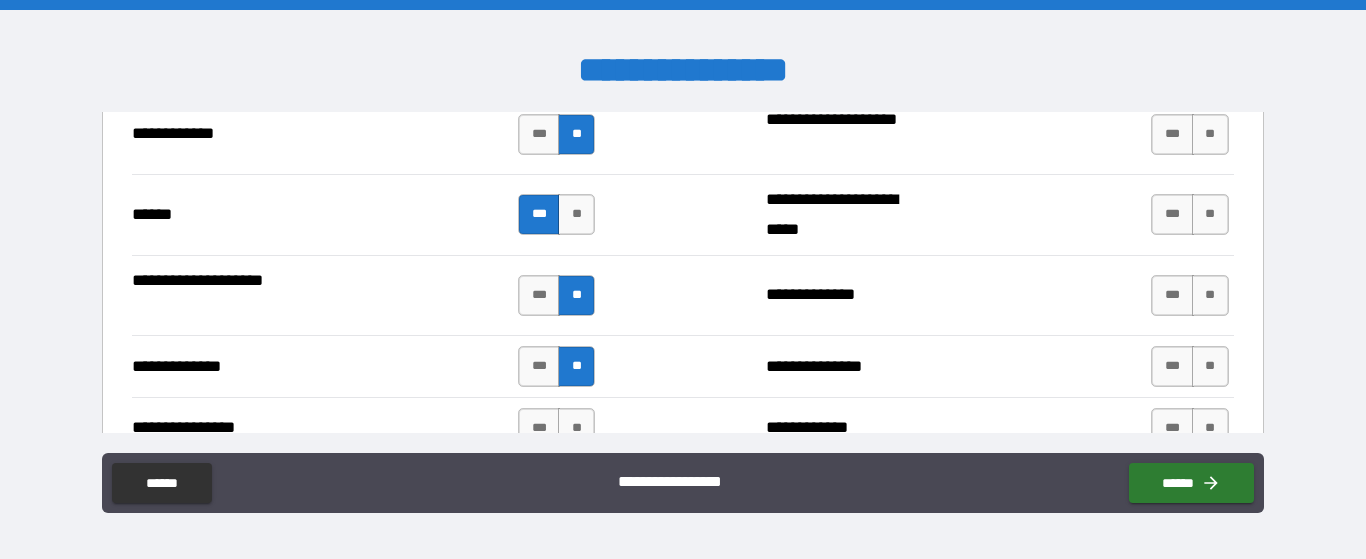 scroll, scrollTop: 3068, scrollLeft: 0, axis: vertical 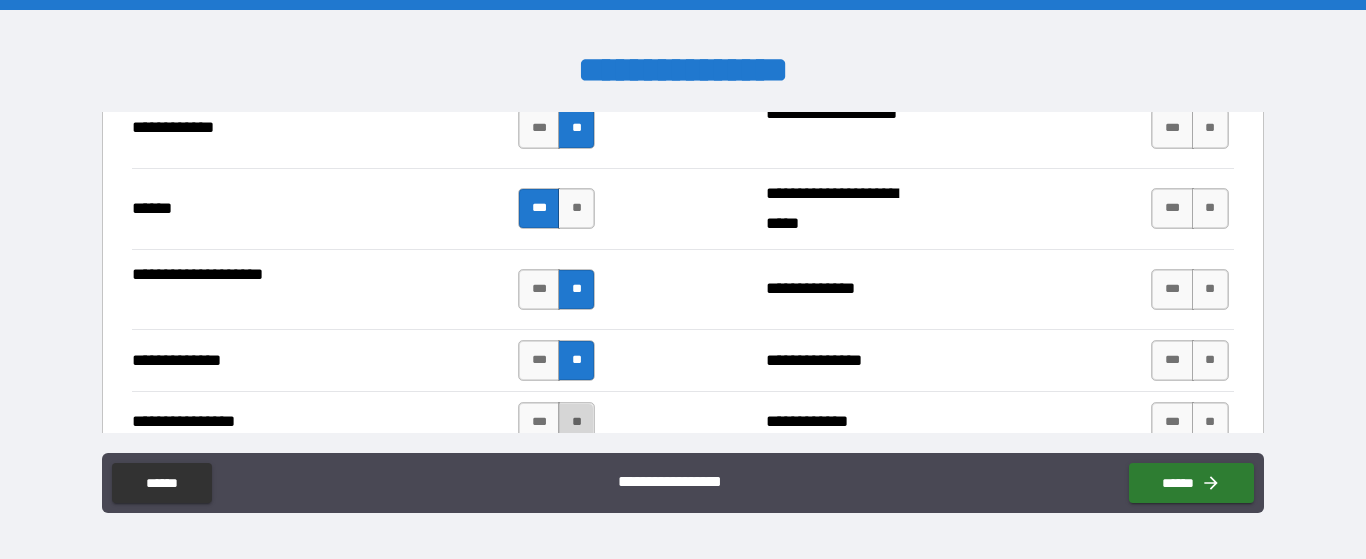 click on "**" at bounding box center [576, 422] 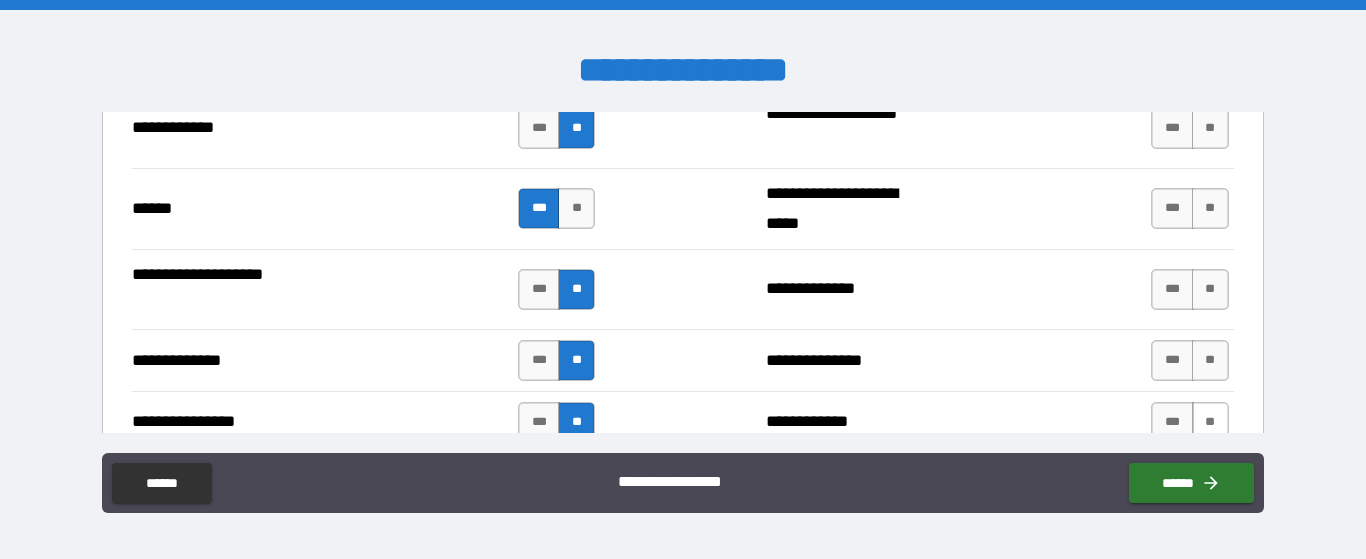 click on "**" at bounding box center (1210, 422) 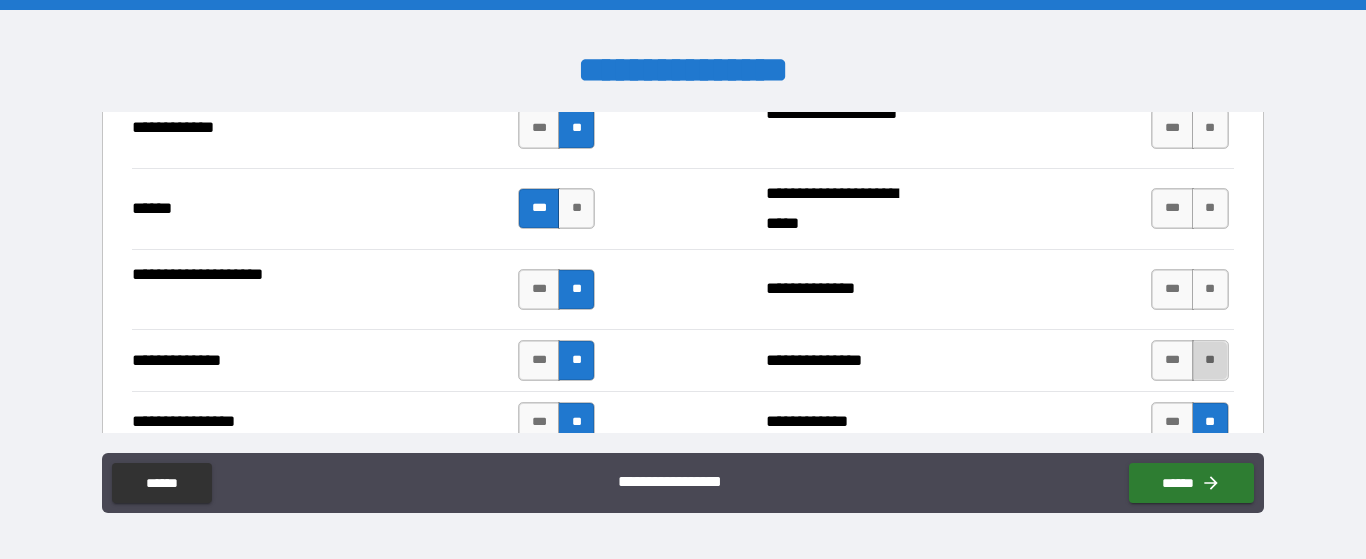 click on "**" at bounding box center [1210, 360] 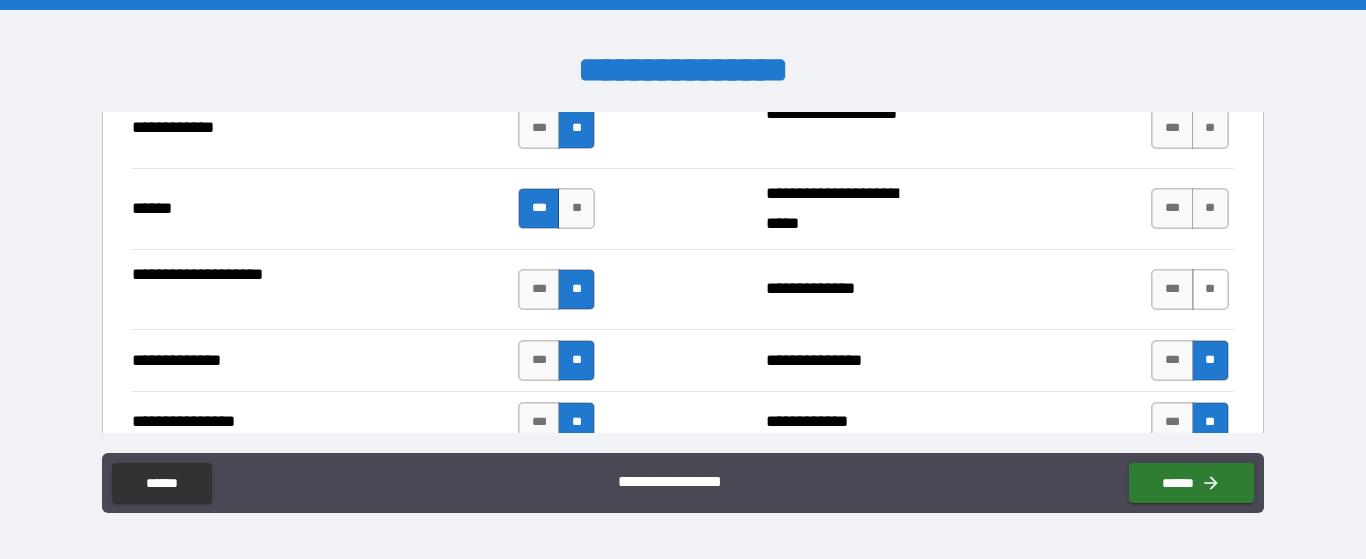 click on "**" at bounding box center (1210, 289) 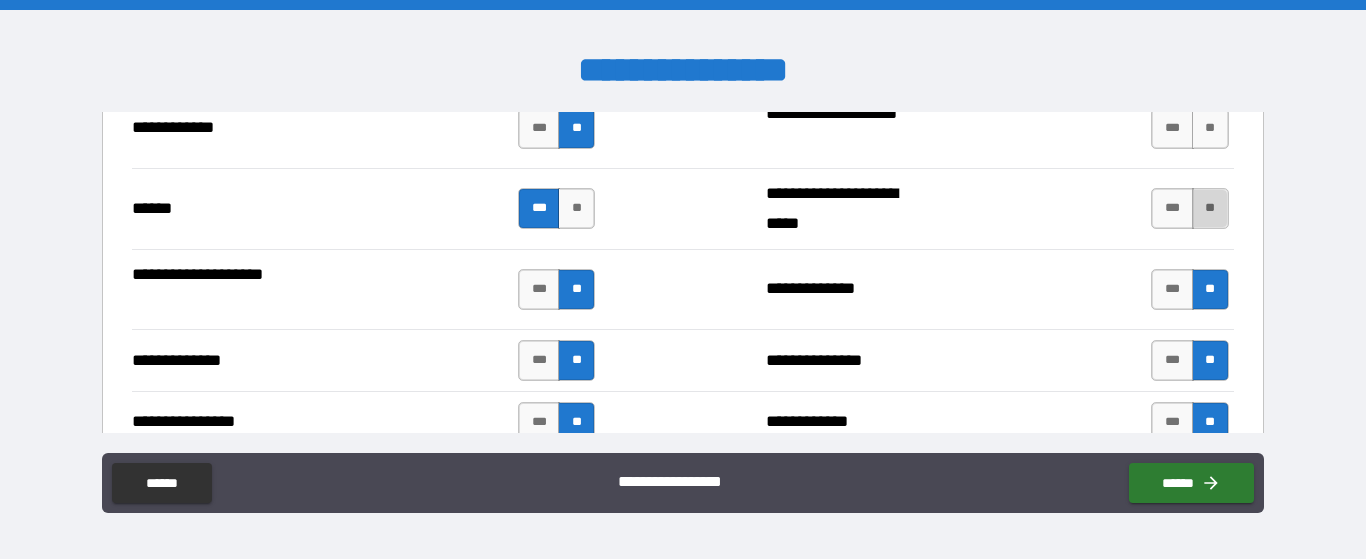 click on "**" at bounding box center [1210, 208] 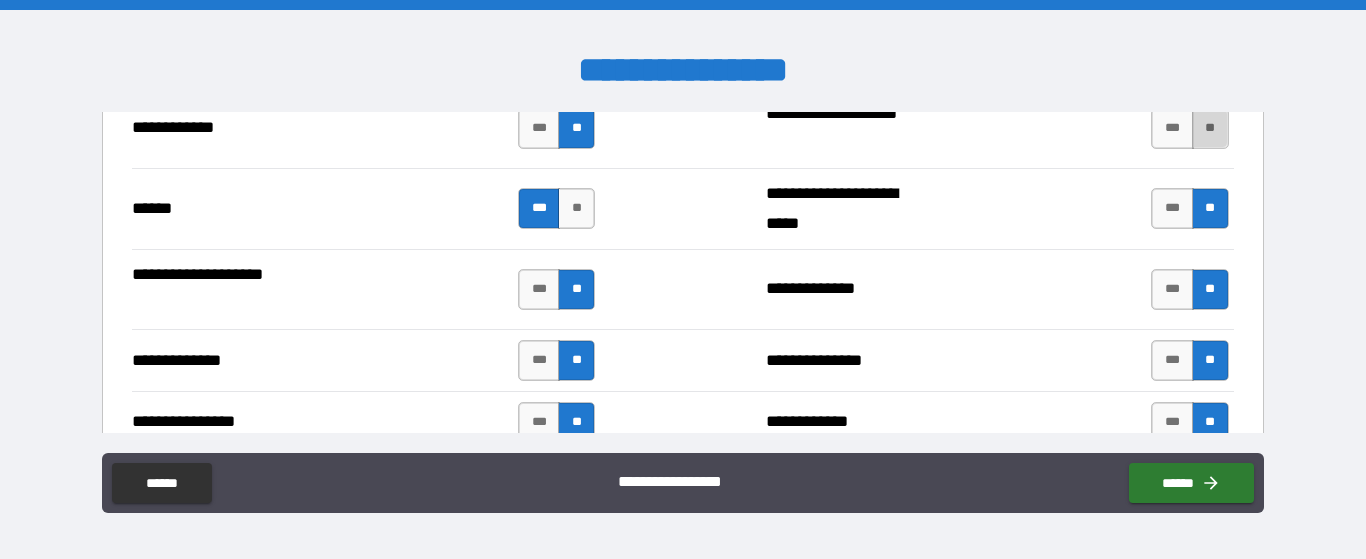 click on "**" at bounding box center [1210, 128] 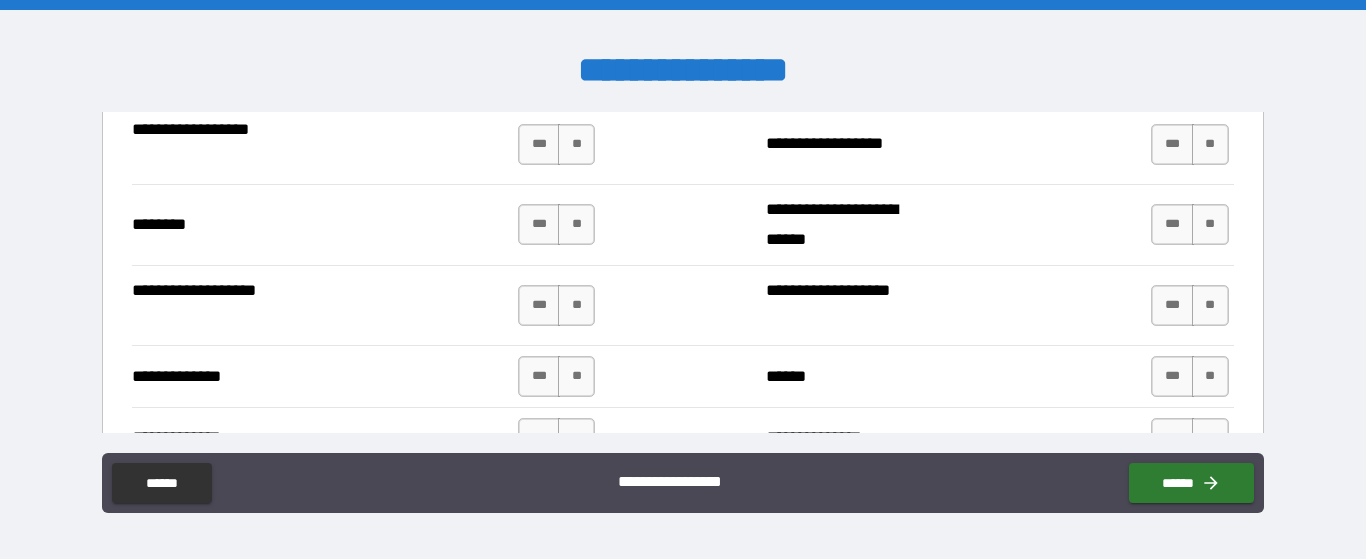 scroll, scrollTop: 3422, scrollLeft: 0, axis: vertical 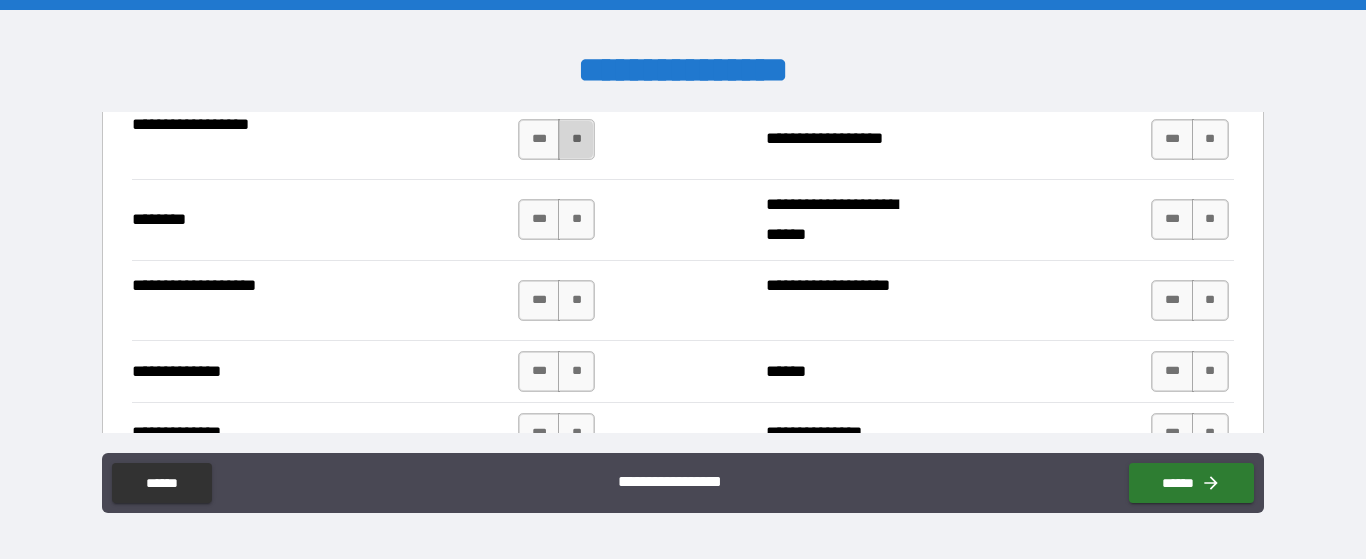 click on "**" at bounding box center [576, 139] 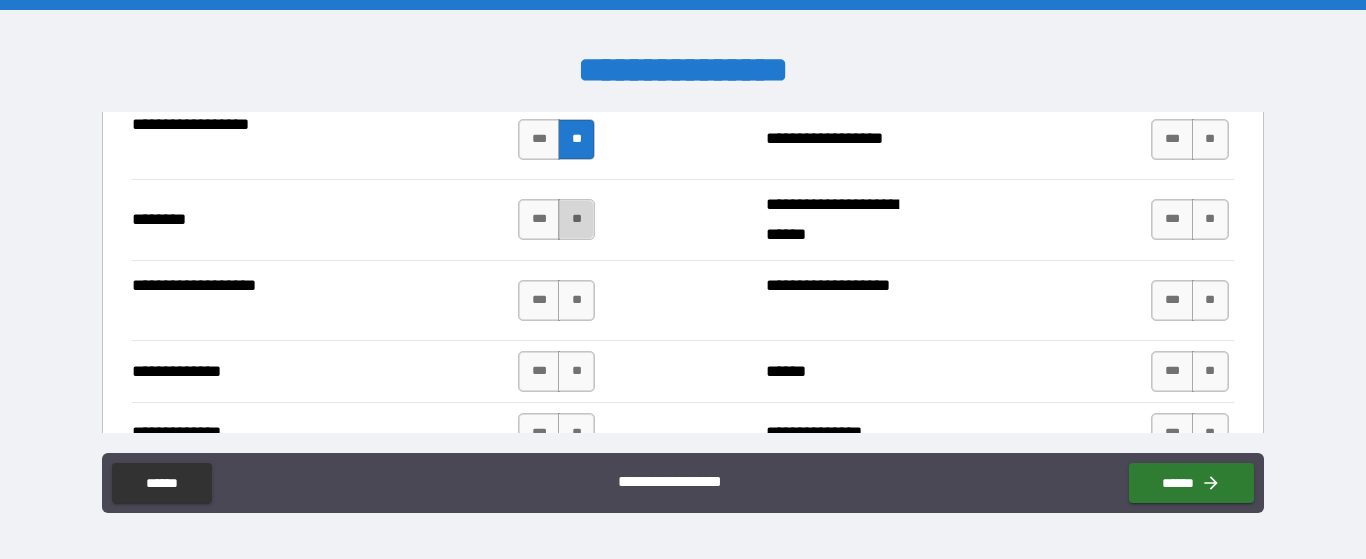 click on "**" at bounding box center [576, 219] 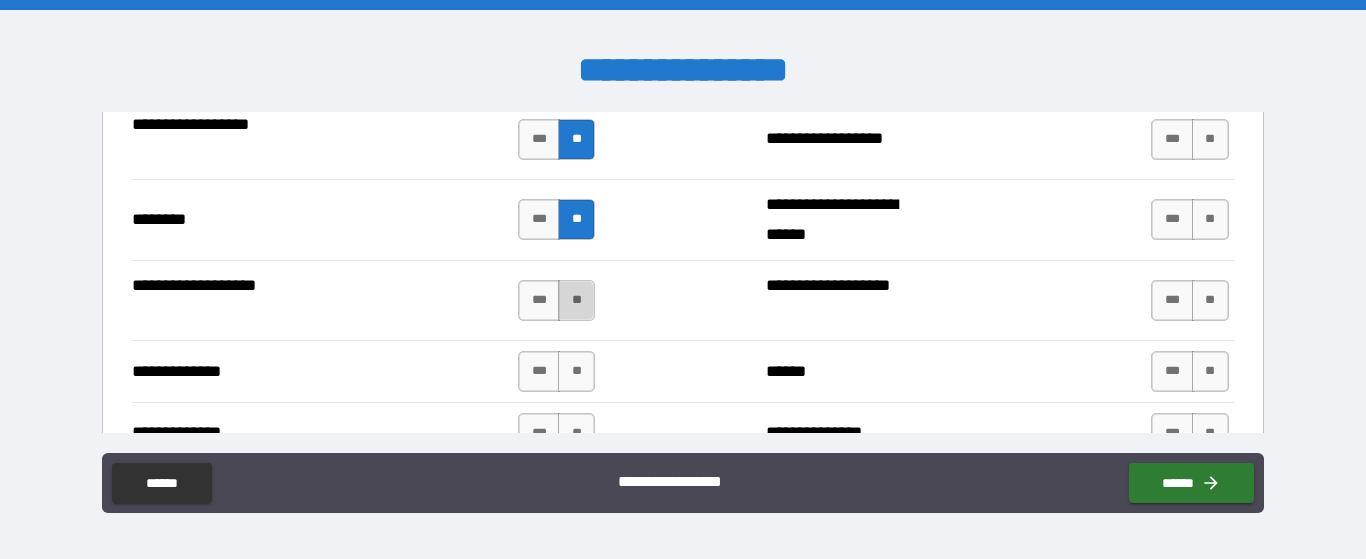 click on "**" at bounding box center (576, 300) 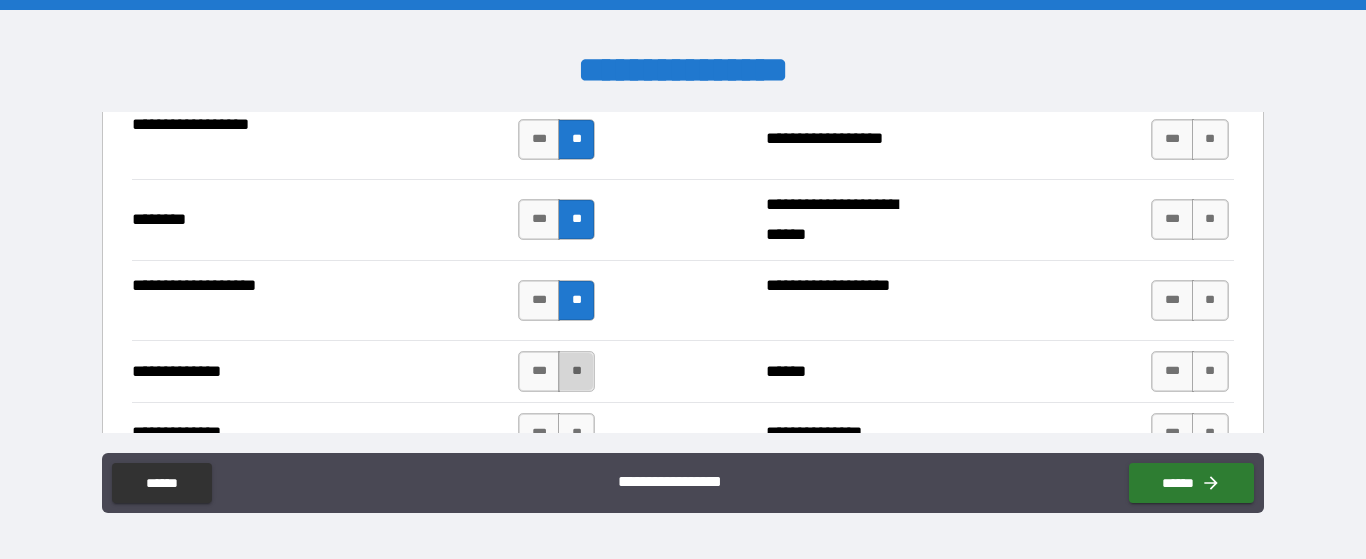 click on "**" at bounding box center (576, 371) 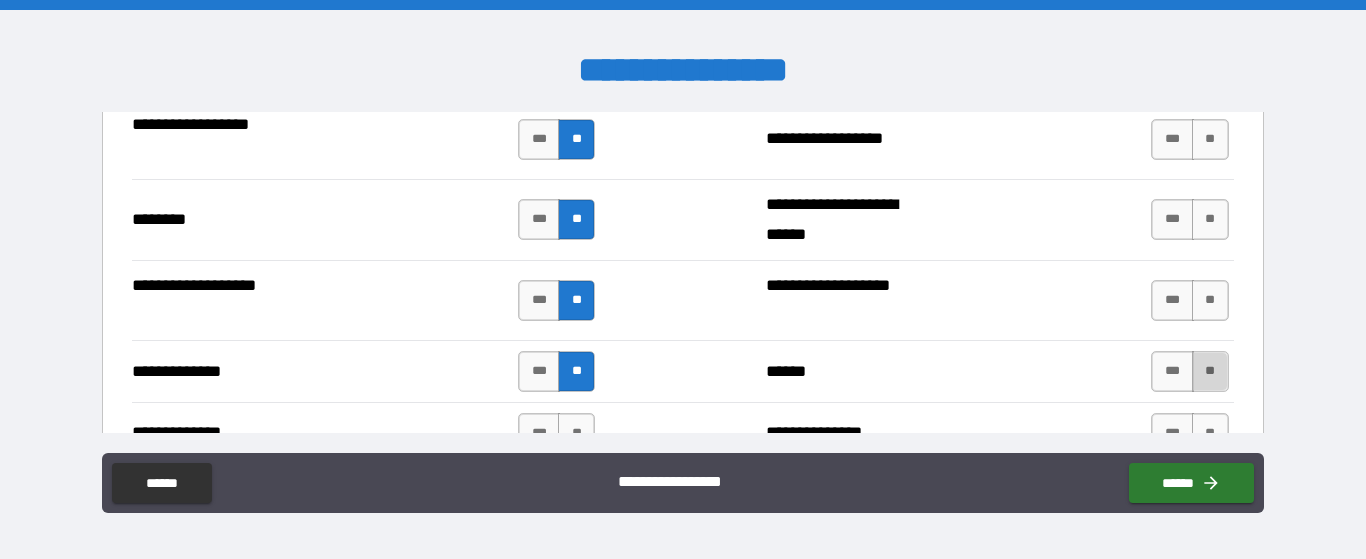 click on "**" at bounding box center (1210, 371) 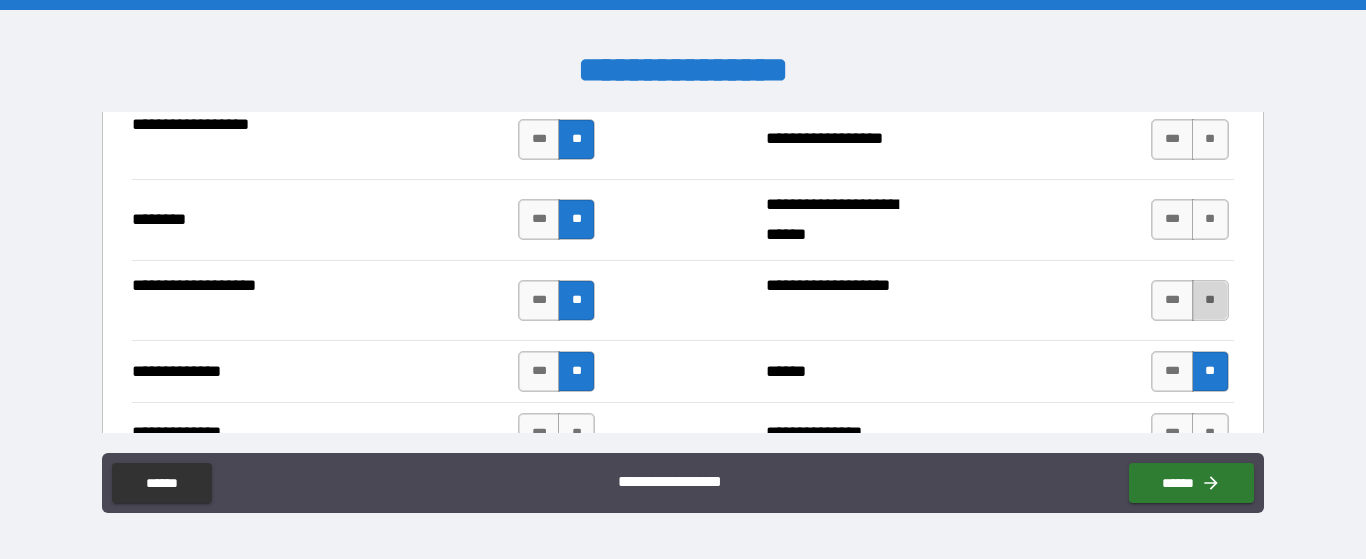 click on "**" at bounding box center [1210, 300] 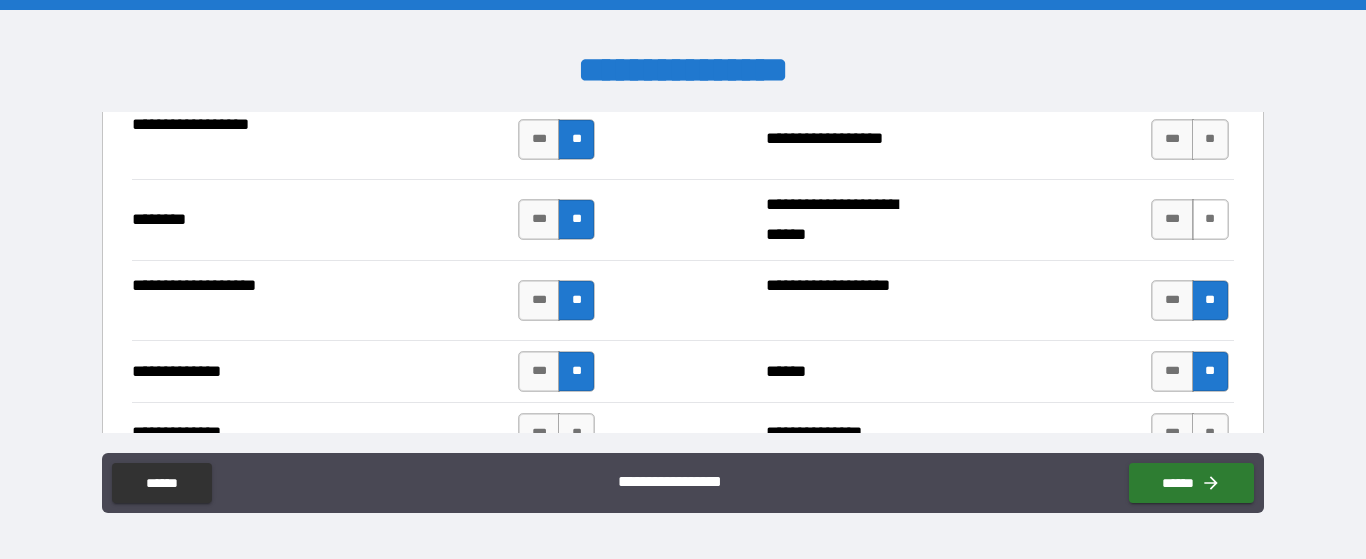 click on "**" at bounding box center [1210, 219] 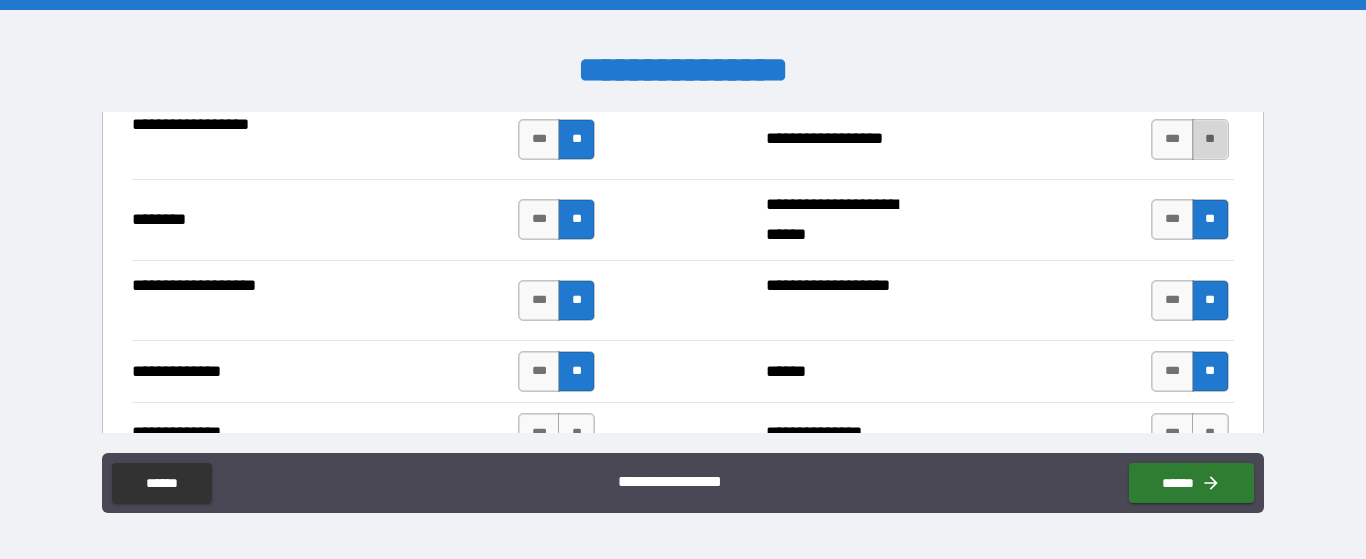 click on "**" at bounding box center [1210, 139] 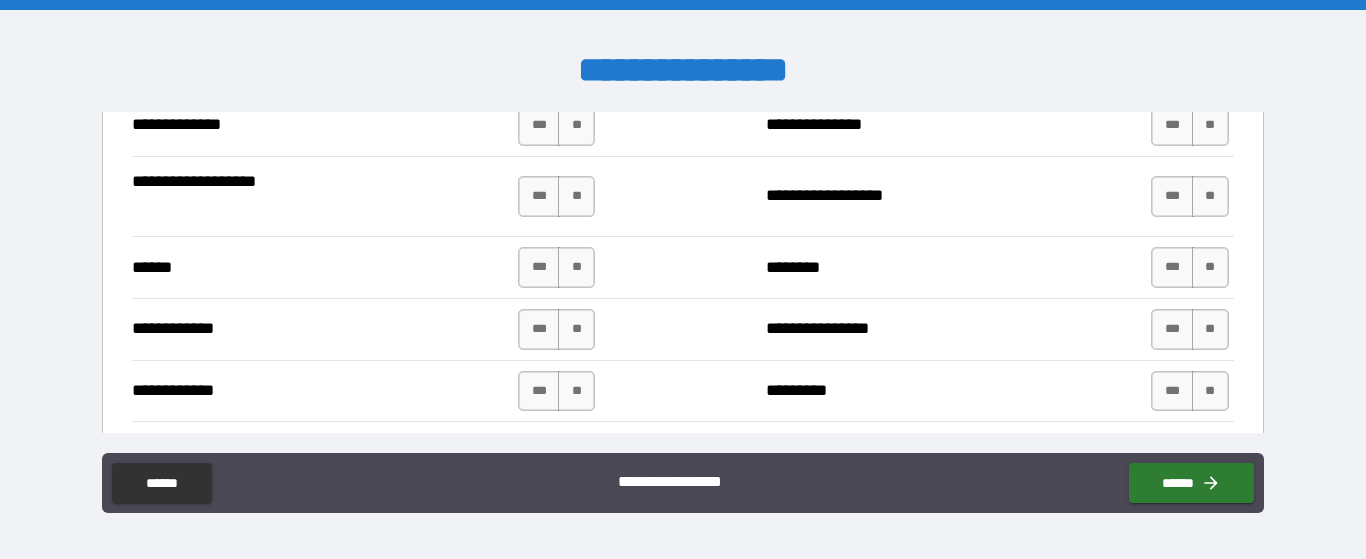 scroll, scrollTop: 3729, scrollLeft: 0, axis: vertical 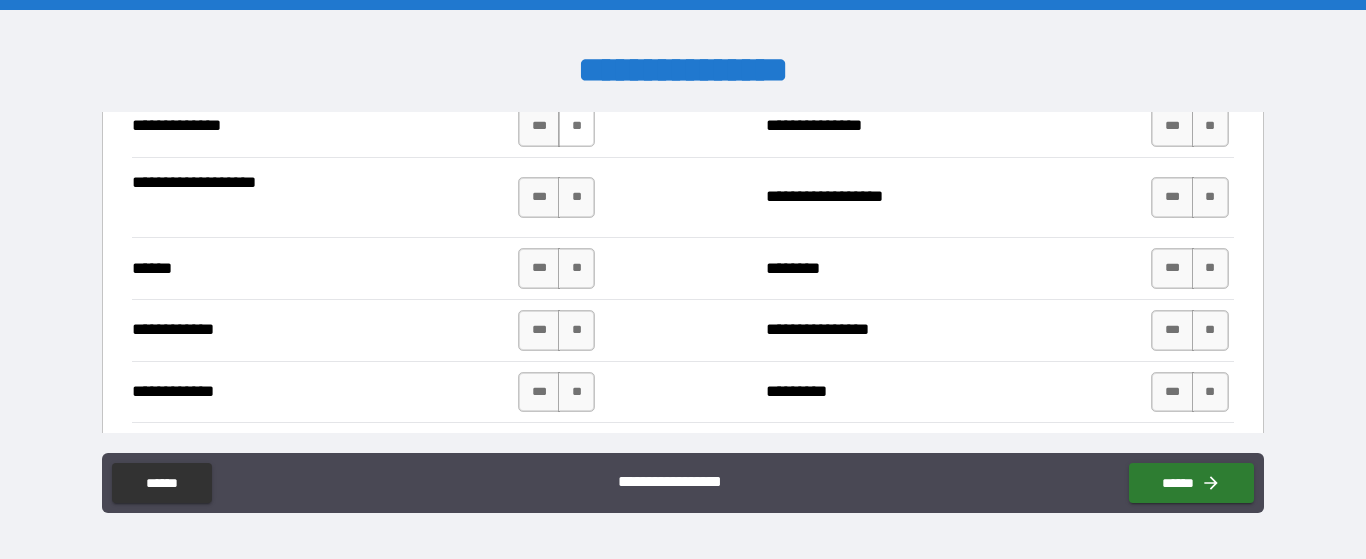 click on "**" at bounding box center (576, 126) 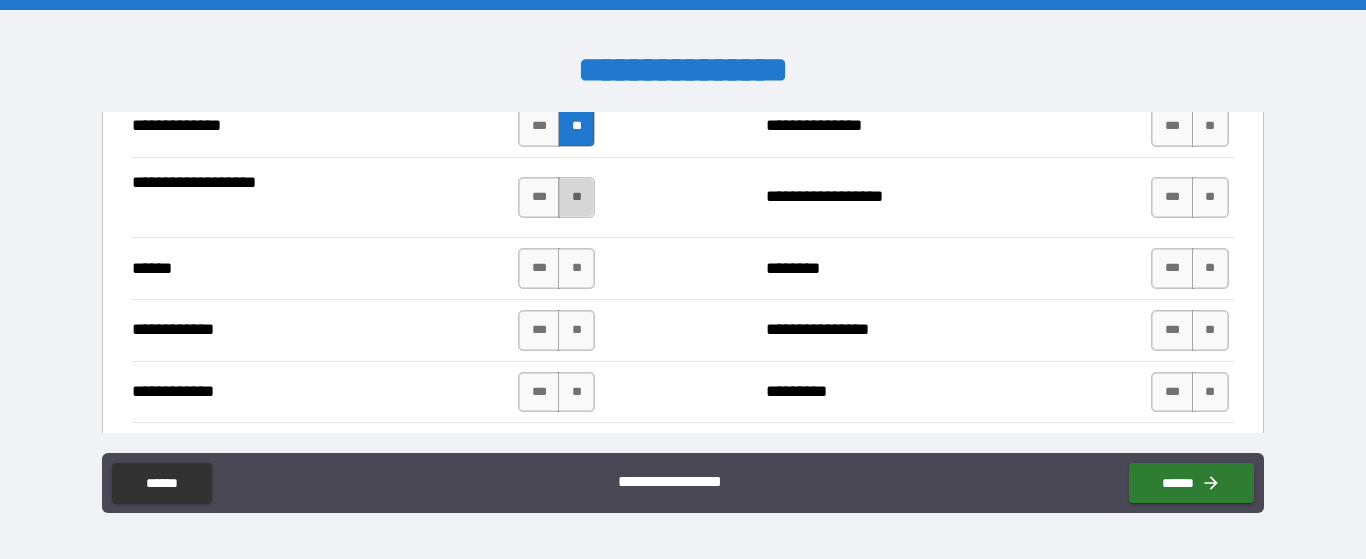 click on "**" at bounding box center (576, 197) 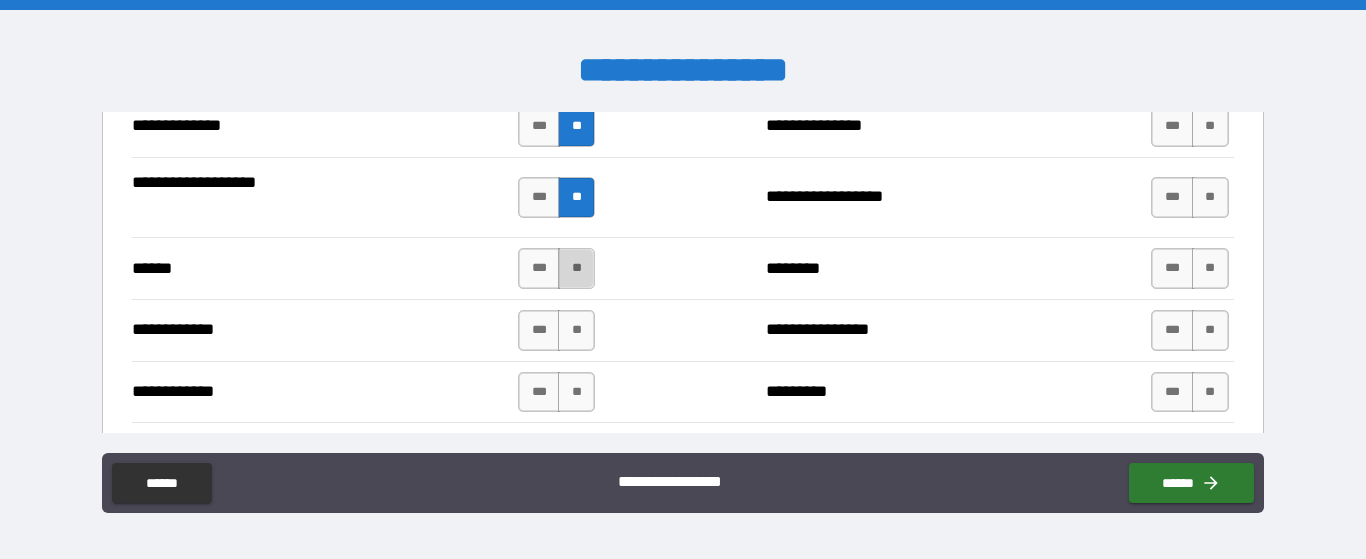 click on "**" at bounding box center (576, 268) 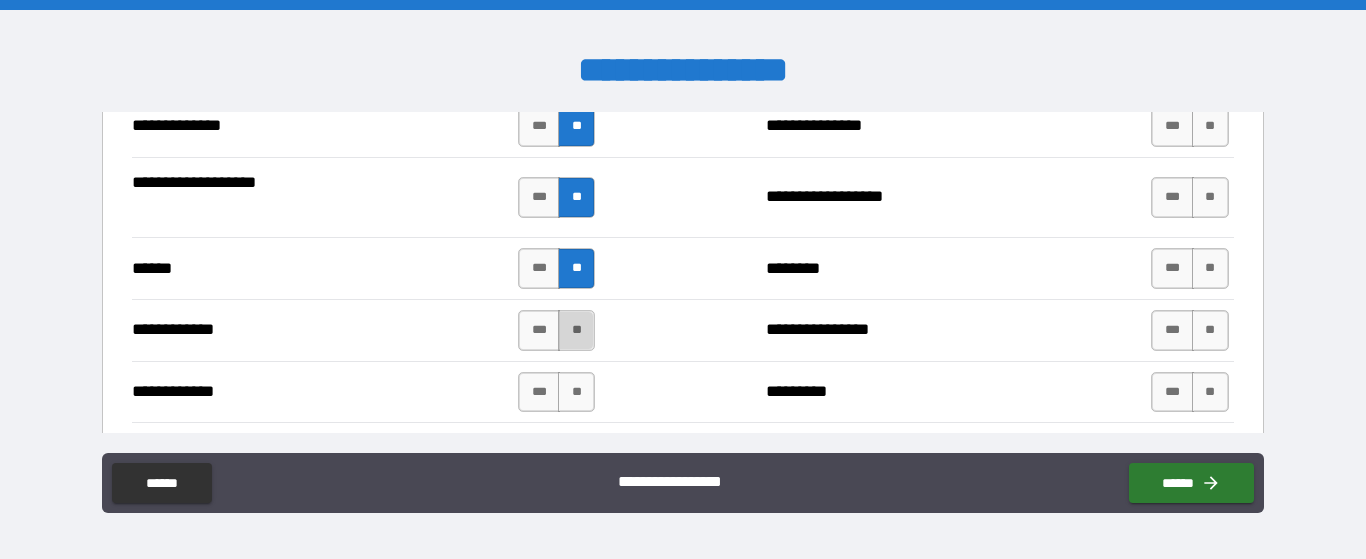 click on "**" at bounding box center (576, 330) 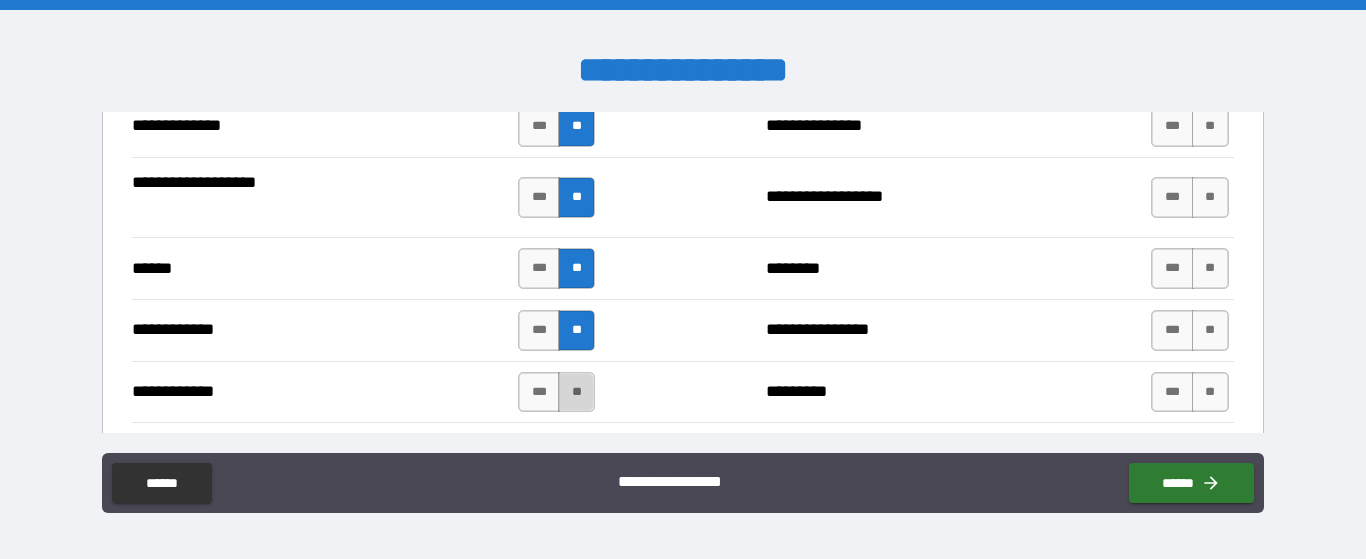 click on "**" at bounding box center [576, 392] 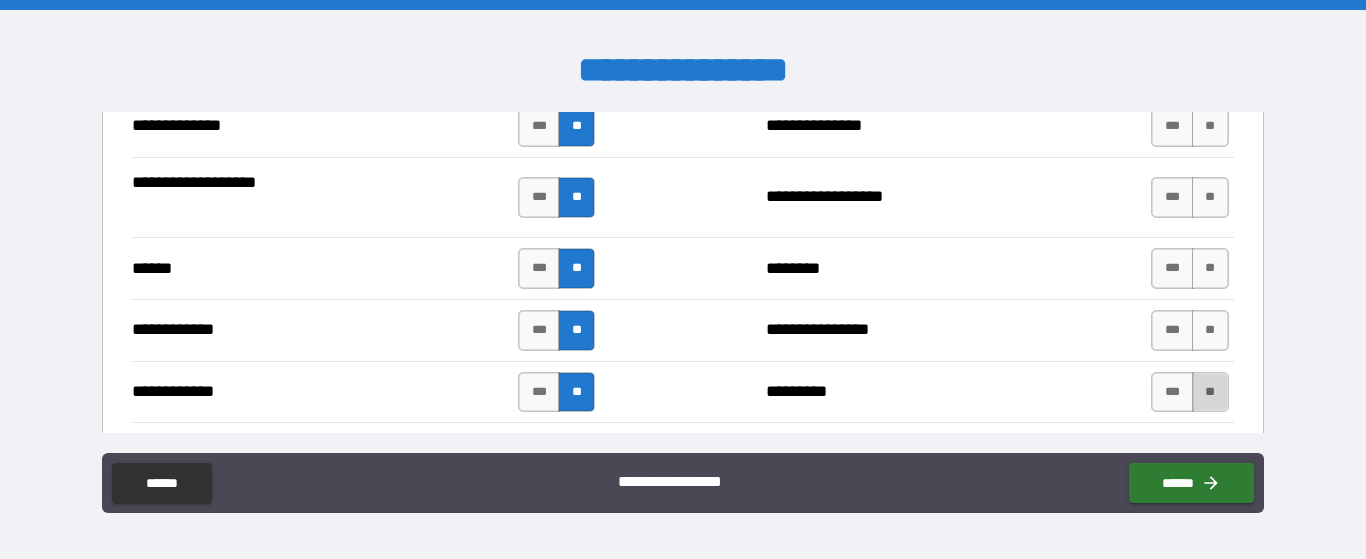 click on "**" at bounding box center (1210, 392) 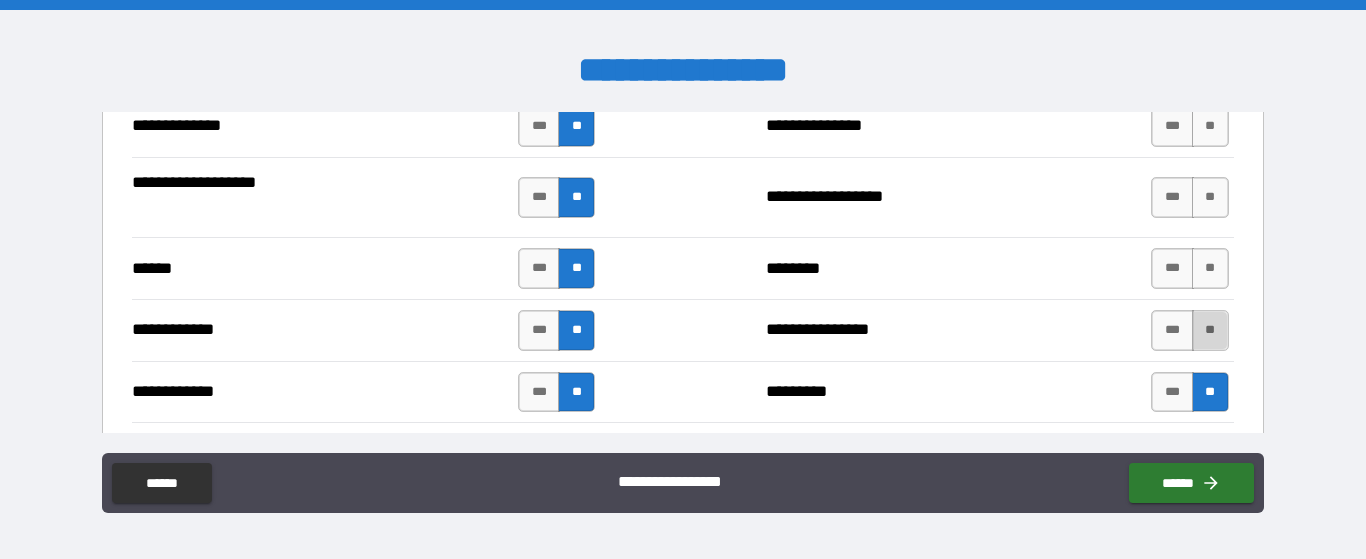 click on "**" at bounding box center [1210, 330] 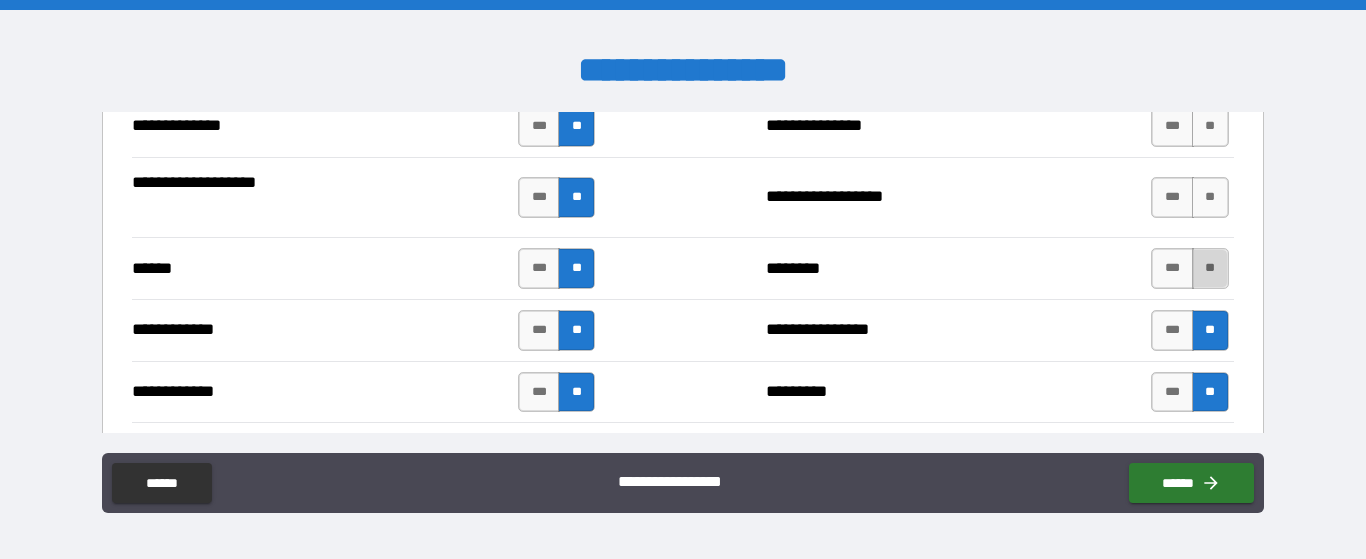 click on "**" at bounding box center (1210, 268) 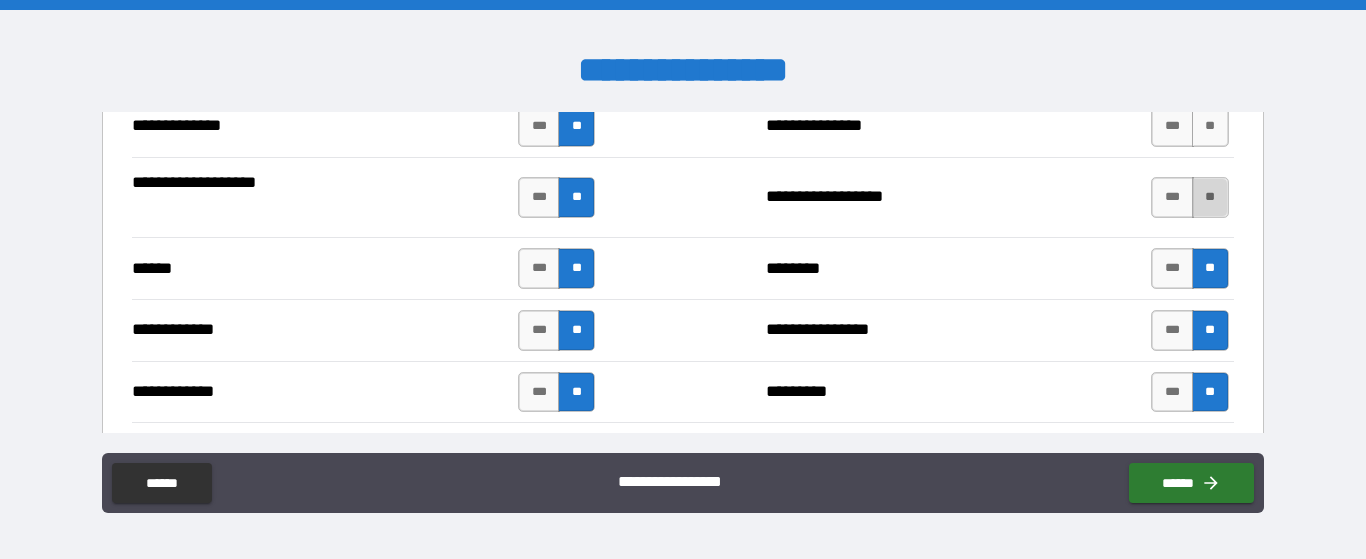 click on "**" at bounding box center (1210, 197) 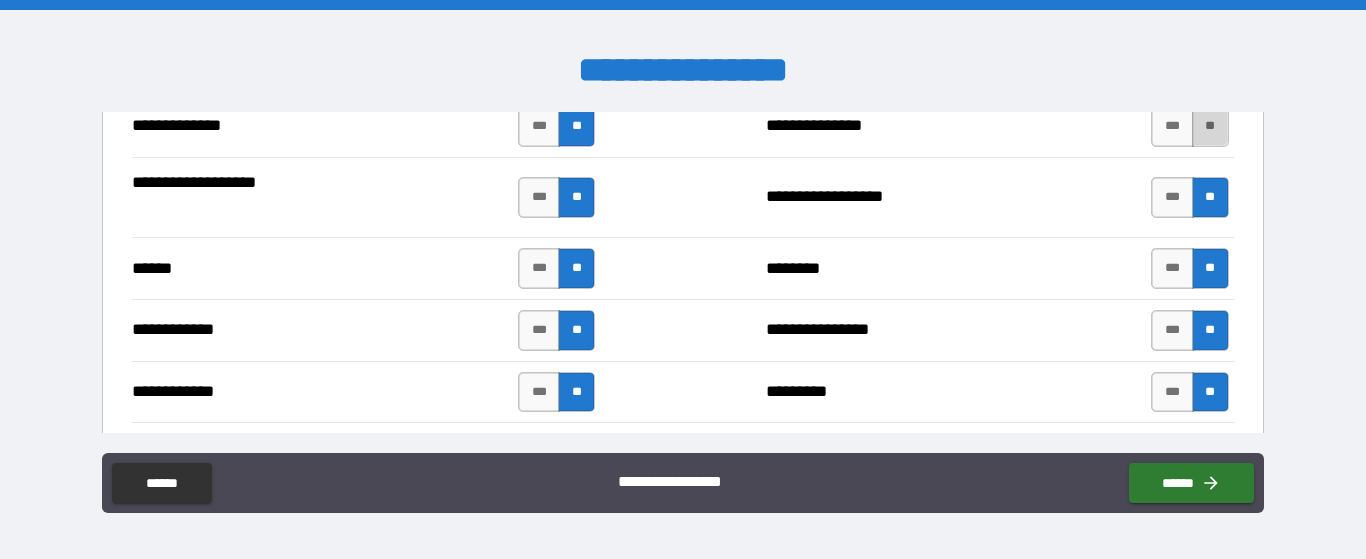 click on "**" at bounding box center [1210, 126] 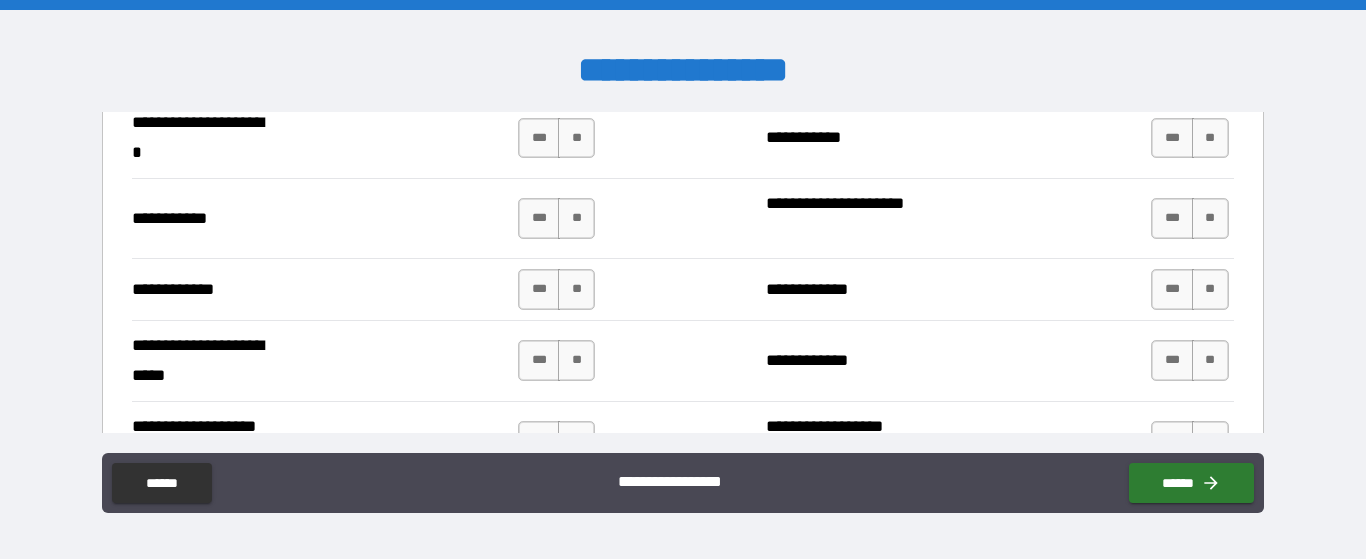 scroll, scrollTop: 4055, scrollLeft: 0, axis: vertical 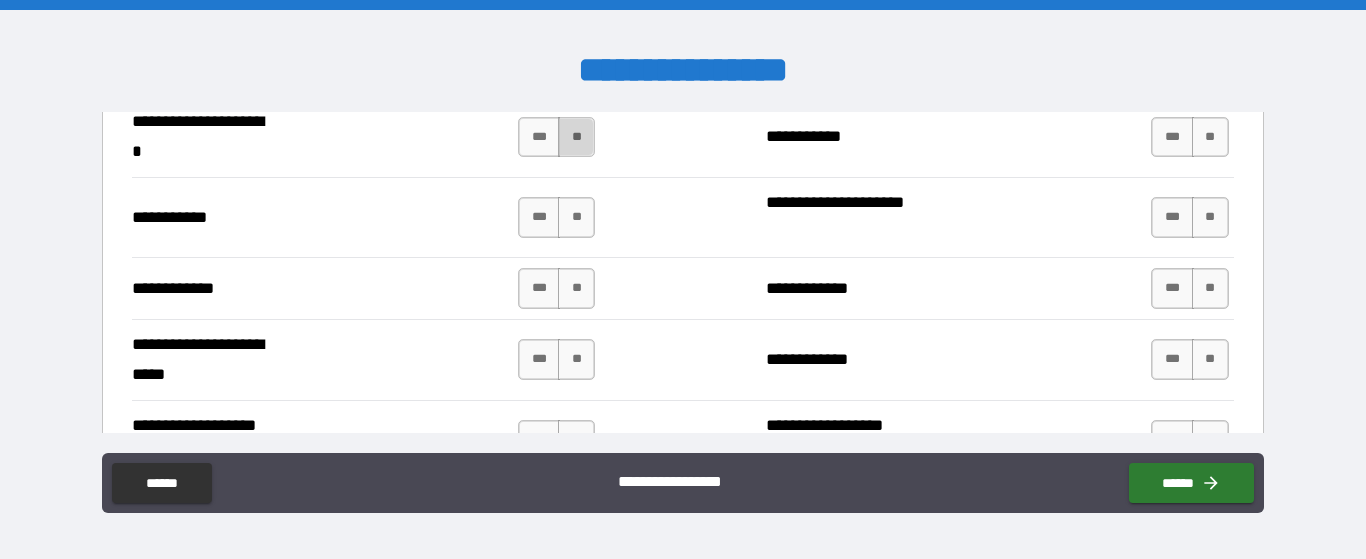 click on "**" at bounding box center (576, 137) 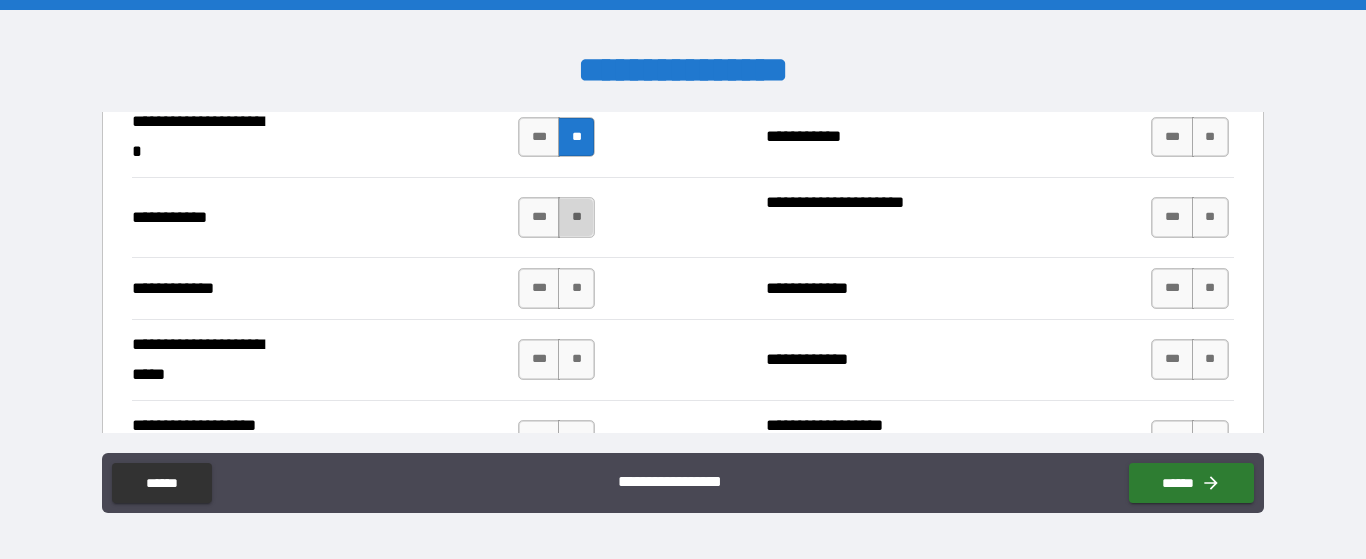 click on "**" at bounding box center [576, 217] 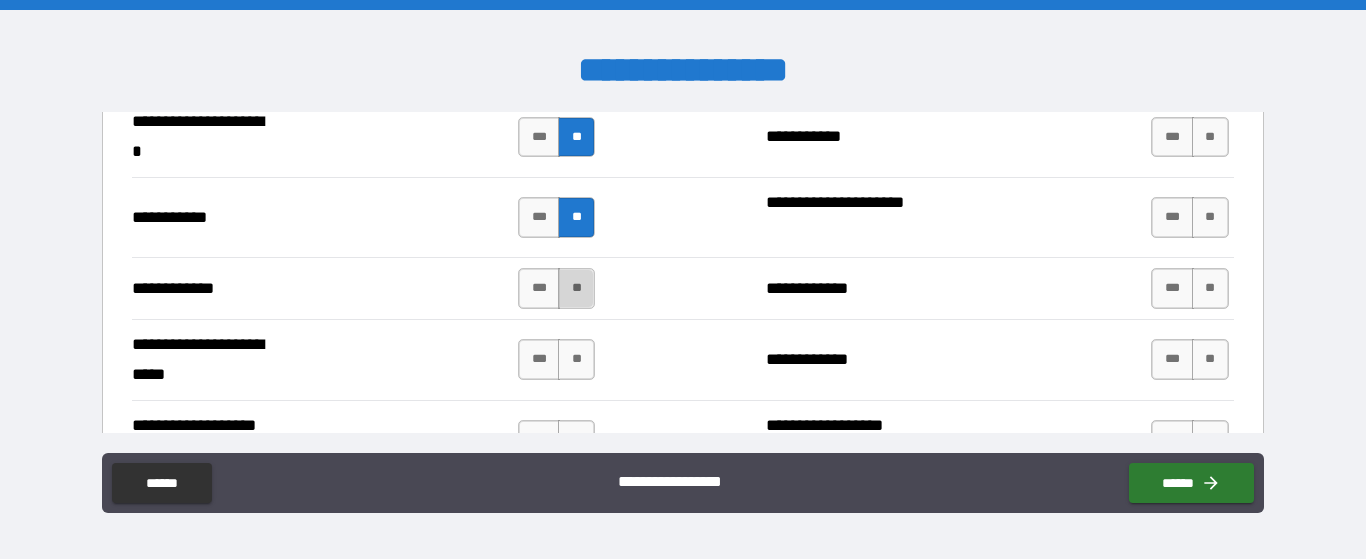 click on "**" at bounding box center (576, 288) 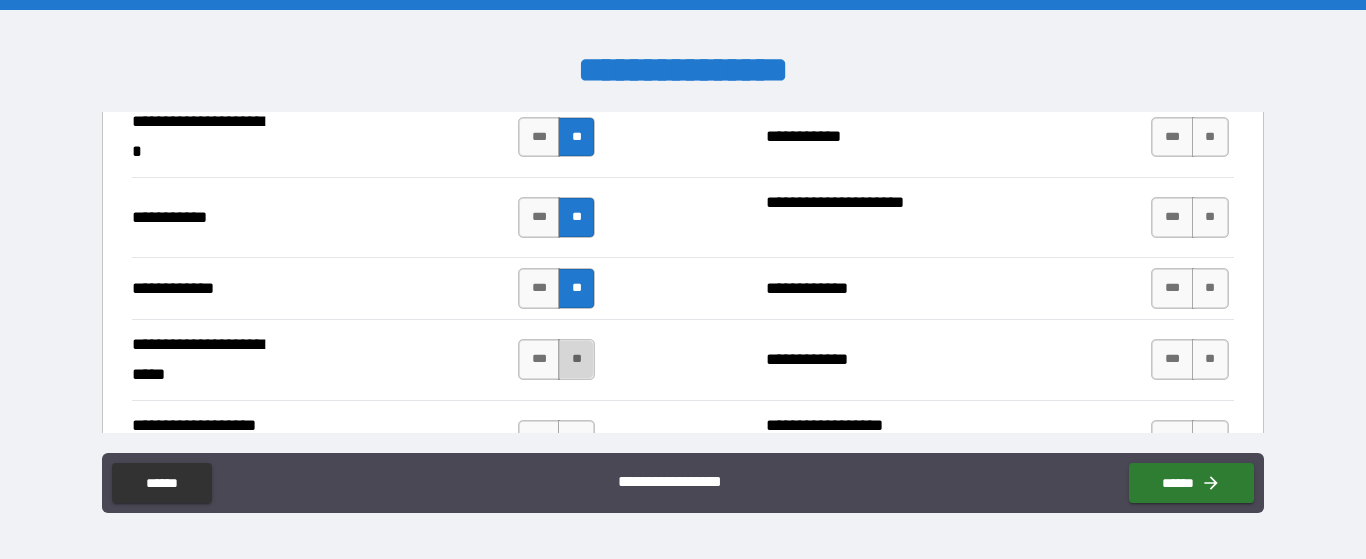 click on "**" at bounding box center [576, 359] 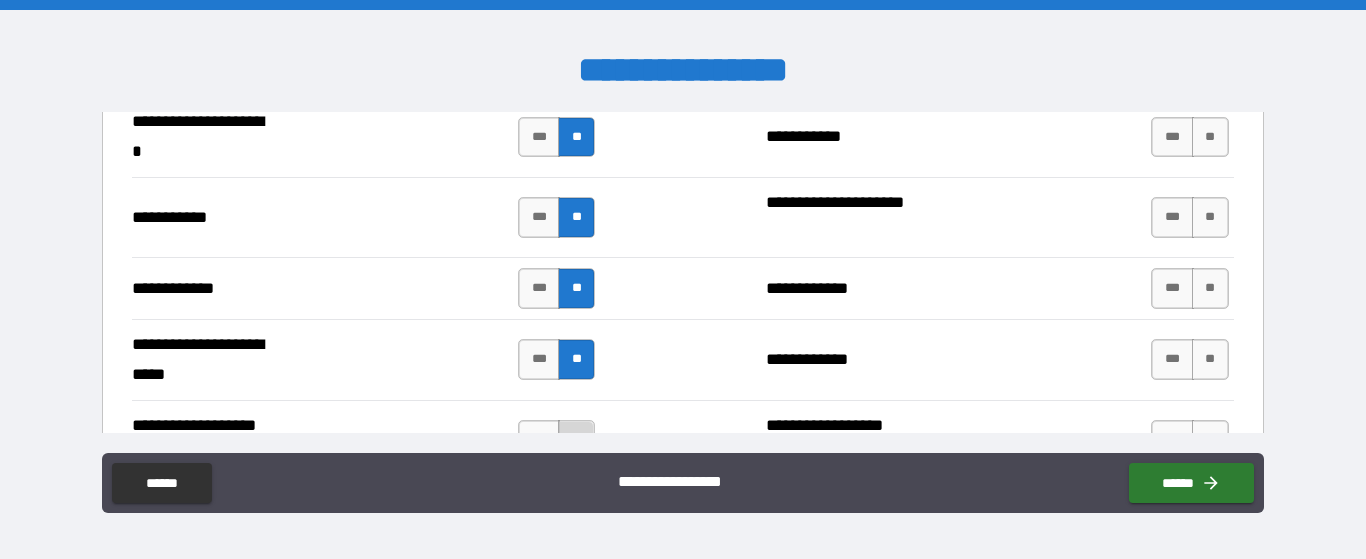 click on "**" at bounding box center [576, 440] 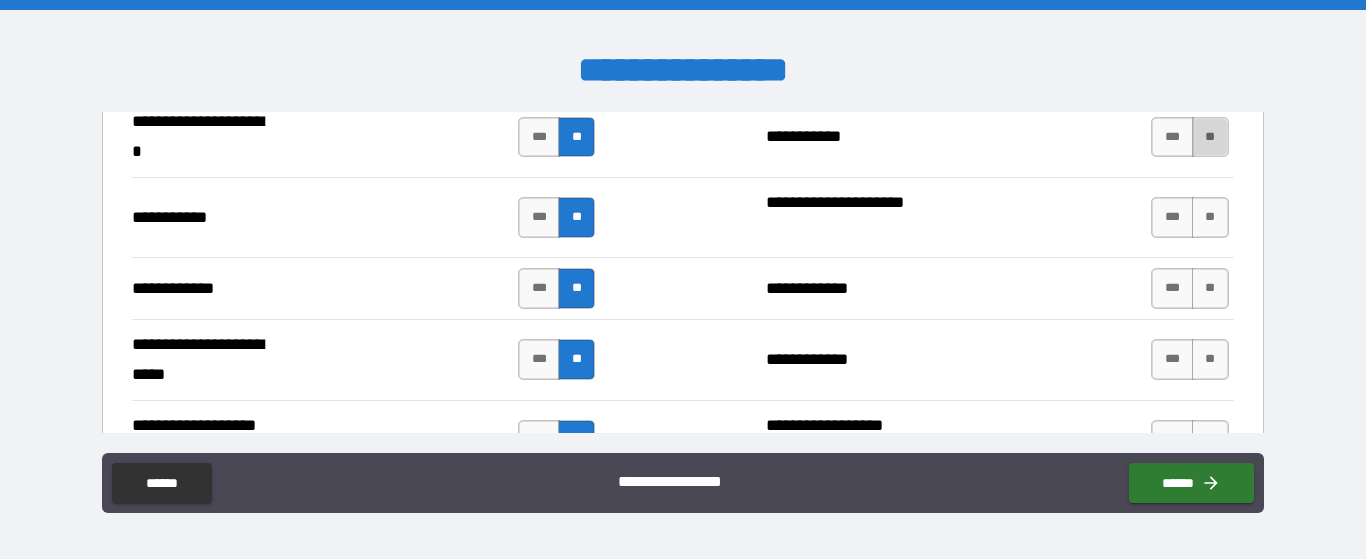click on "**" at bounding box center (1210, 137) 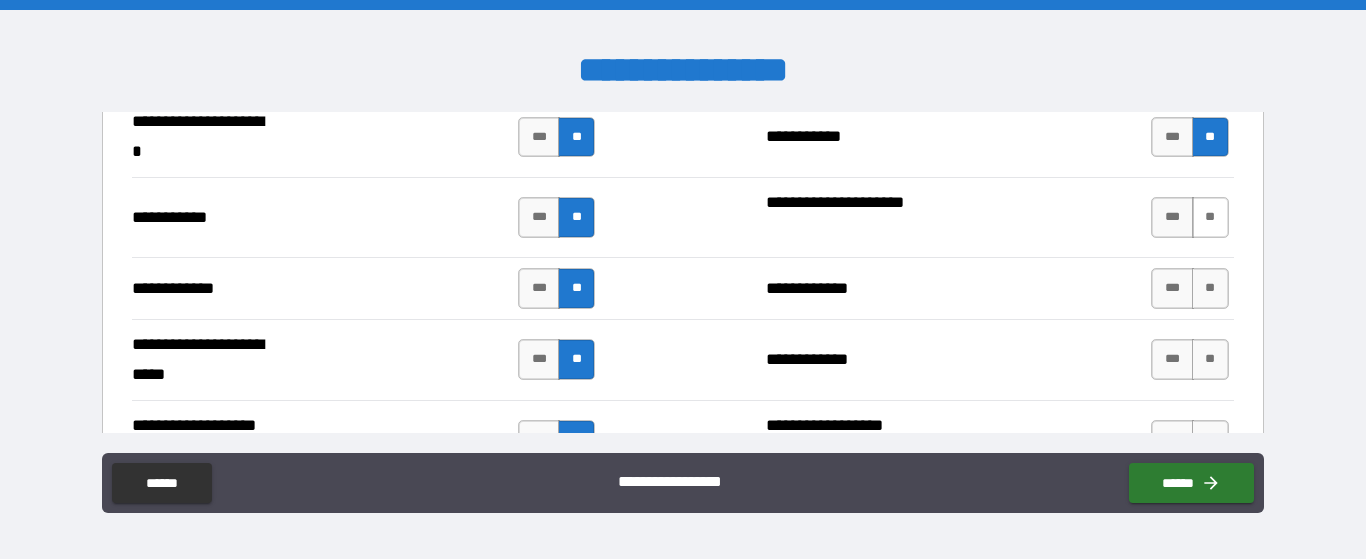 click on "**" at bounding box center [1210, 217] 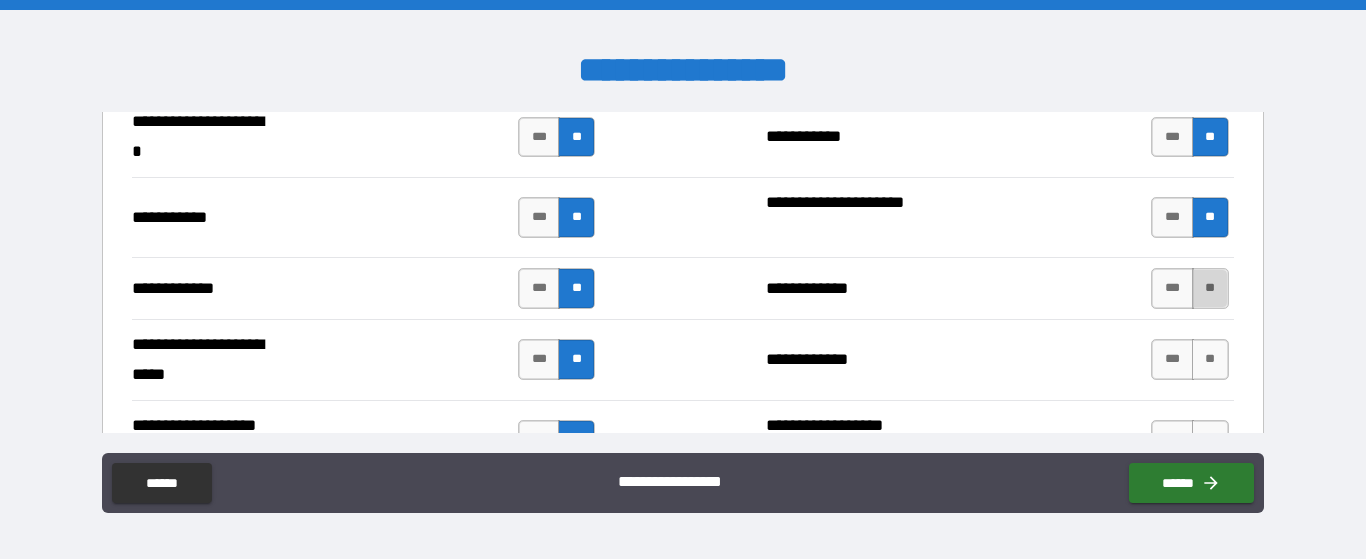 click on "**" at bounding box center (1210, 288) 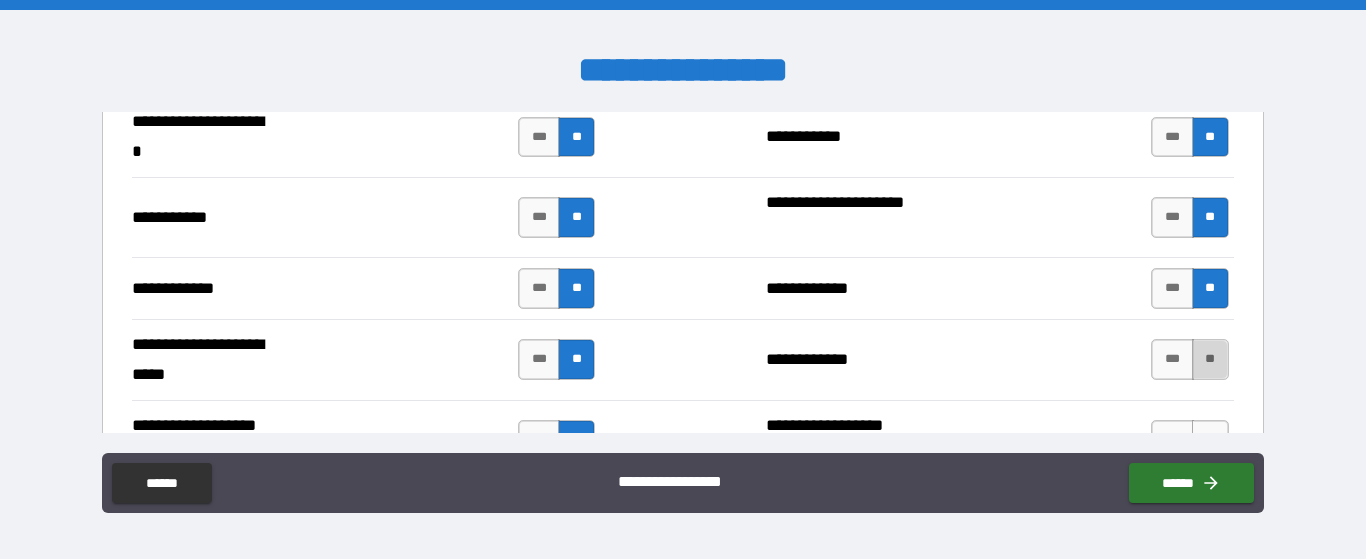 click on "**" at bounding box center [1210, 359] 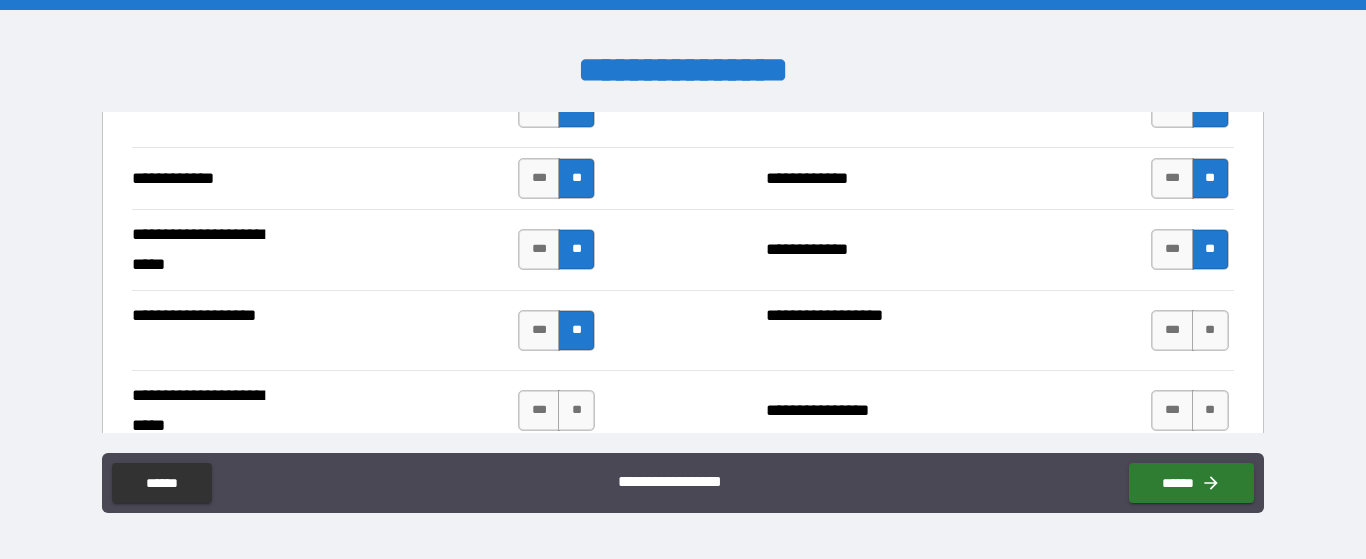 scroll, scrollTop: 4167, scrollLeft: 0, axis: vertical 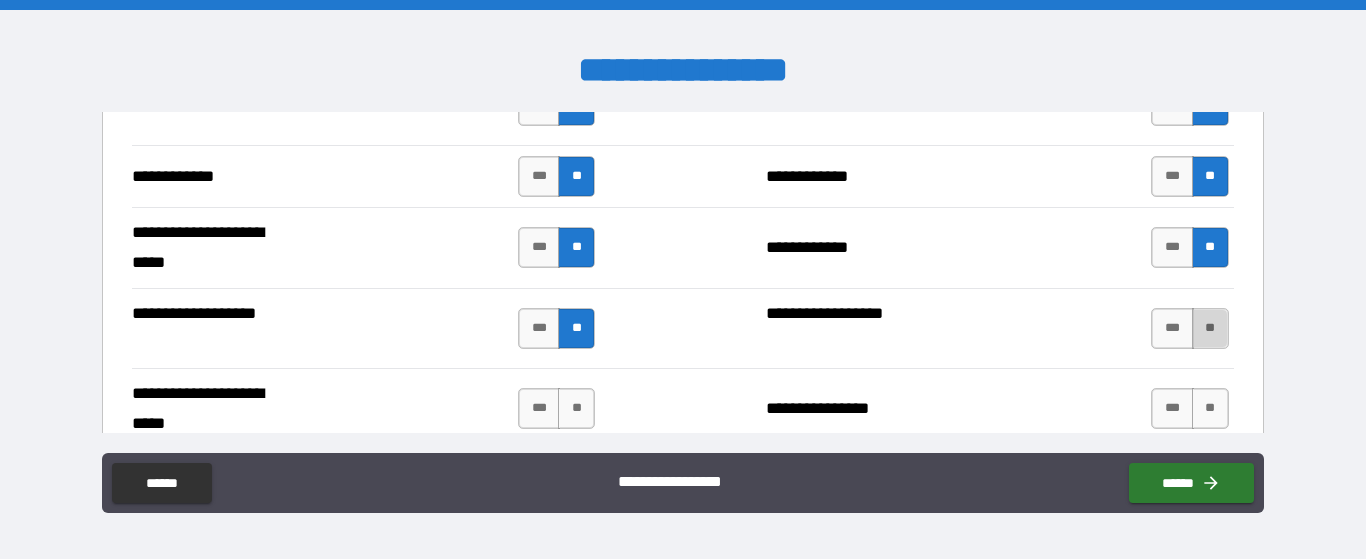 click on "**" at bounding box center [1210, 328] 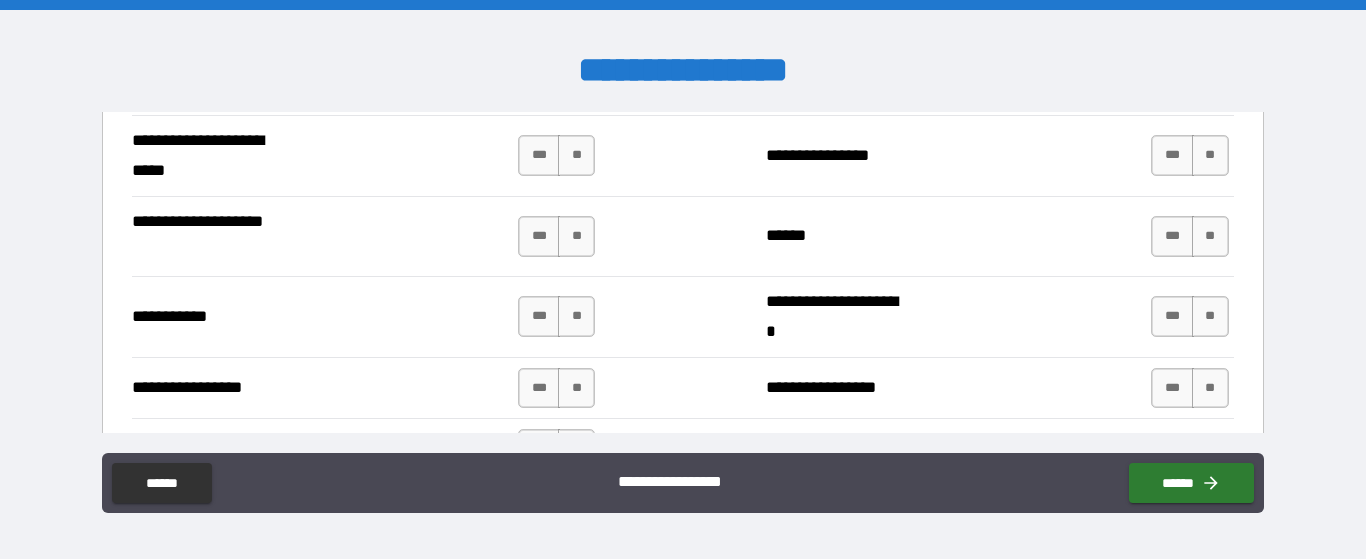 scroll, scrollTop: 4421, scrollLeft: 0, axis: vertical 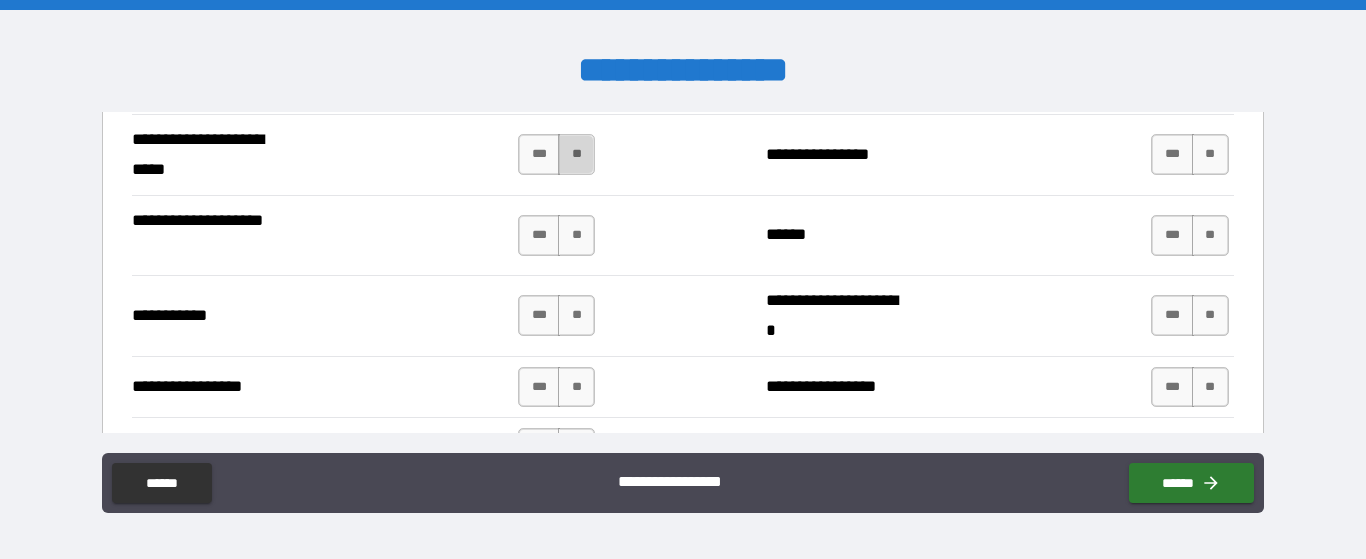 click on "**" at bounding box center [576, 154] 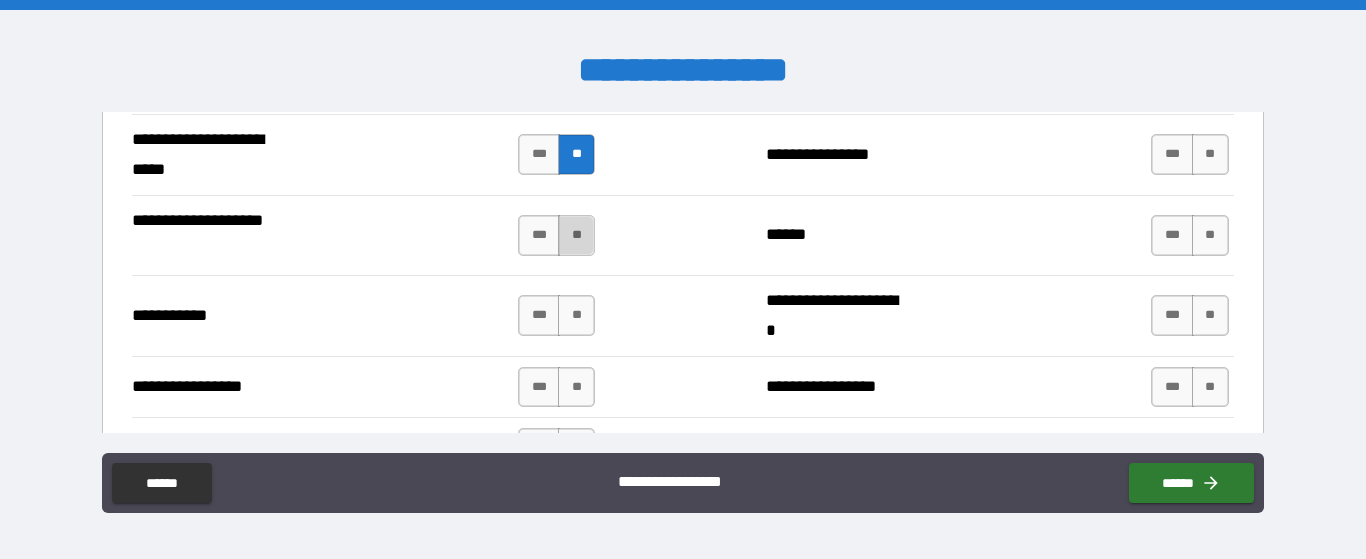 click on "**" at bounding box center (576, 235) 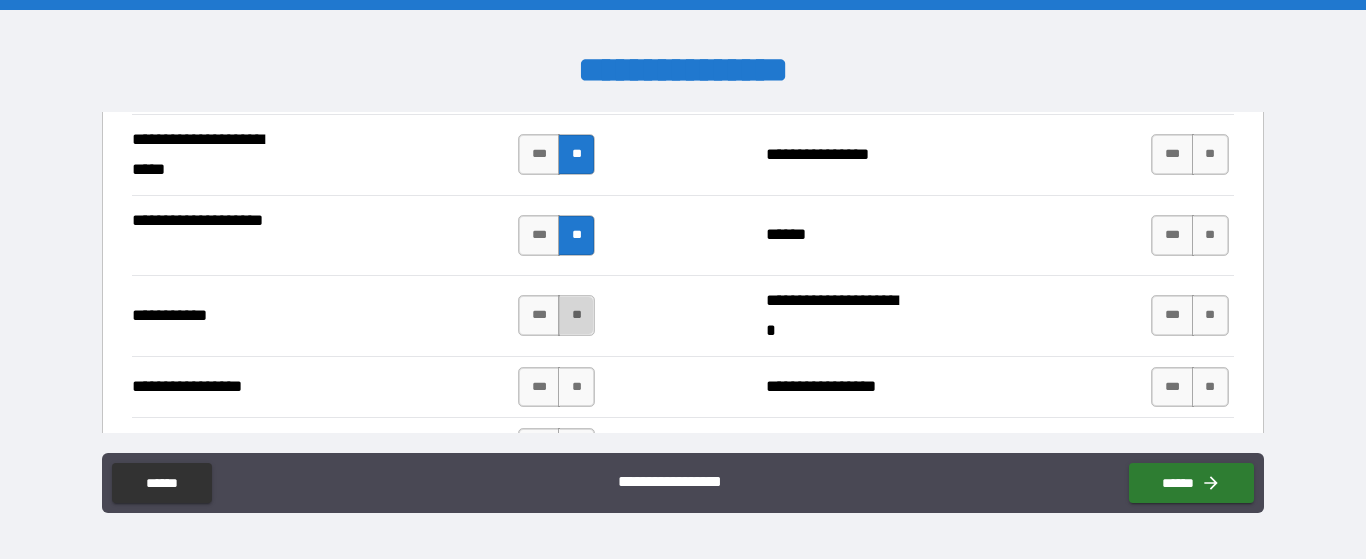 click on "**" at bounding box center (576, 315) 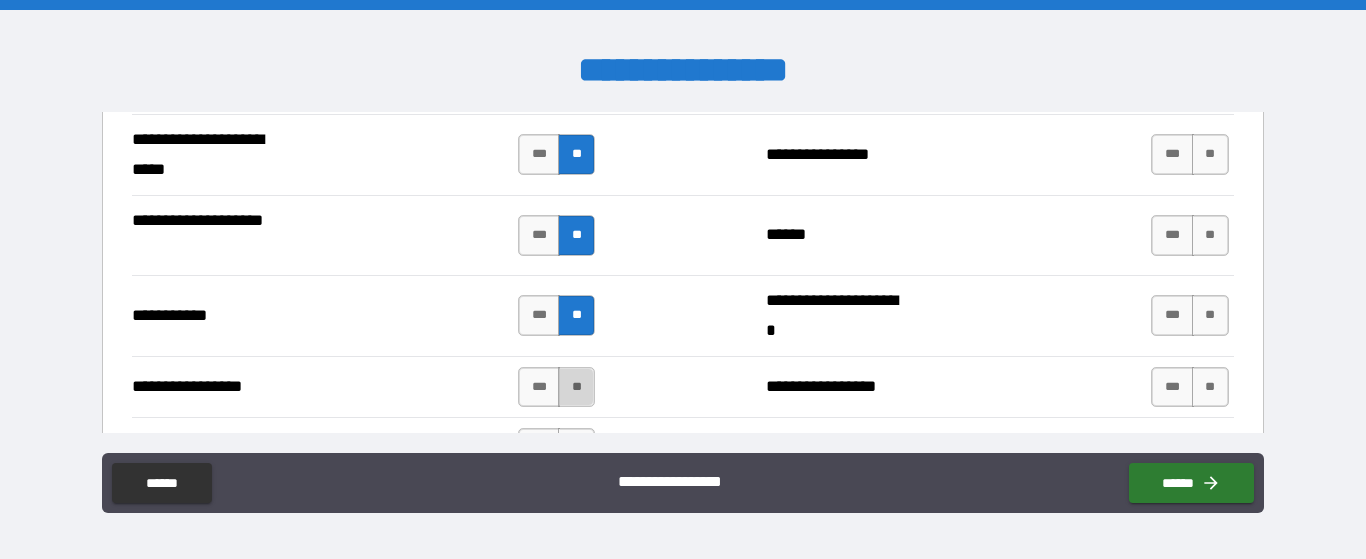 click on "**" at bounding box center (576, 387) 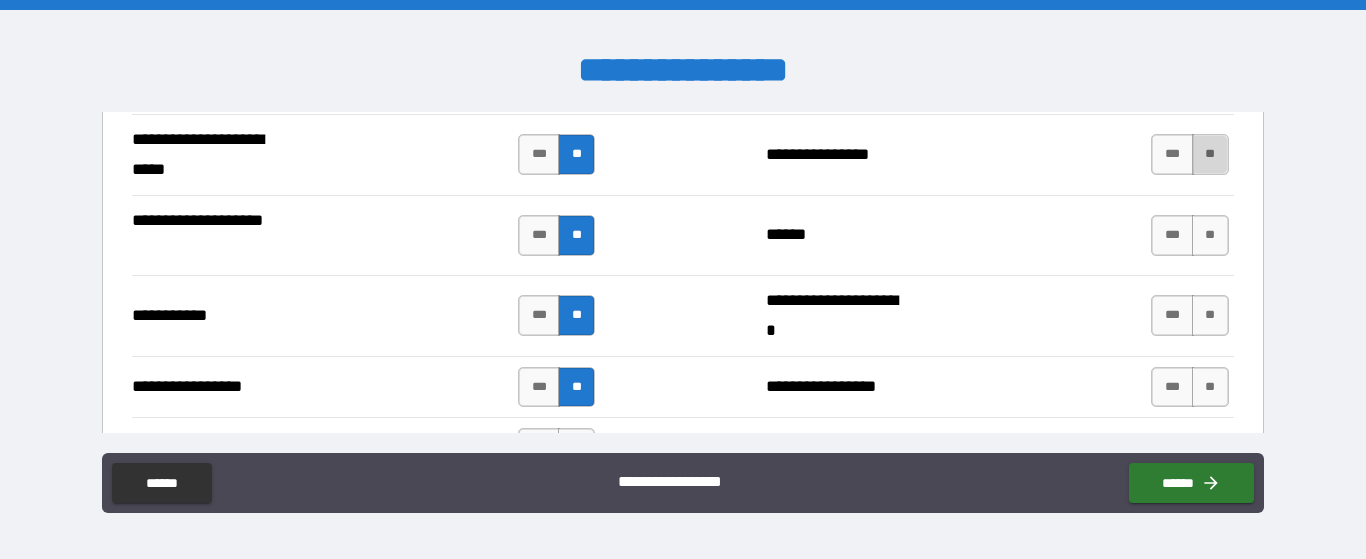 click on "**" at bounding box center [1210, 154] 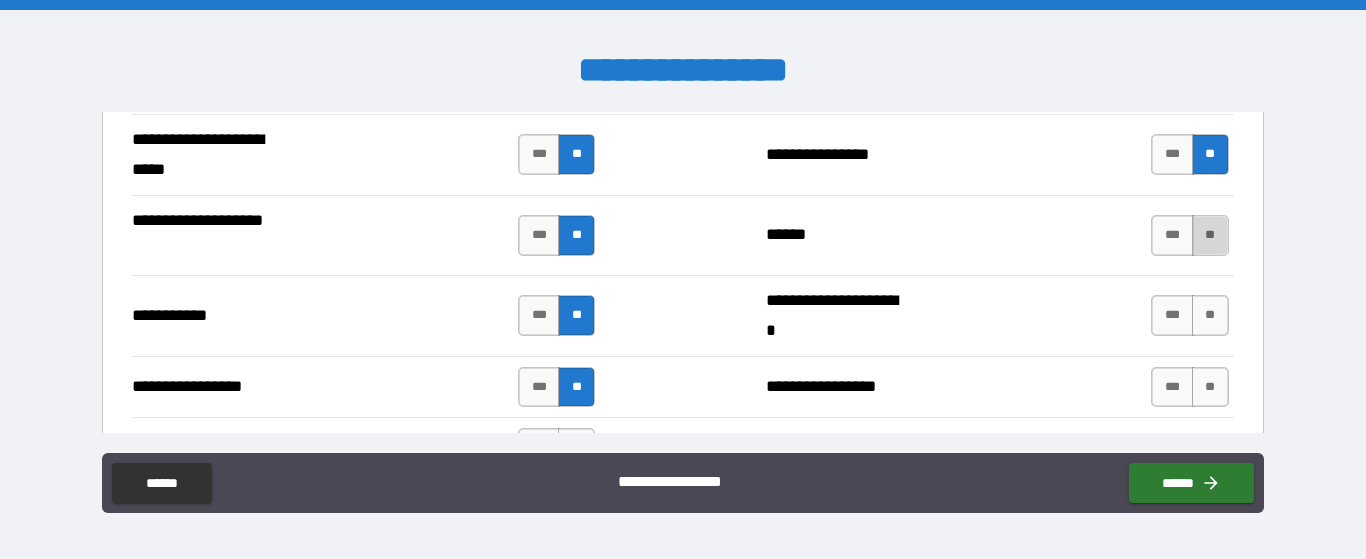 click on "**" at bounding box center (1210, 235) 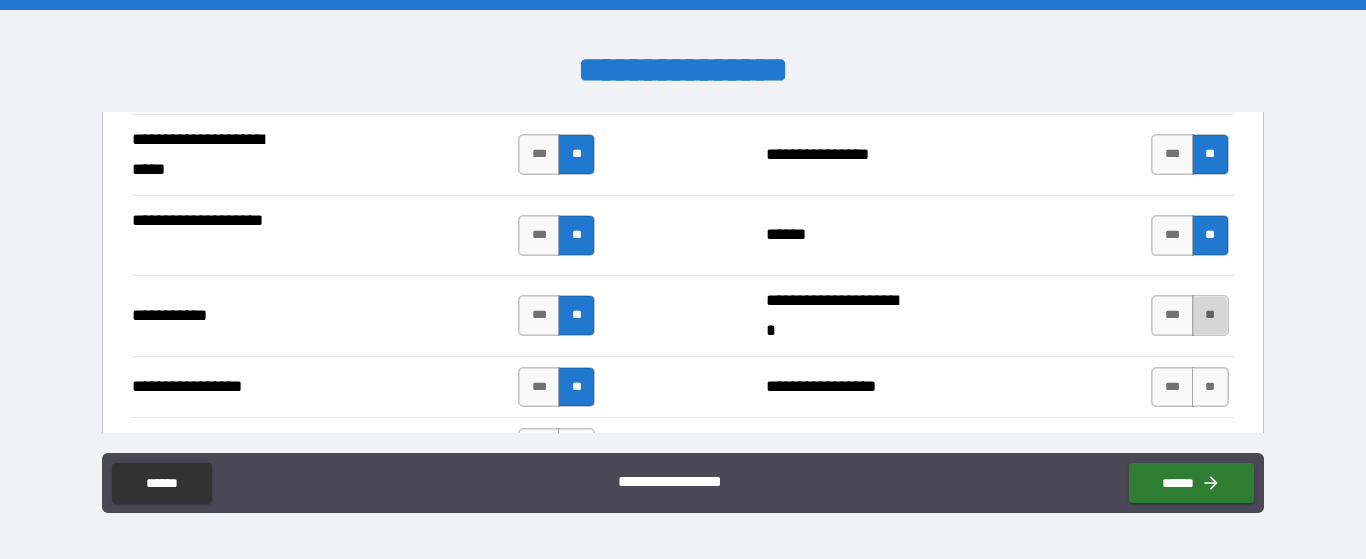 click on "**" at bounding box center (1210, 315) 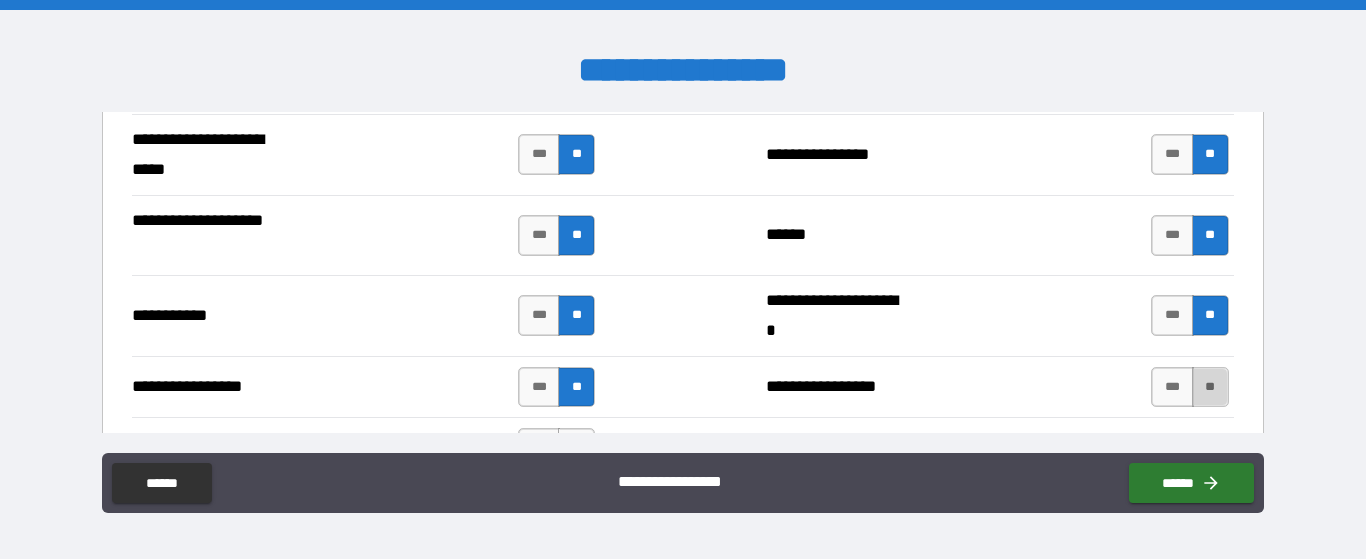 click on "**" at bounding box center [1210, 387] 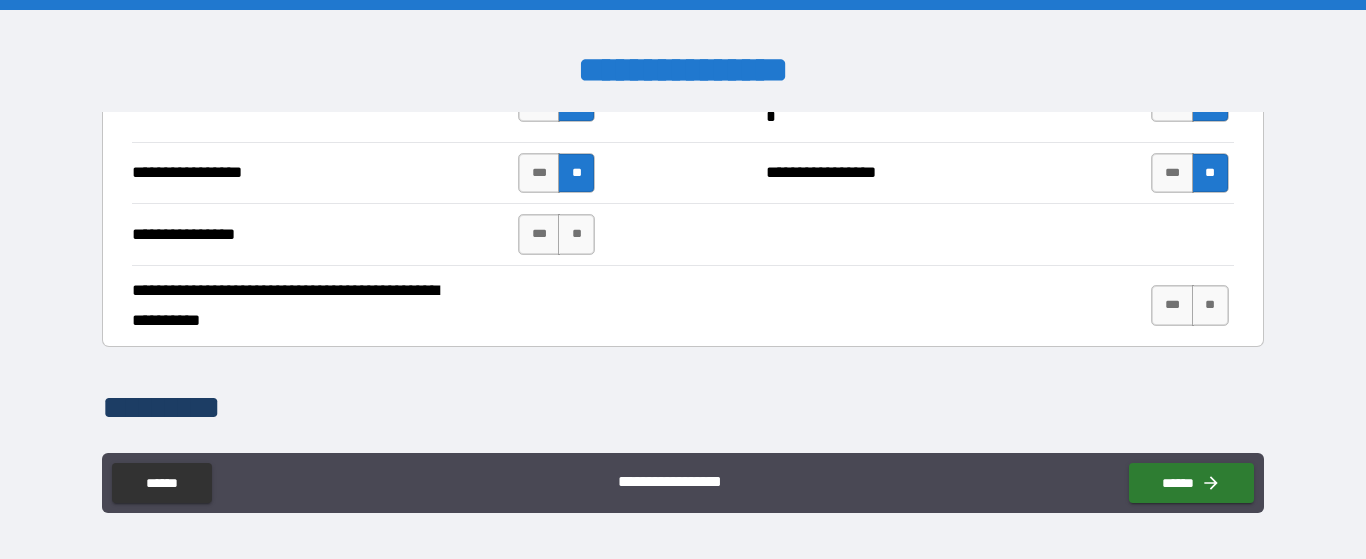 scroll, scrollTop: 4632, scrollLeft: 0, axis: vertical 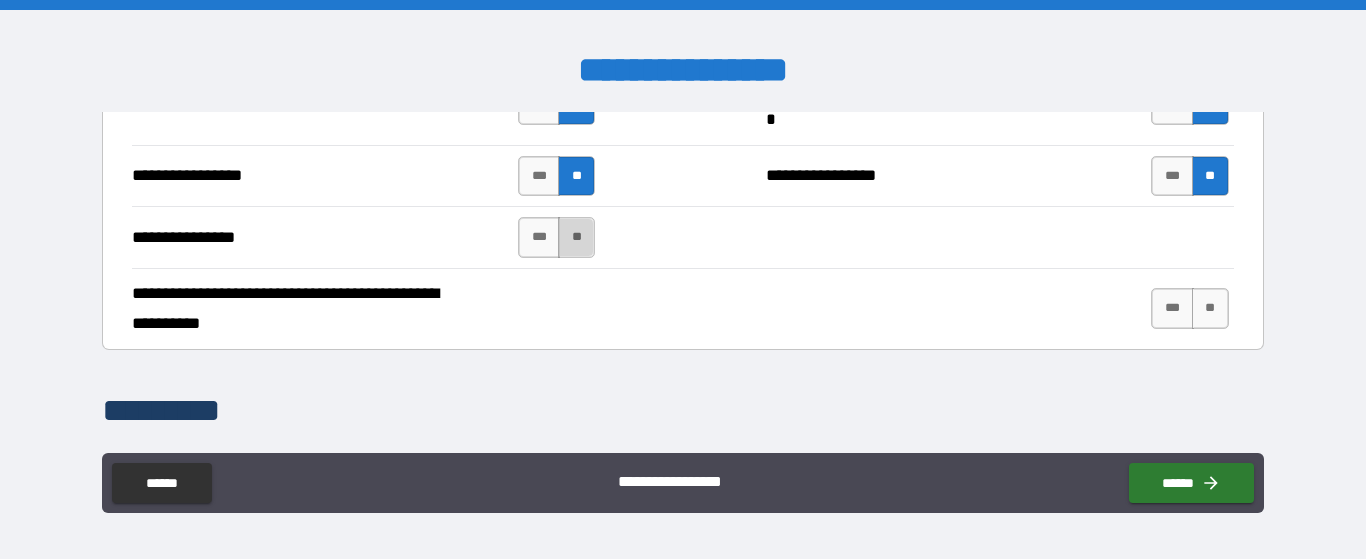 click on "**" at bounding box center (576, 237) 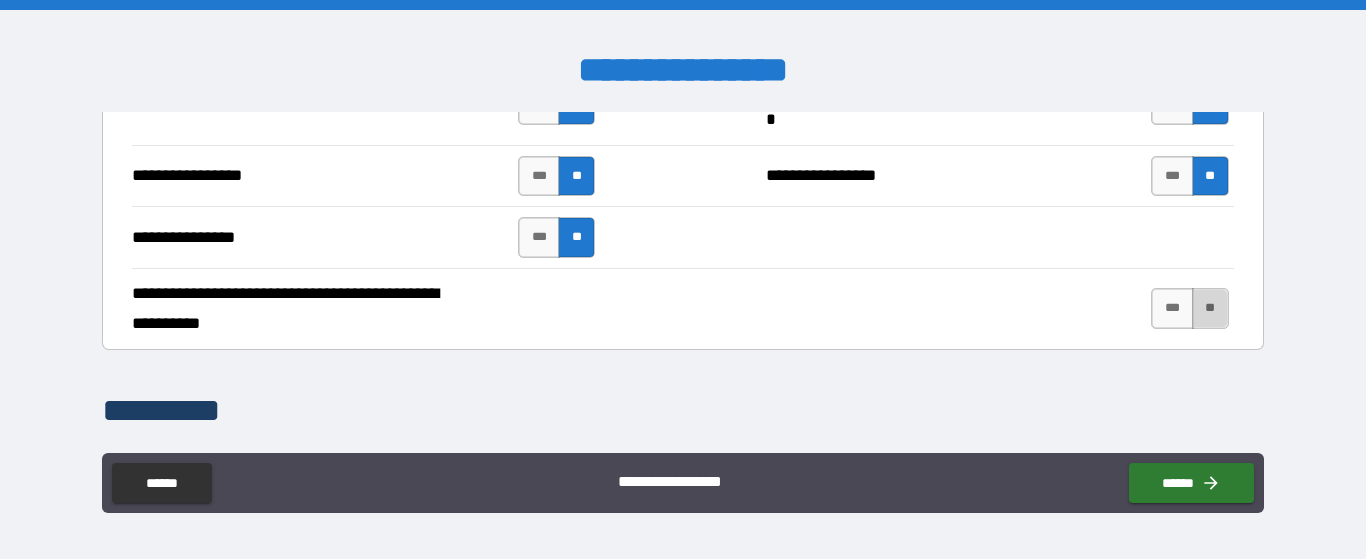 click on "**" at bounding box center [1210, 308] 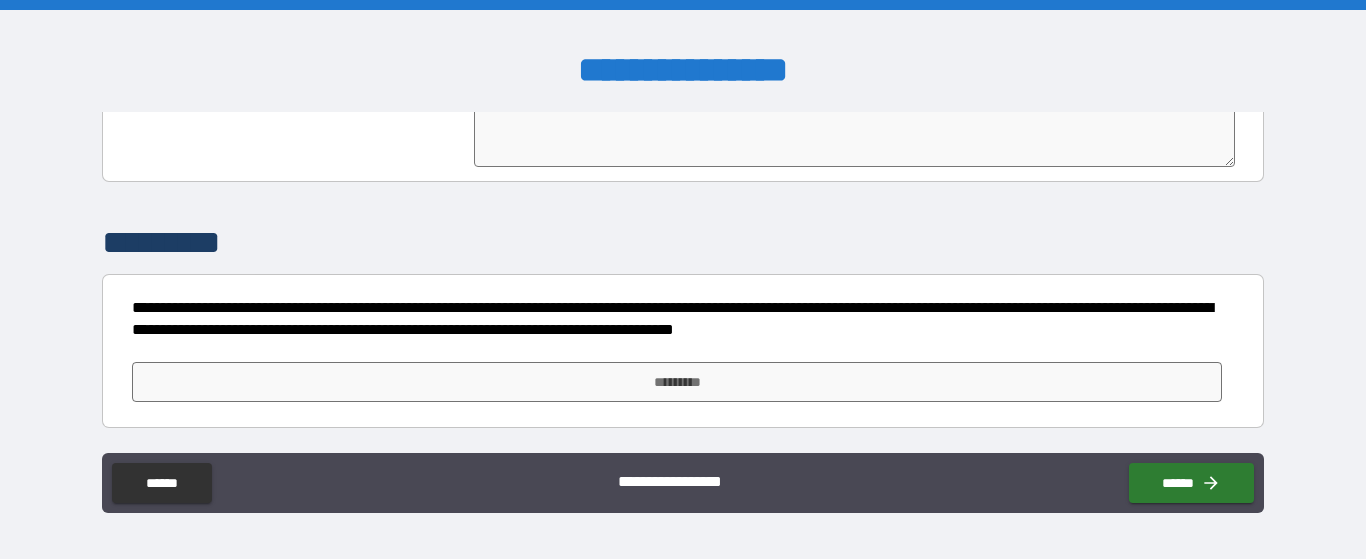 scroll, scrollTop: 5007, scrollLeft: 0, axis: vertical 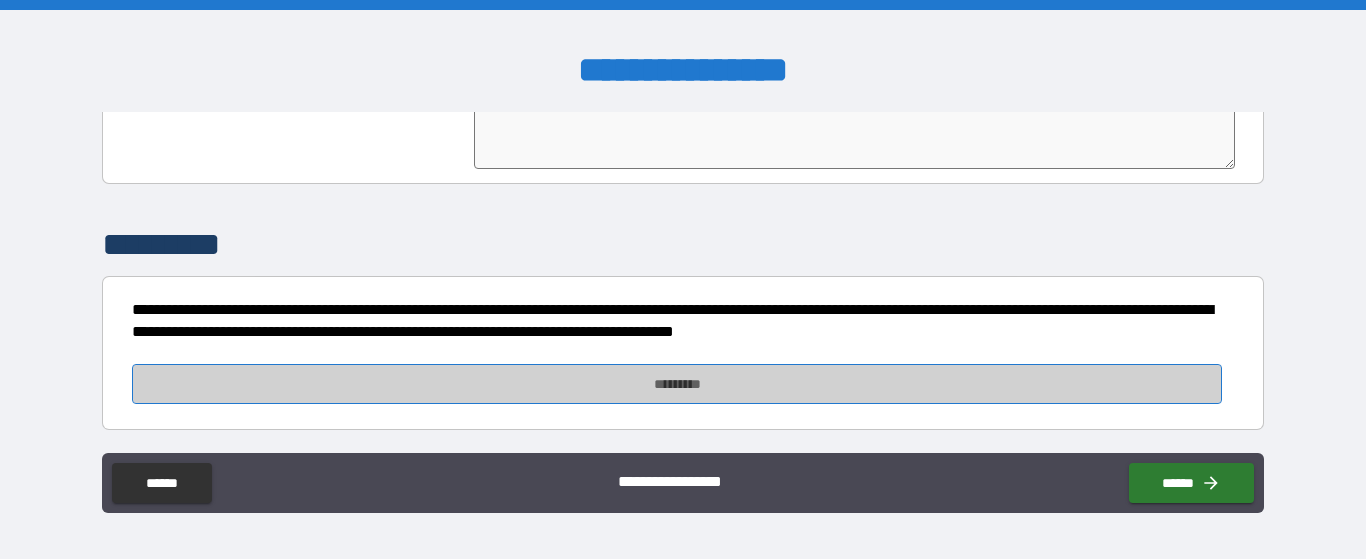 click on "*********" at bounding box center [677, 384] 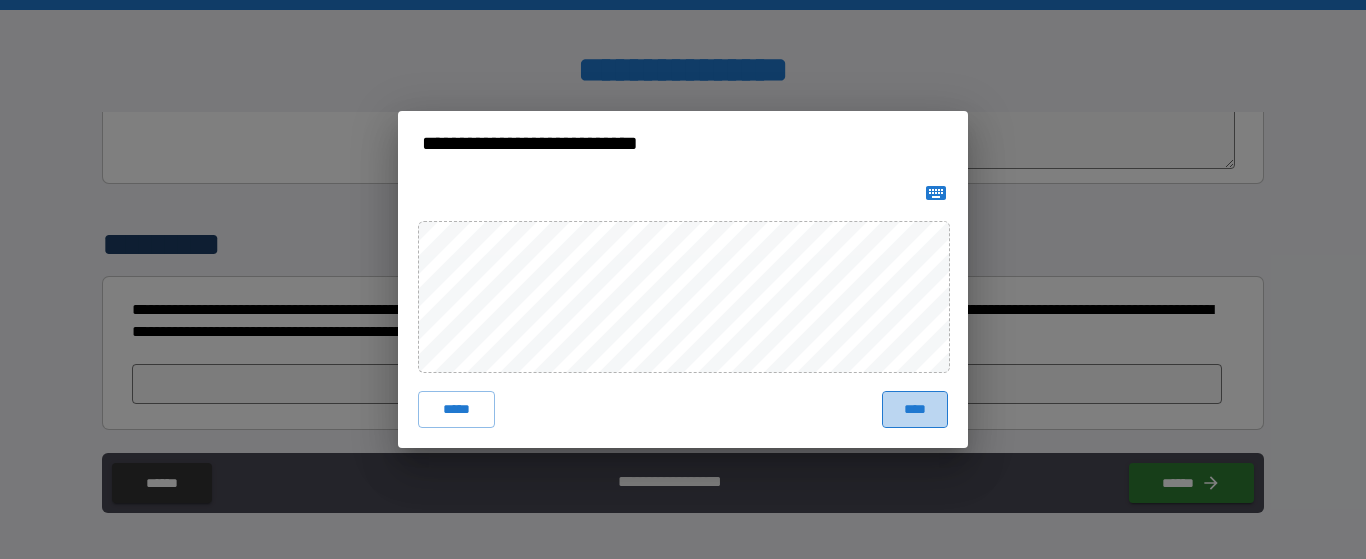 click on "****" at bounding box center (915, 409) 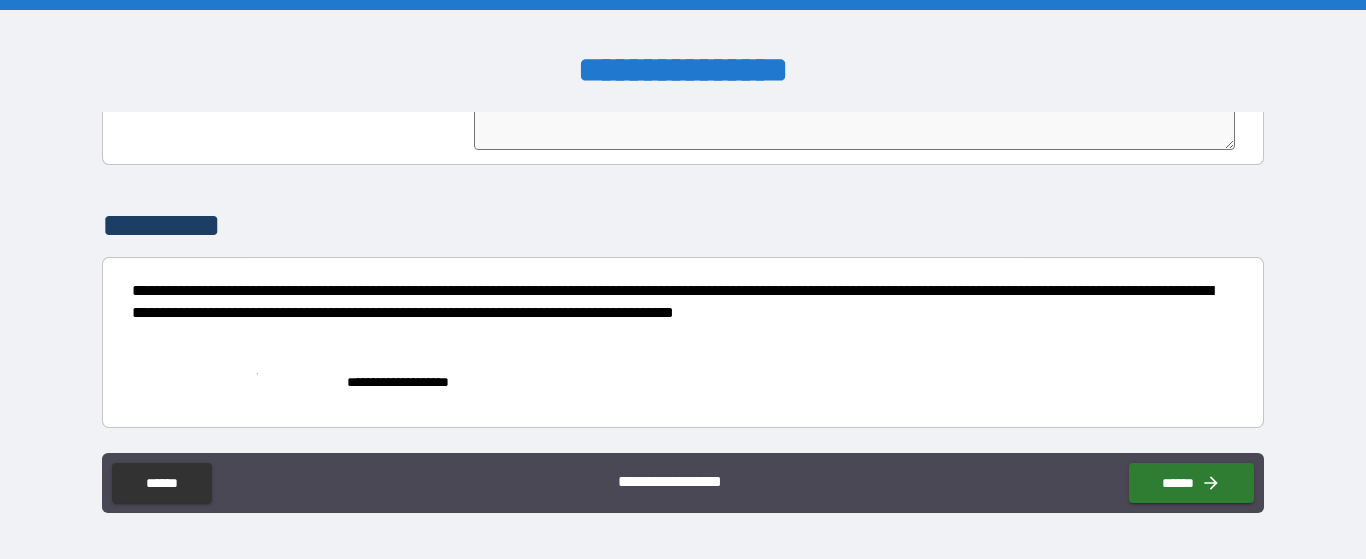 scroll, scrollTop: 5024, scrollLeft: 0, axis: vertical 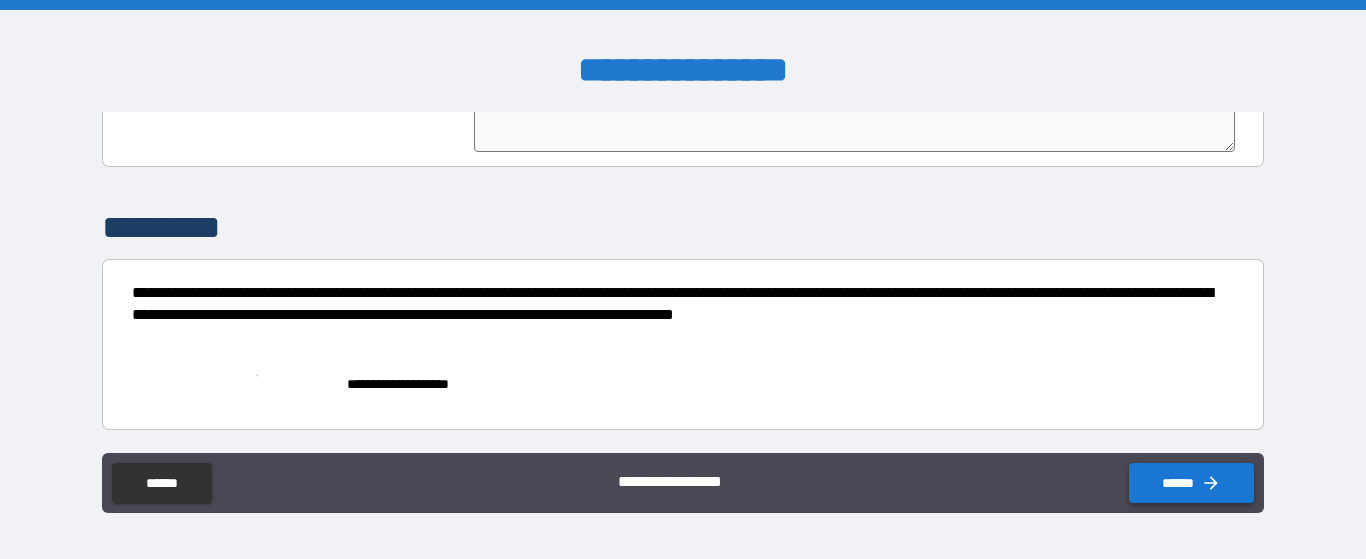 click on "******" at bounding box center (1191, 483) 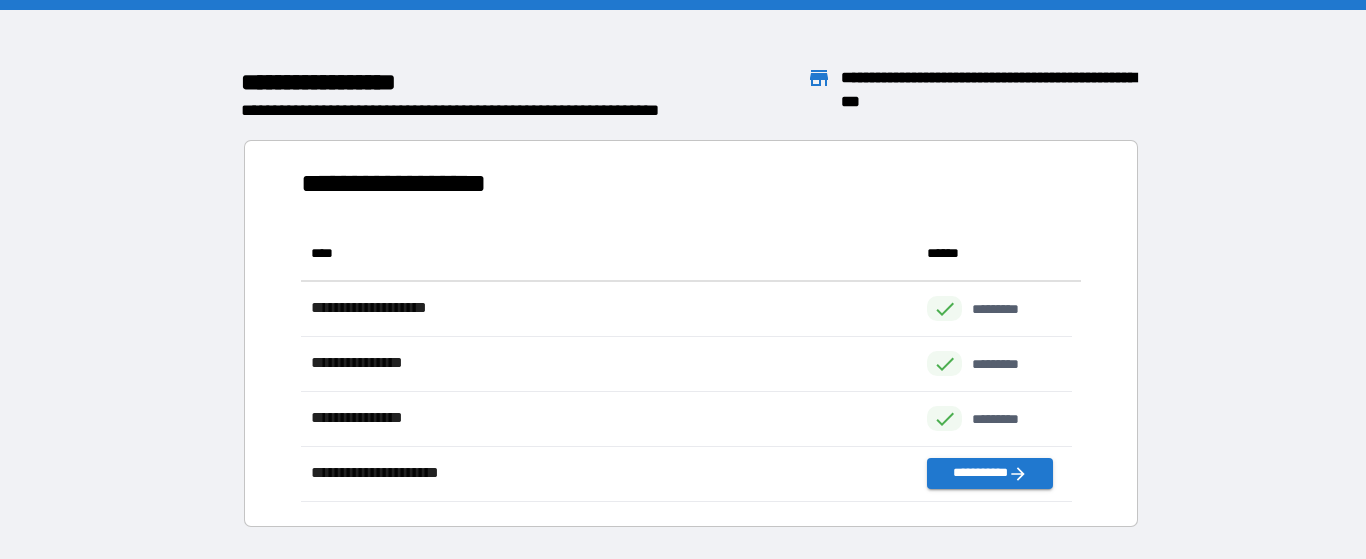 scroll, scrollTop: 16, scrollLeft: 16, axis: both 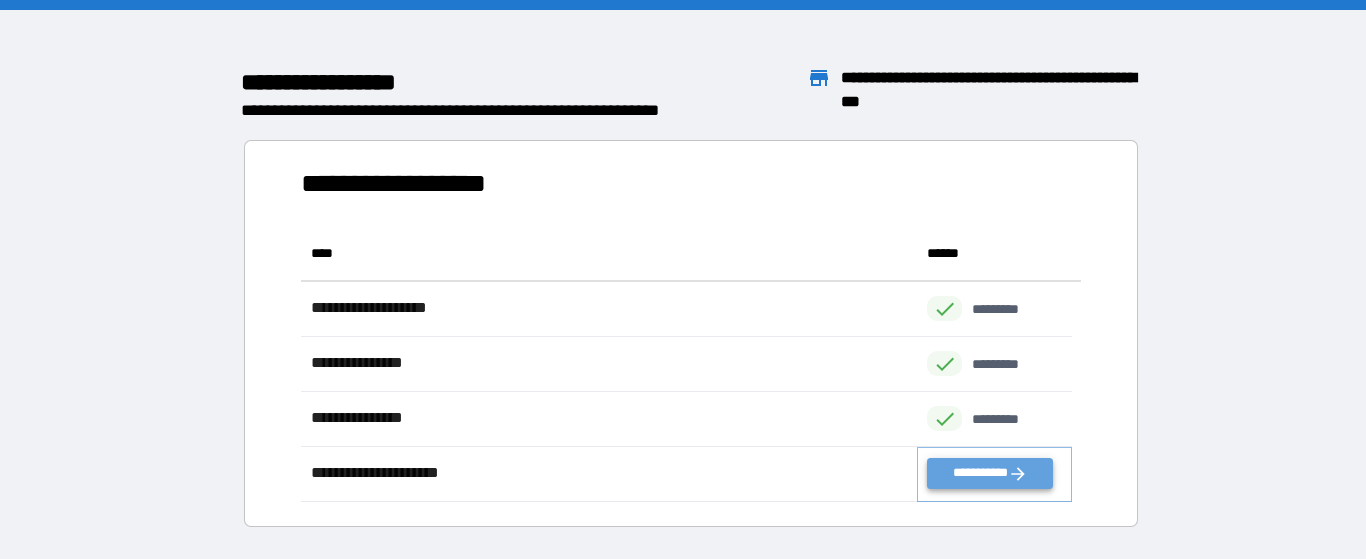 click 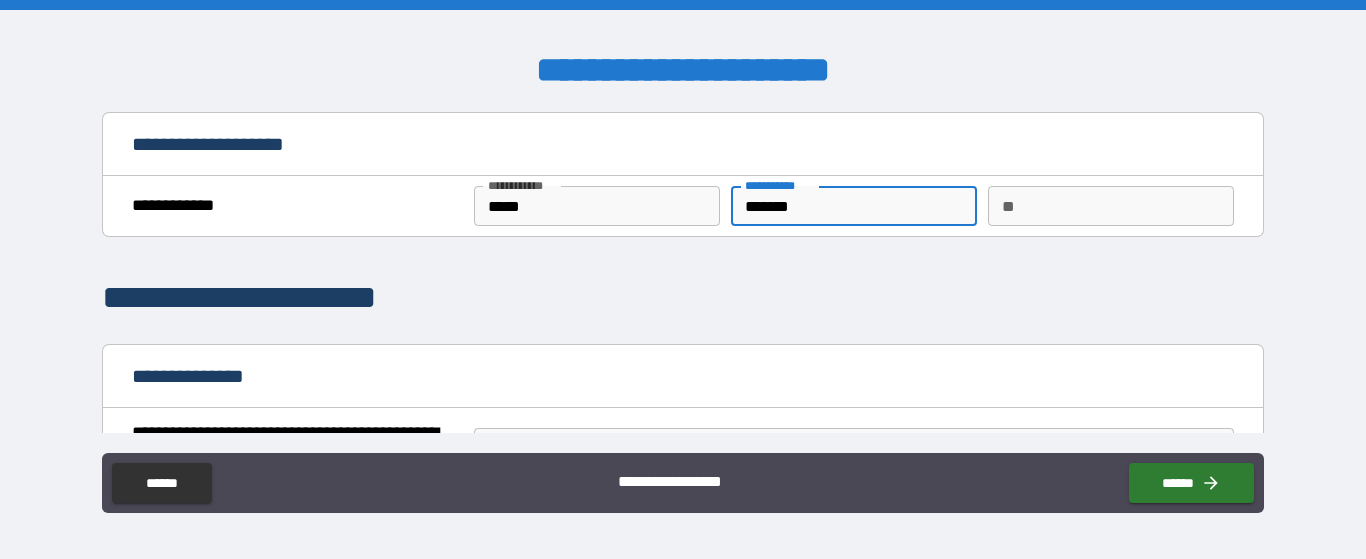 click on "*******" at bounding box center (854, 206) 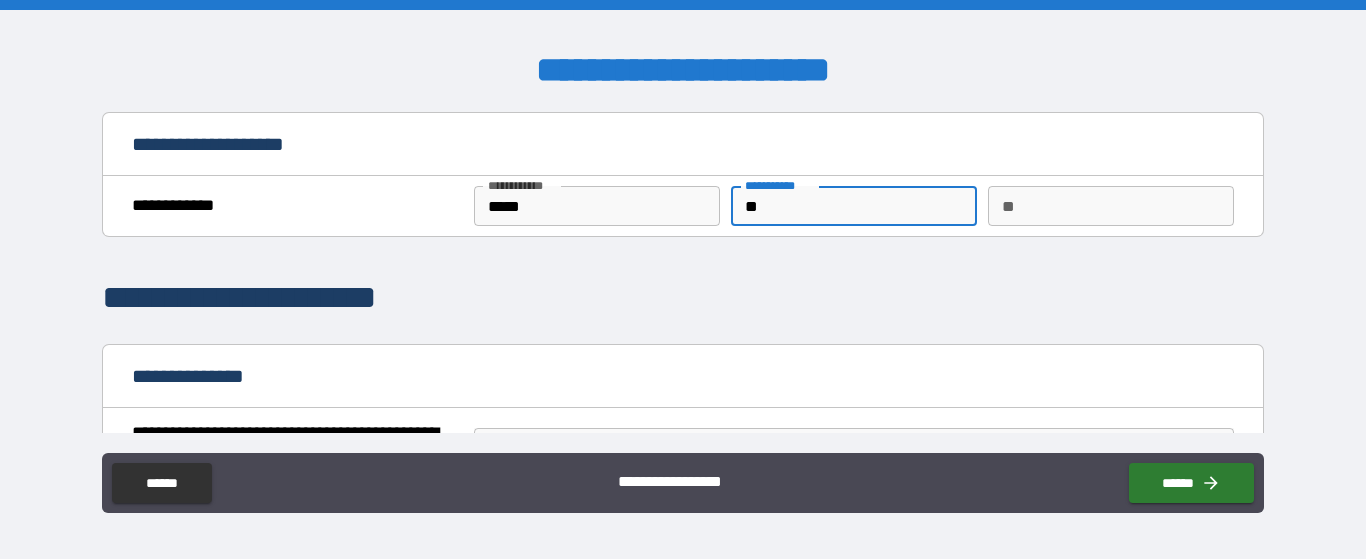 type on "*" 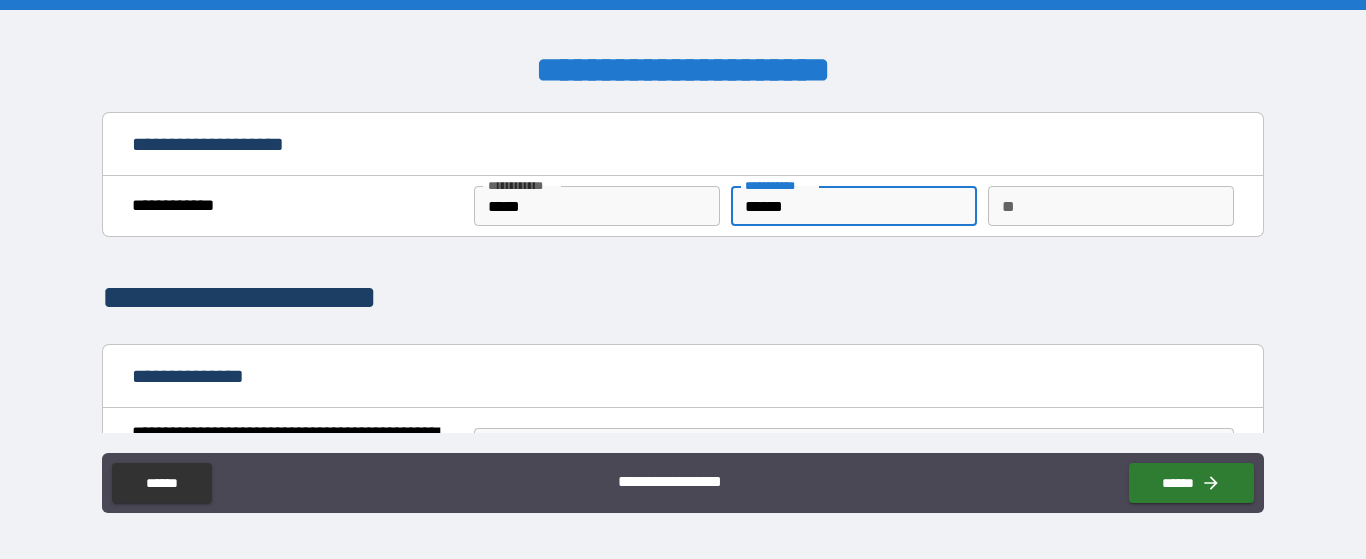 type on "******" 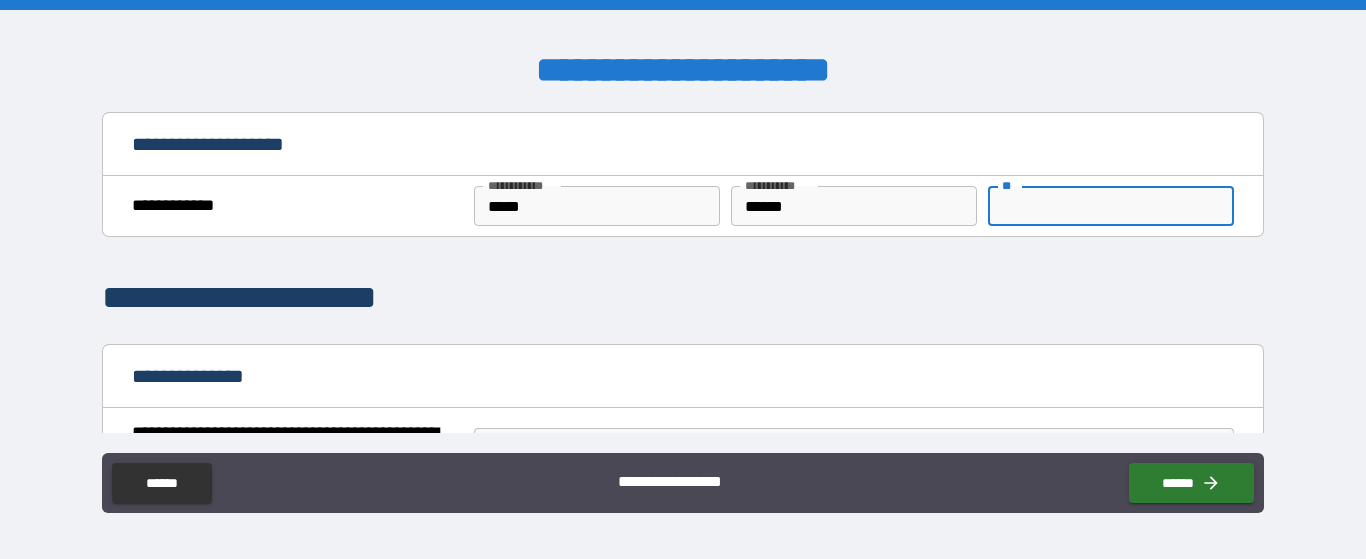 click on "**" at bounding box center [1111, 206] 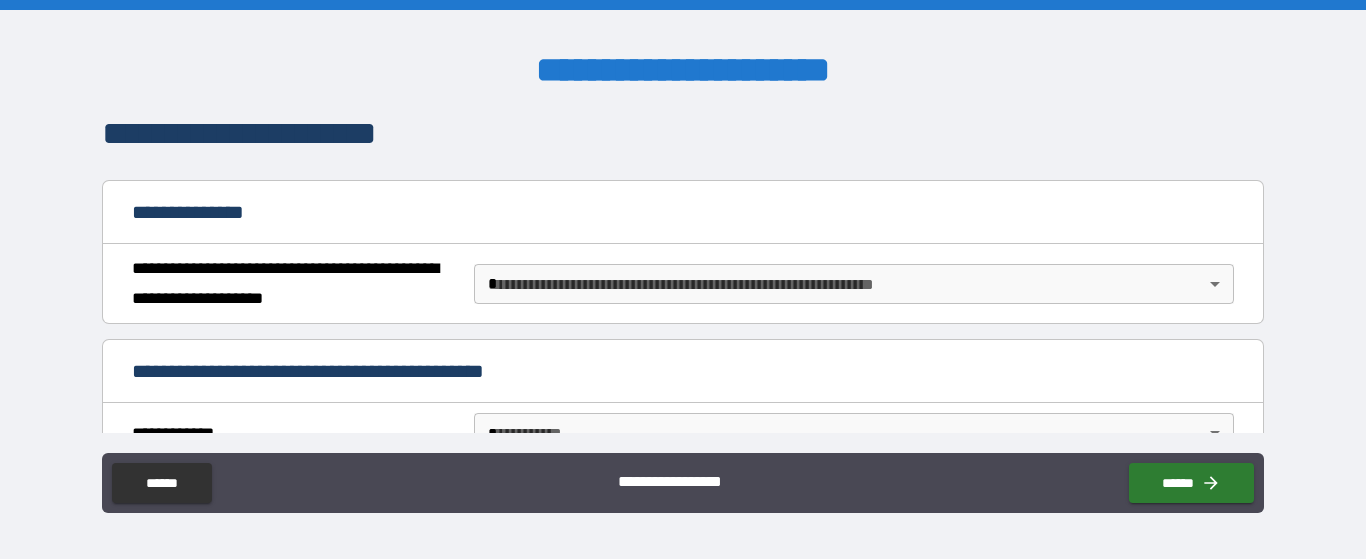 scroll, scrollTop: 163, scrollLeft: 0, axis: vertical 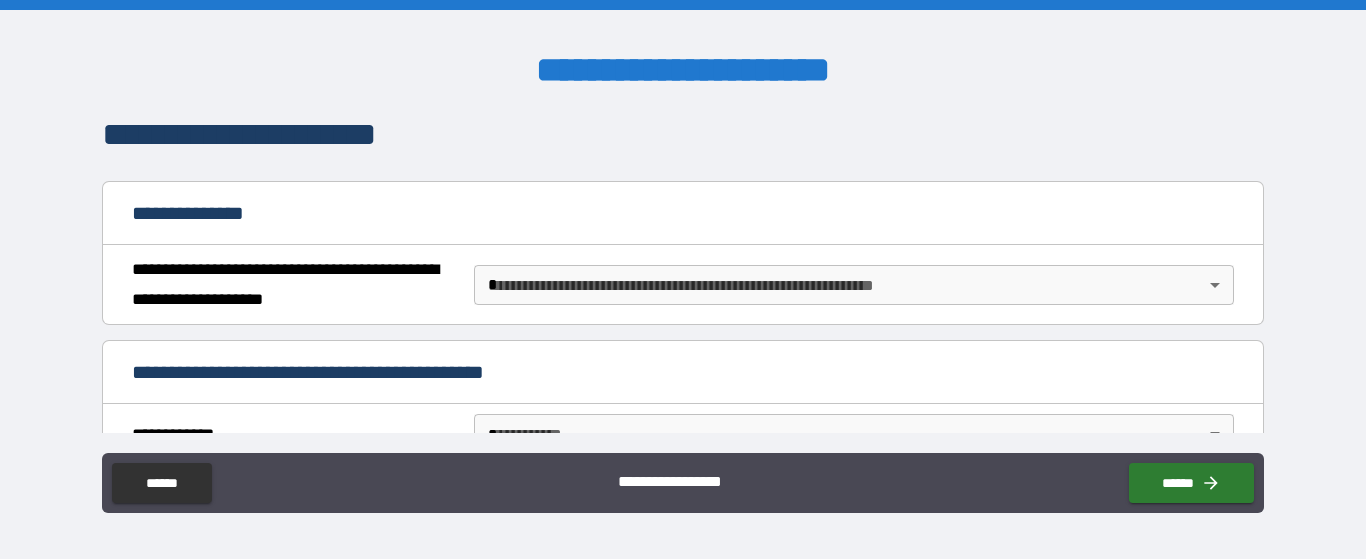 type on "*" 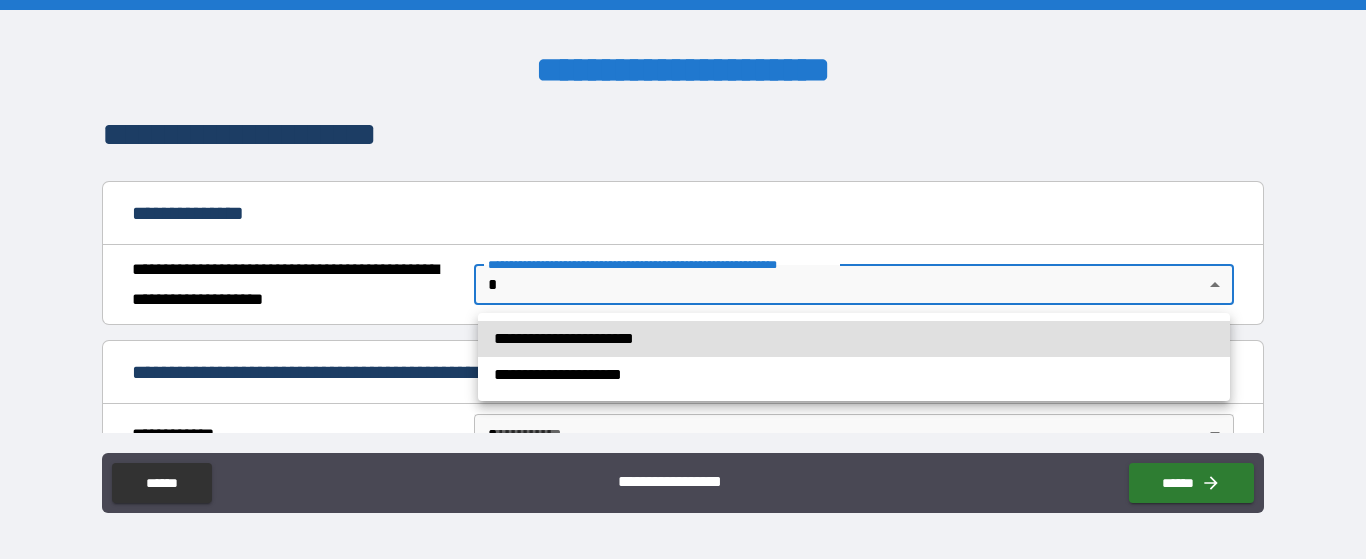 click on "**********" at bounding box center (683, 279) 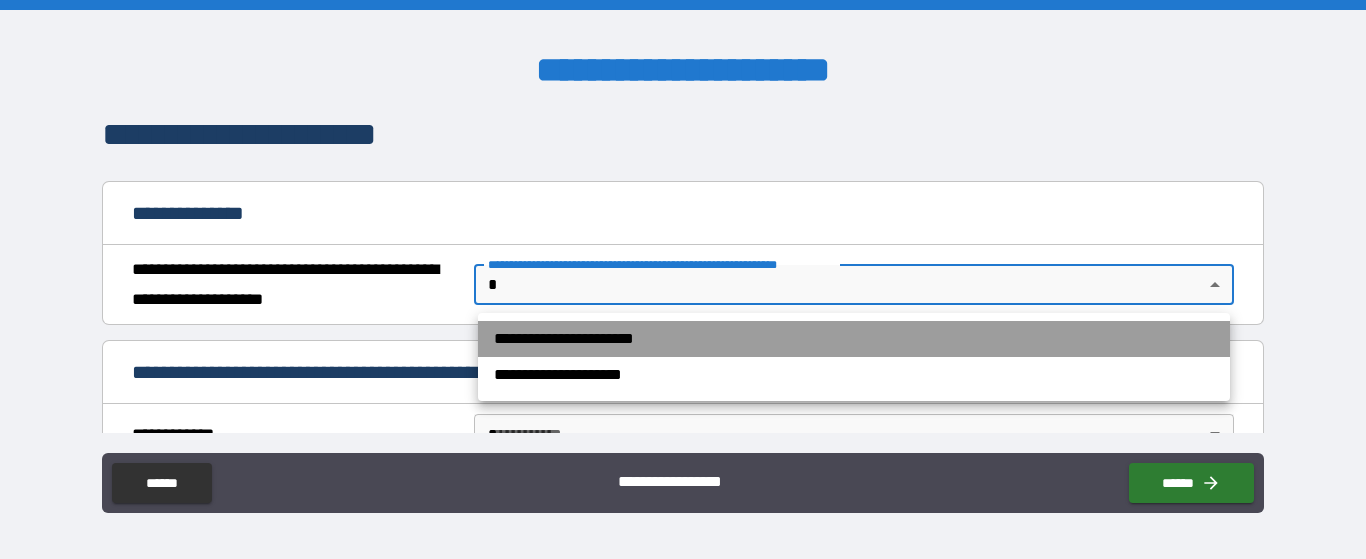 click on "**********" at bounding box center (854, 339) 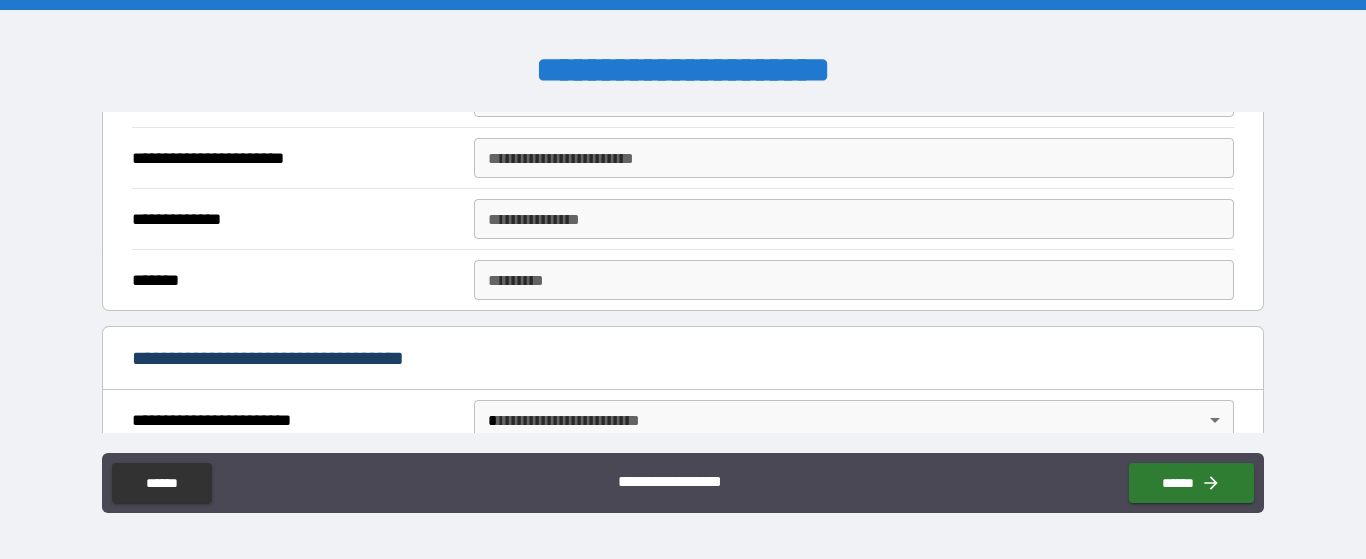 scroll, scrollTop: 496, scrollLeft: 0, axis: vertical 